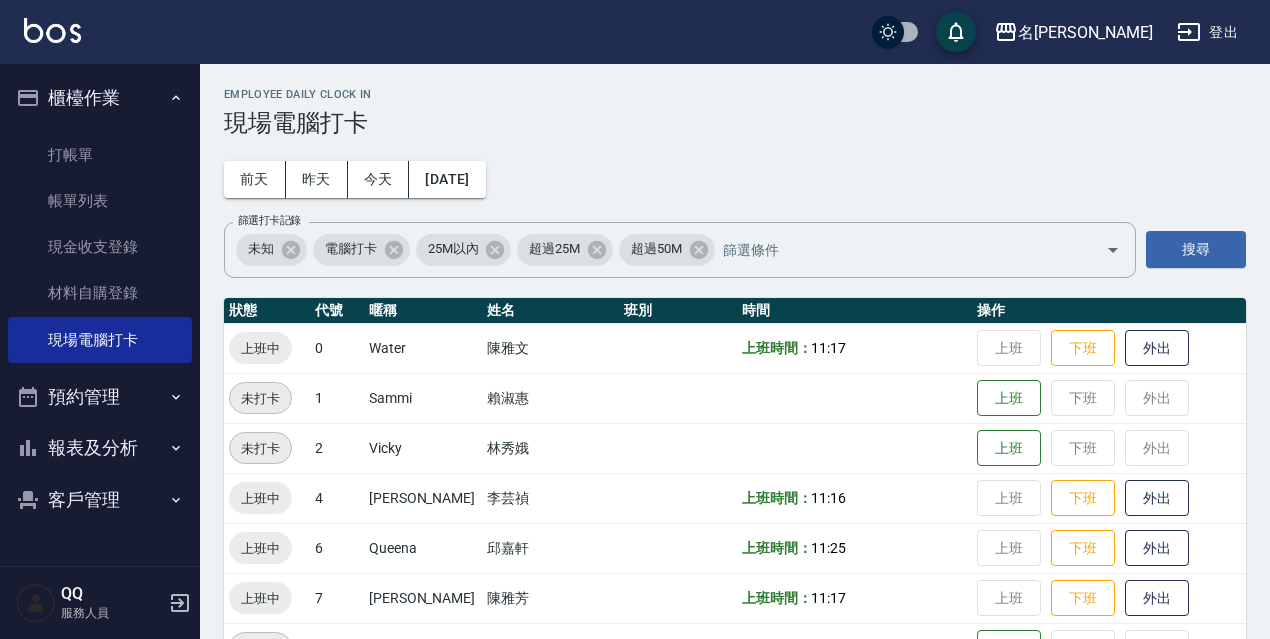 scroll, scrollTop: 13, scrollLeft: 0, axis: vertical 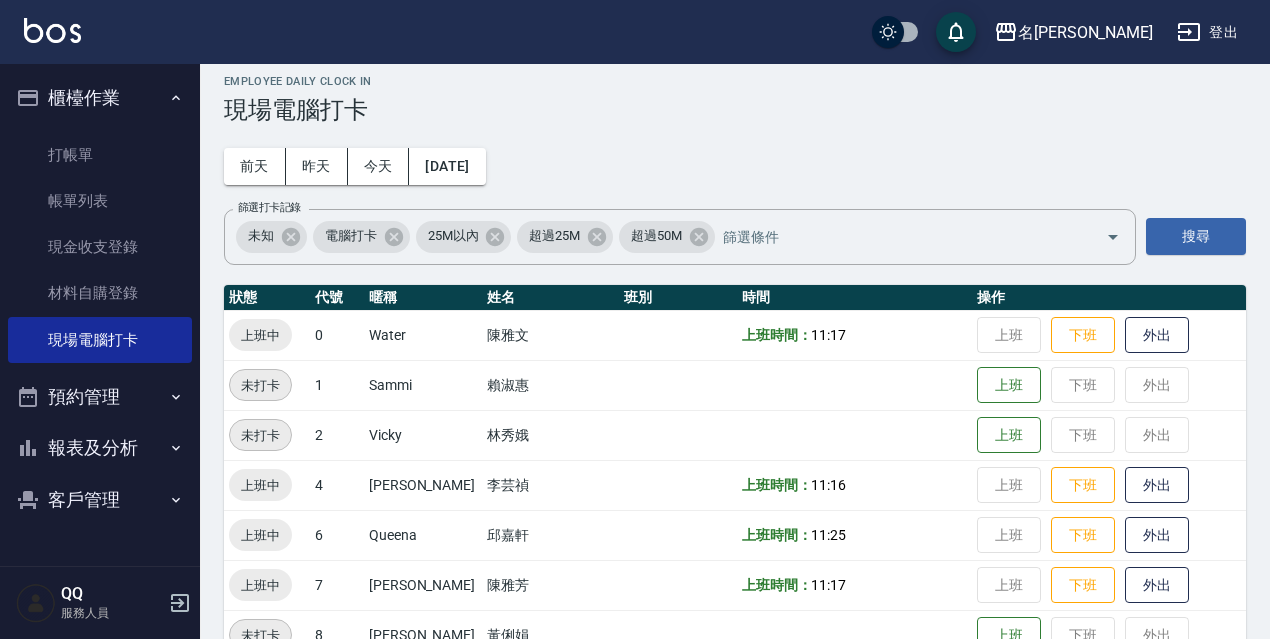 click 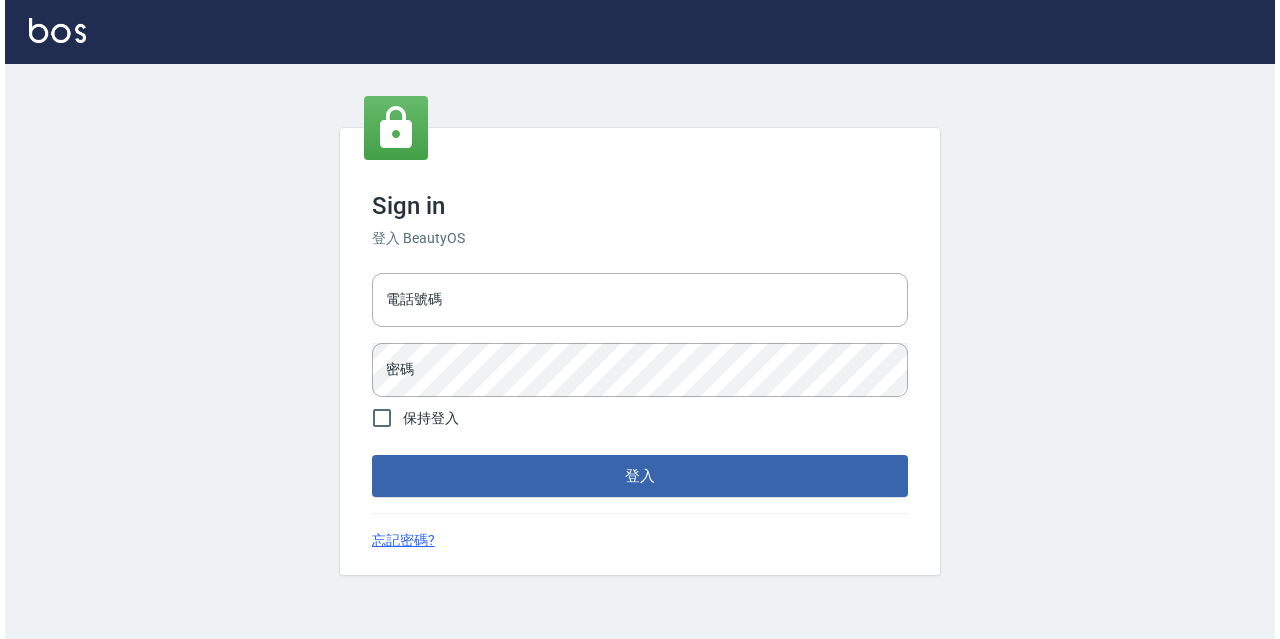 scroll, scrollTop: 0, scrollLeft: 0, axis: both 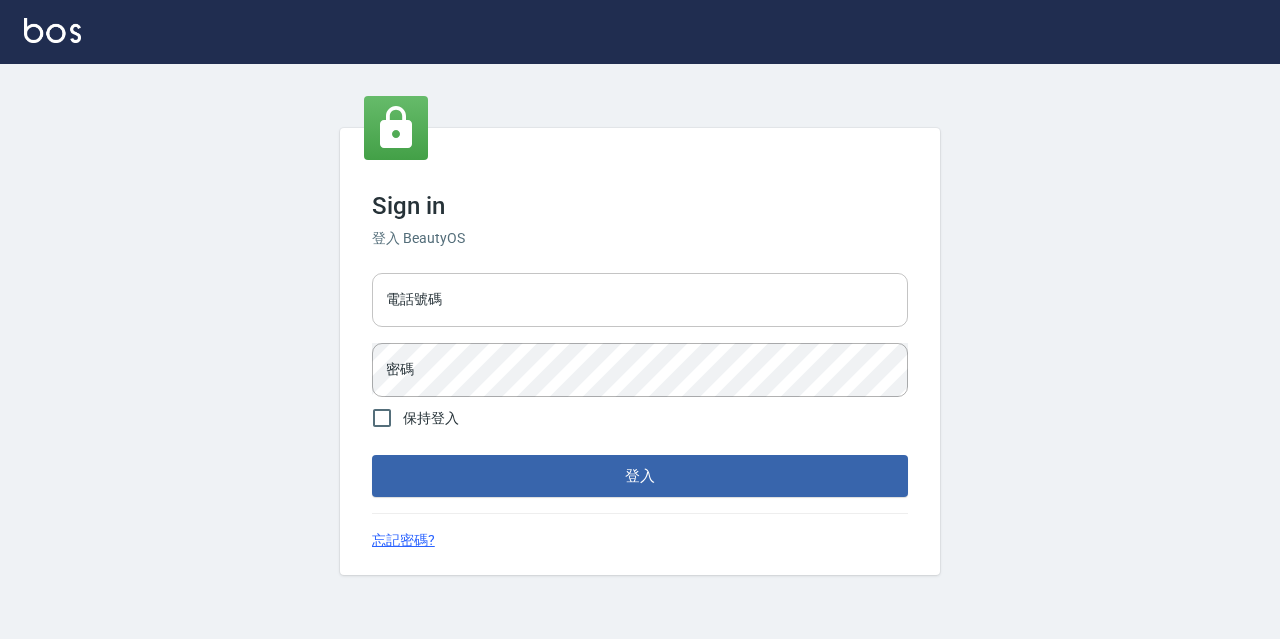 click on "電話號碼" at bounding box center [640, 300] 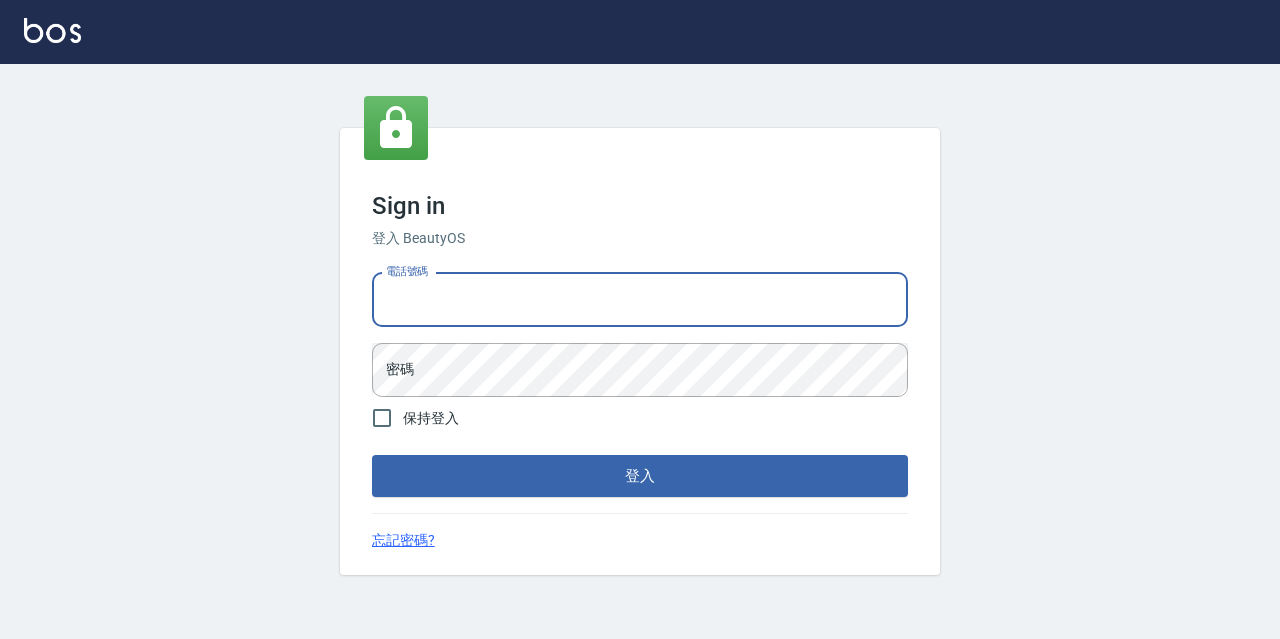 type on "0967388409" 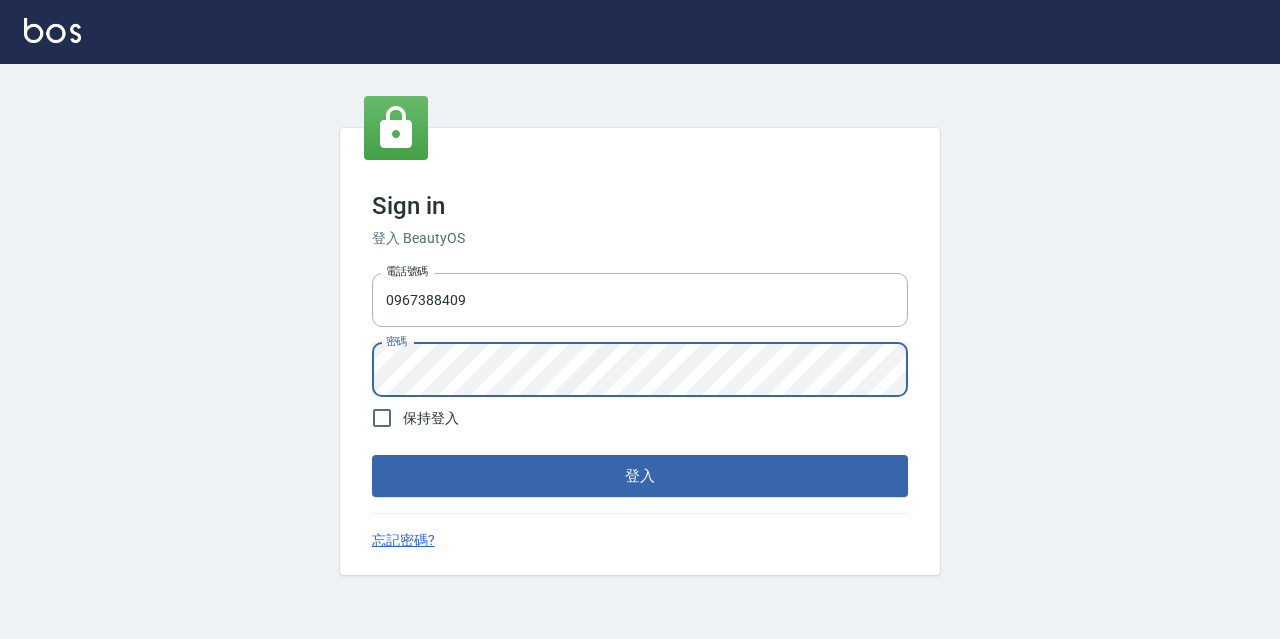 click on "登入" at bounding box center [640, 476] 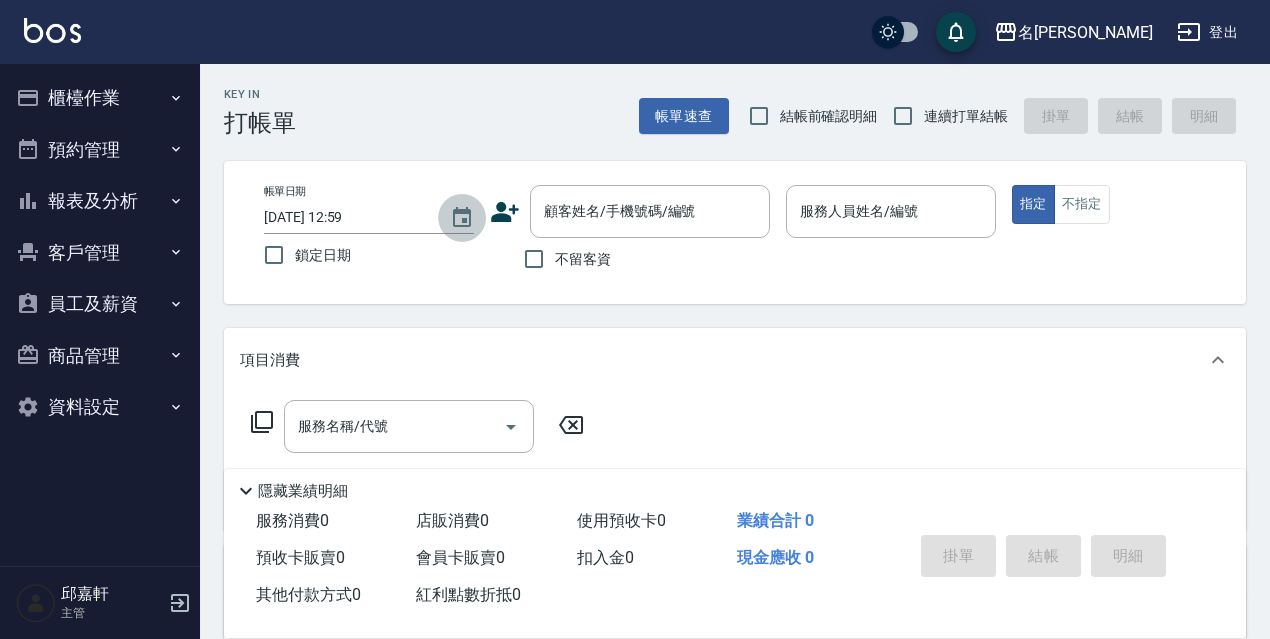 click 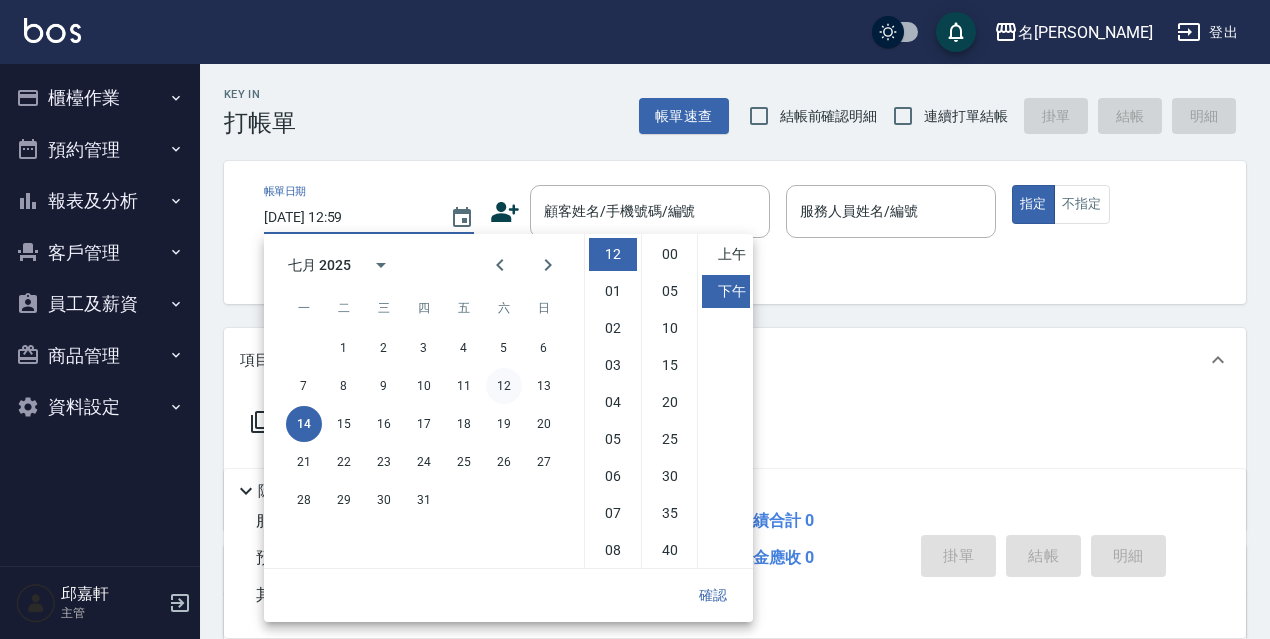 click on "12" at bounding box center (504, 386) 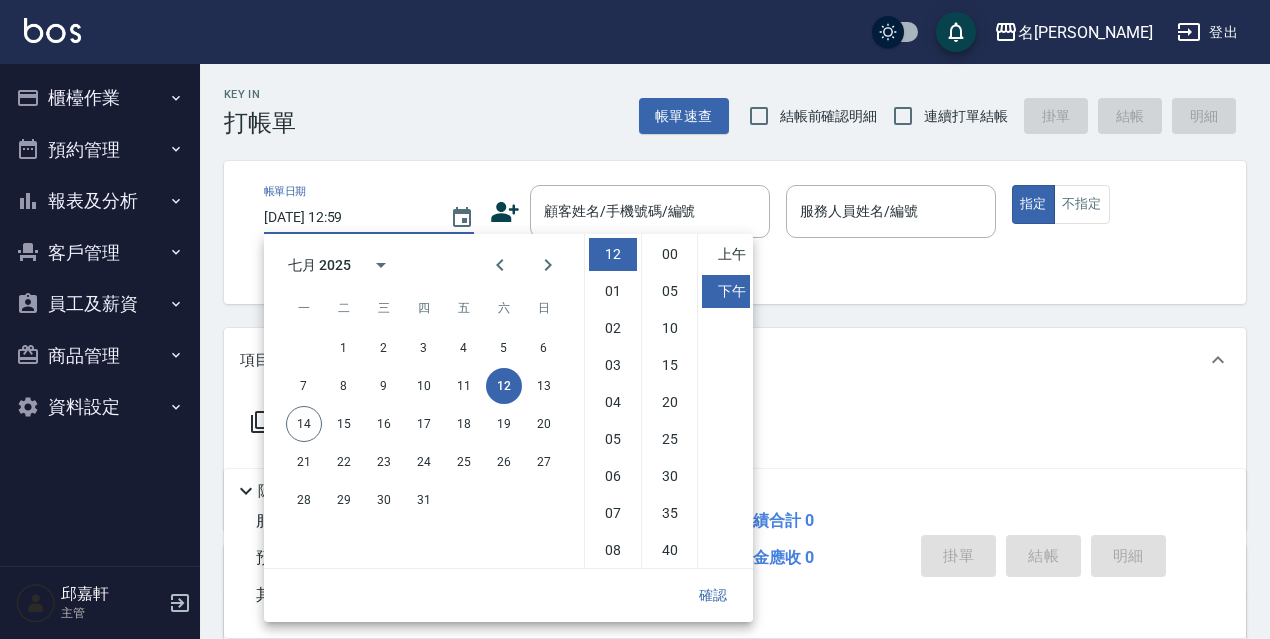 click on "確認" at bounding box center [508, 595] 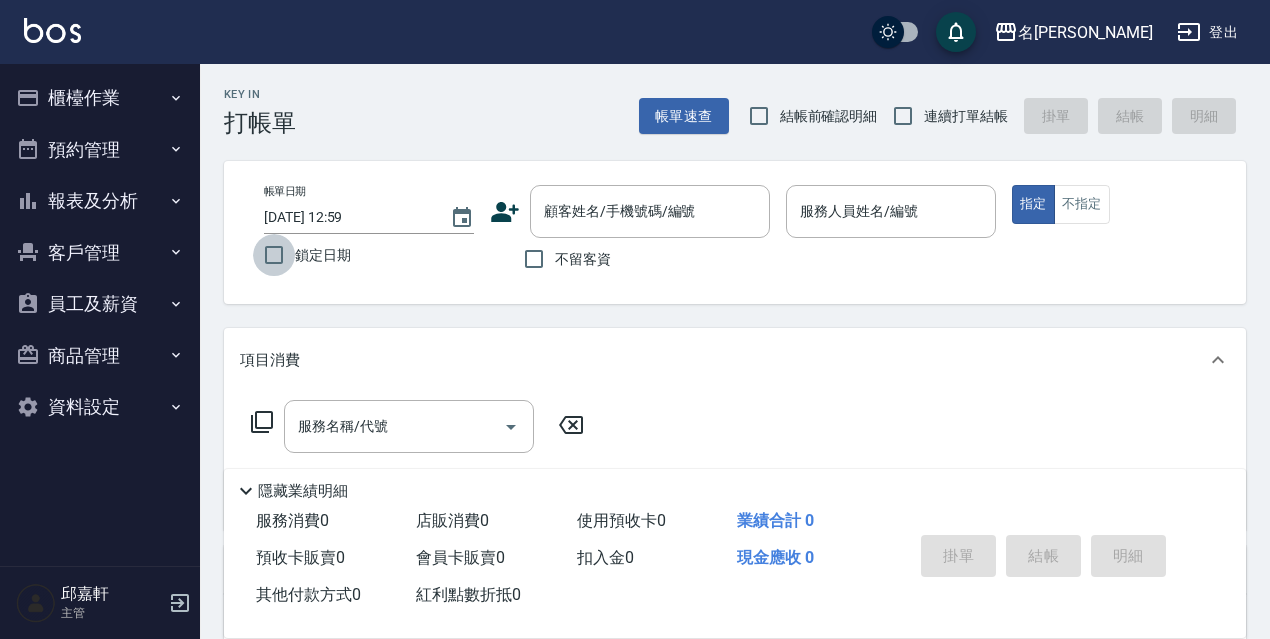 click on "鎖定日期" at bounding box center (274, 255) 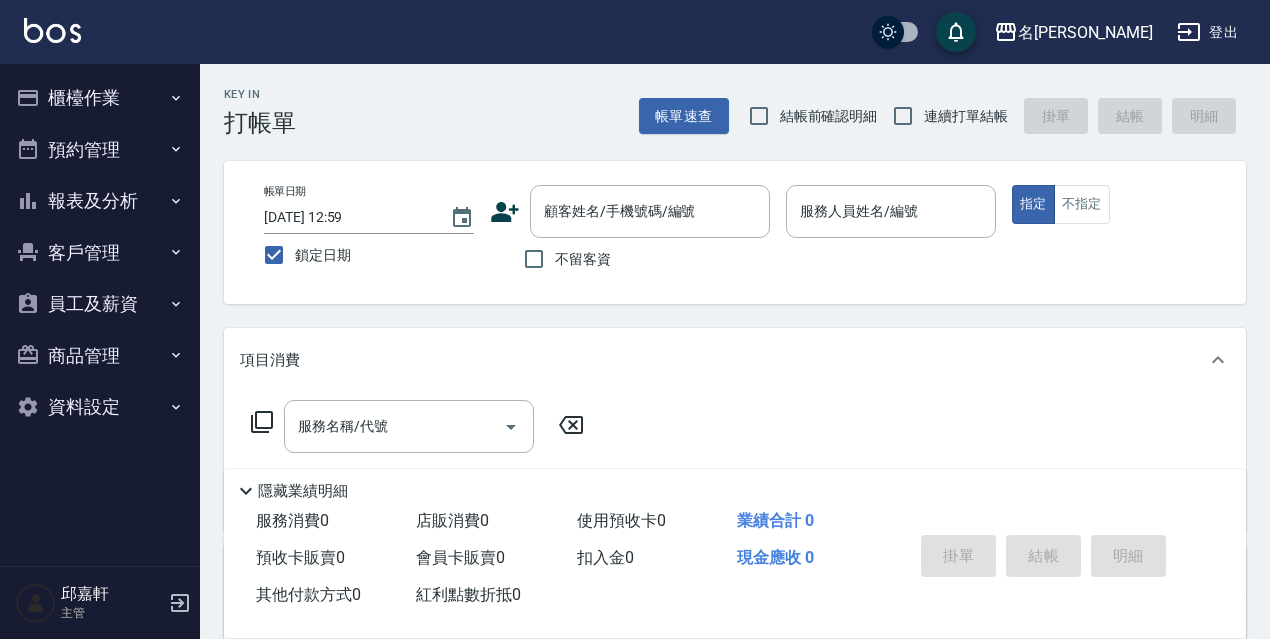 click on "不留客資" at bounding box center [583, 259] 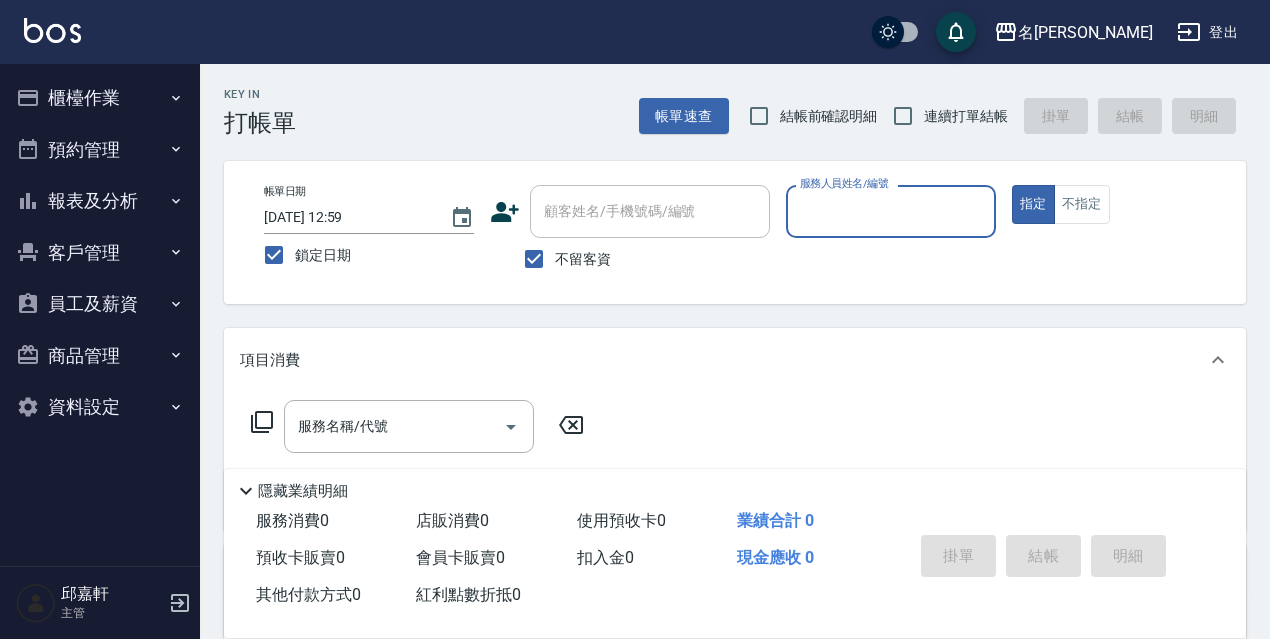 click on "結帳前確認明細" at bounding box center (829, 116) 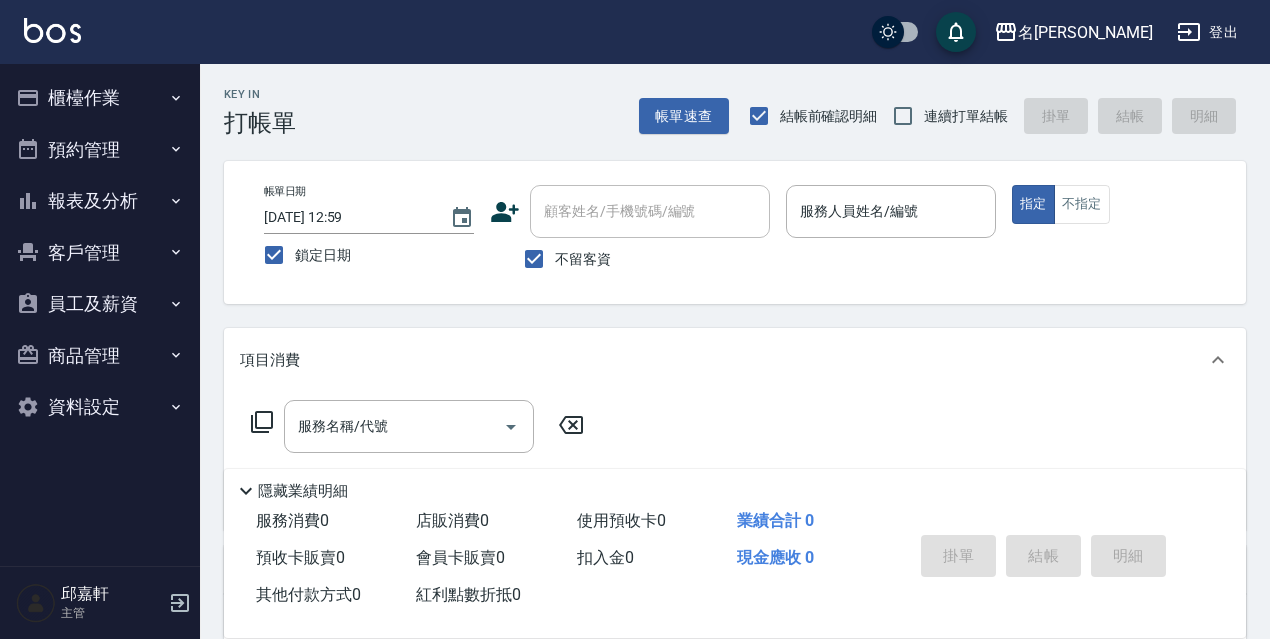 click on "連續打單結帳" at bounding box center [945, 116] 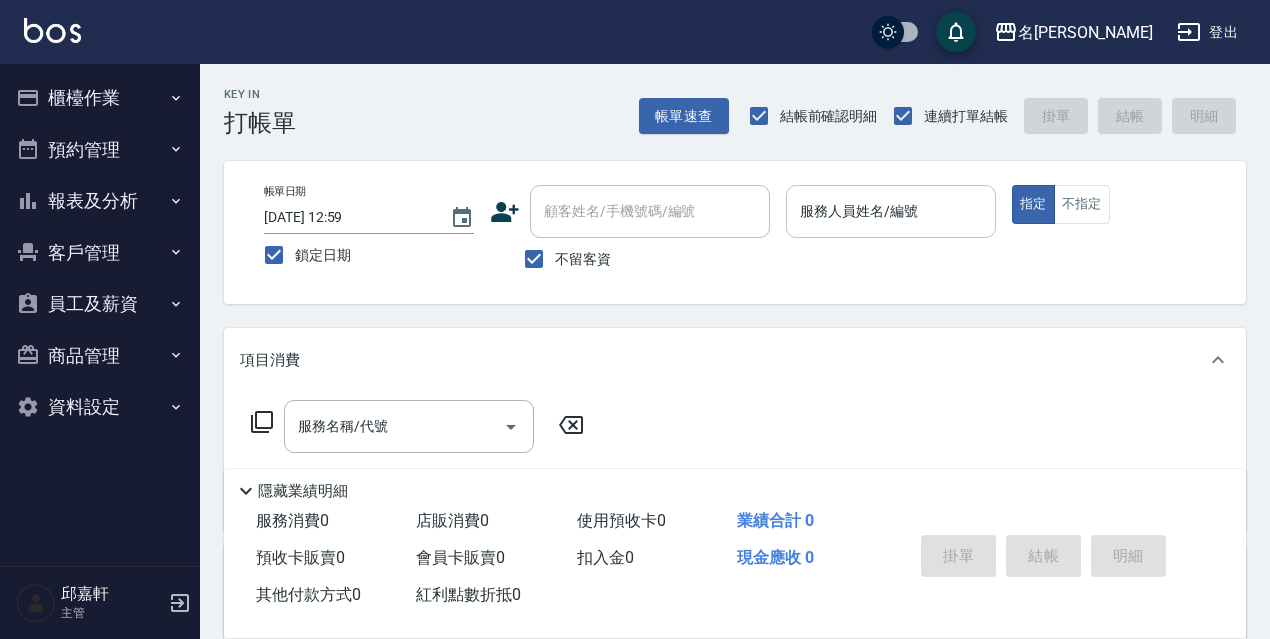 click on "服務人員姓名/編號" at bounding box center (891, 211) 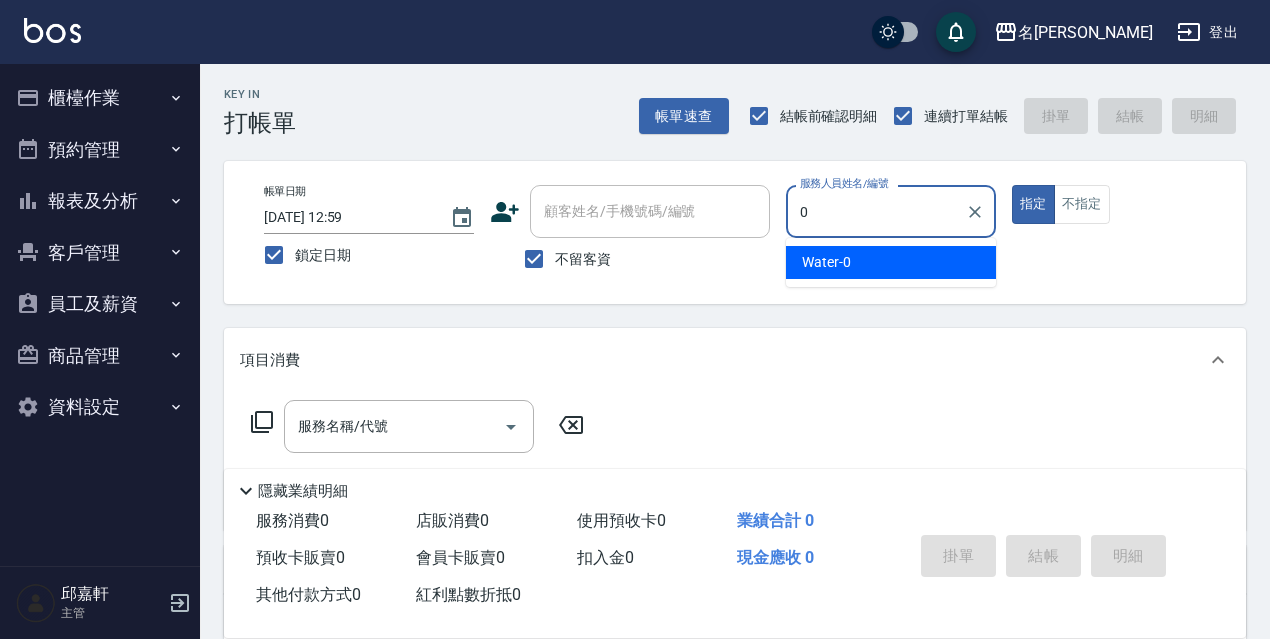 type on "Water-0" 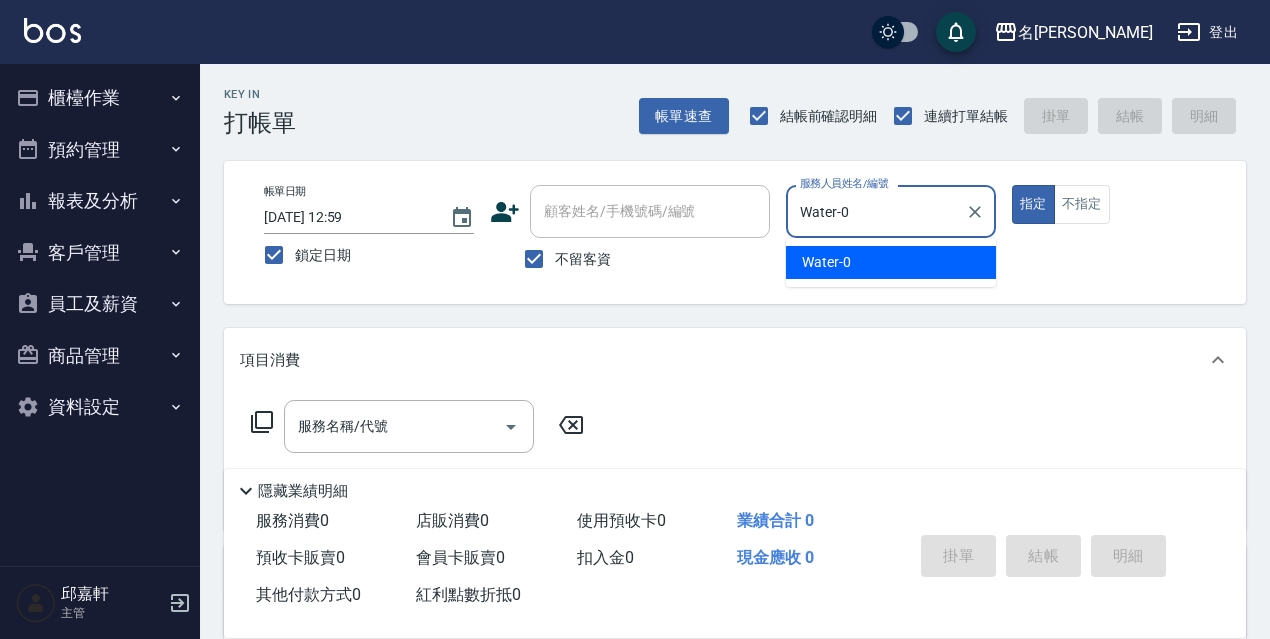type on "true" 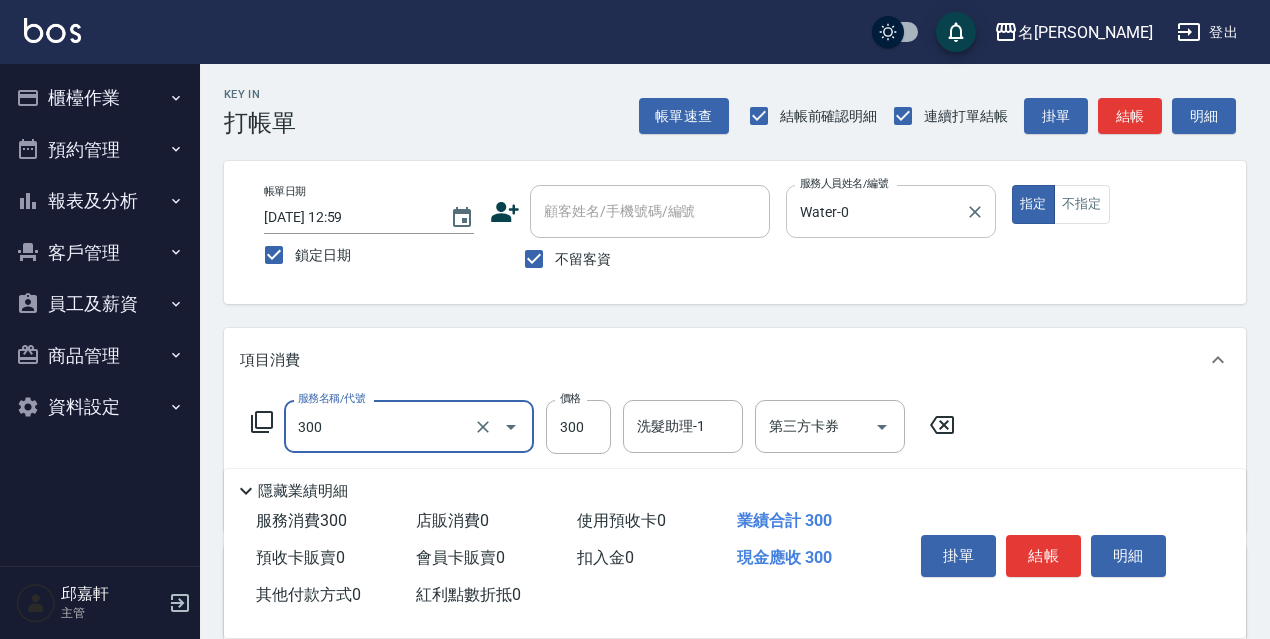 type on "洗髮300(300)" 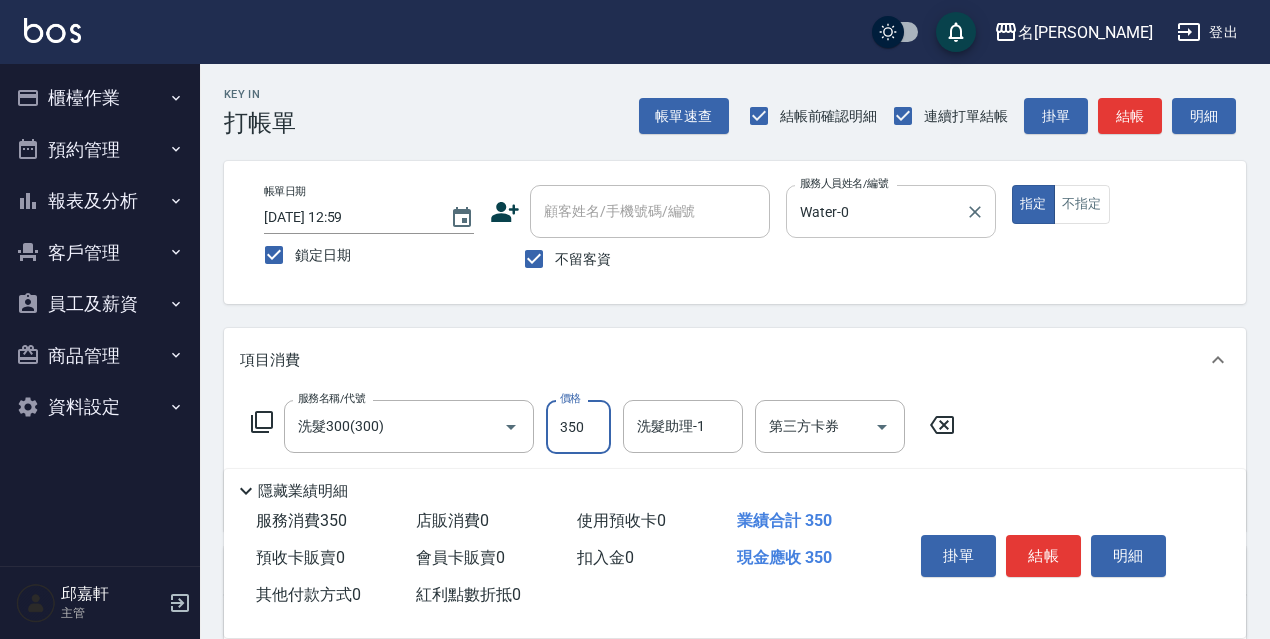 type on "350" 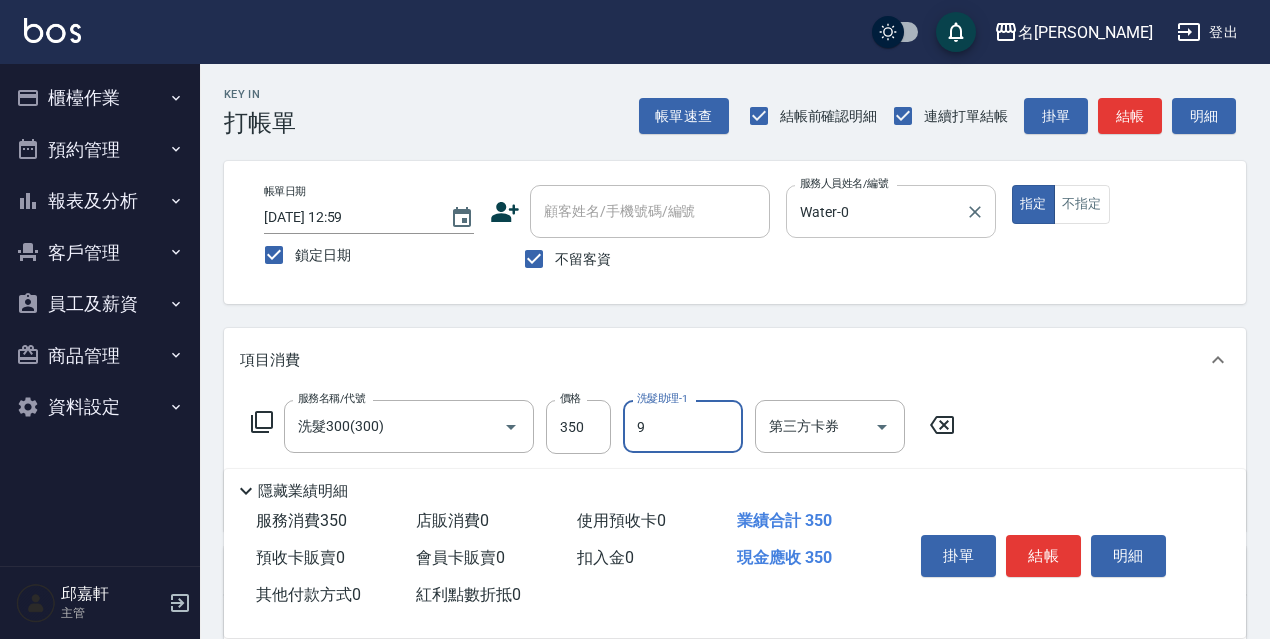 type on "Zora-9" 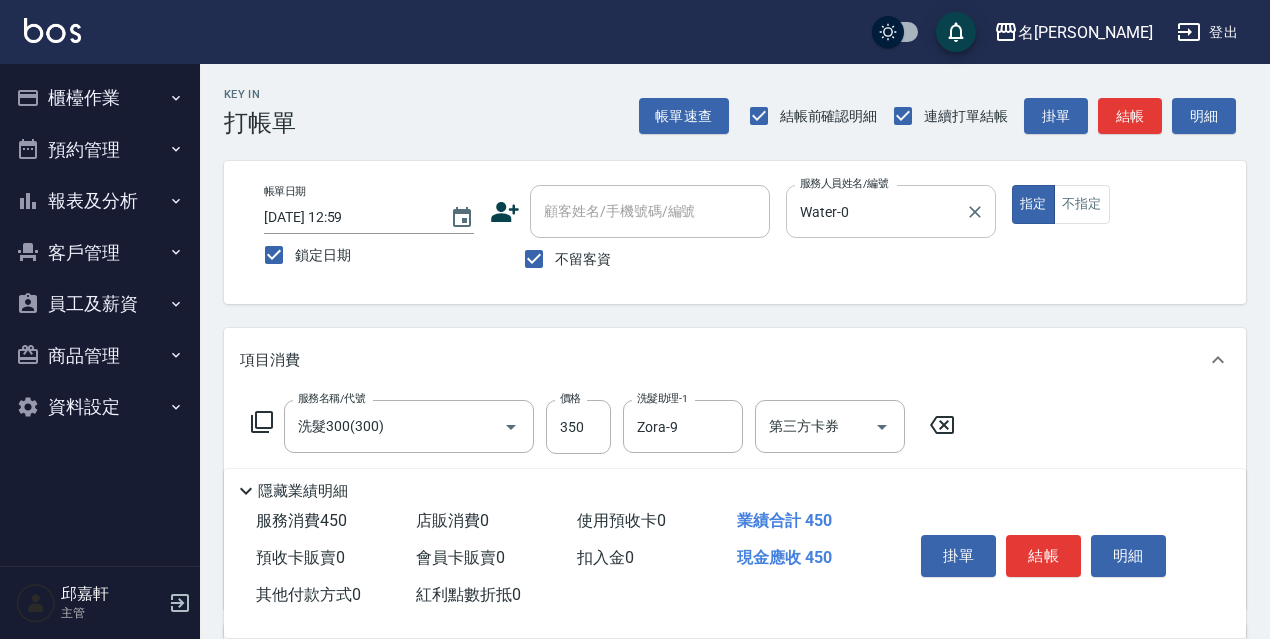 type on "電棒/夾直(803)" 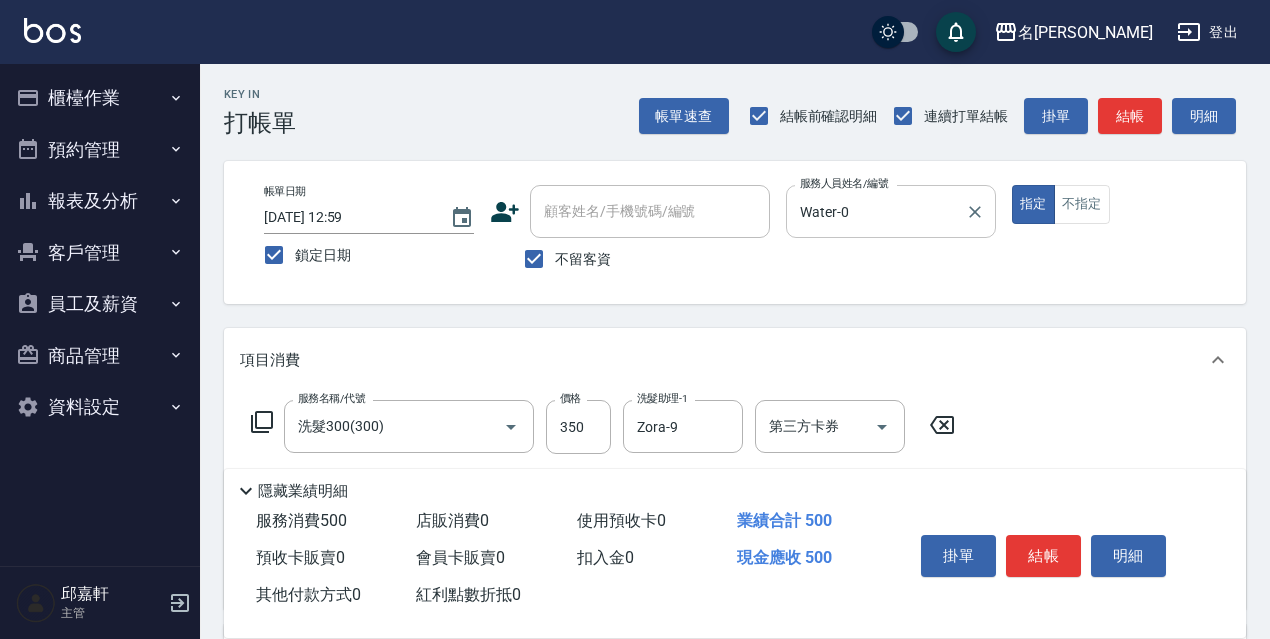 type on "150" 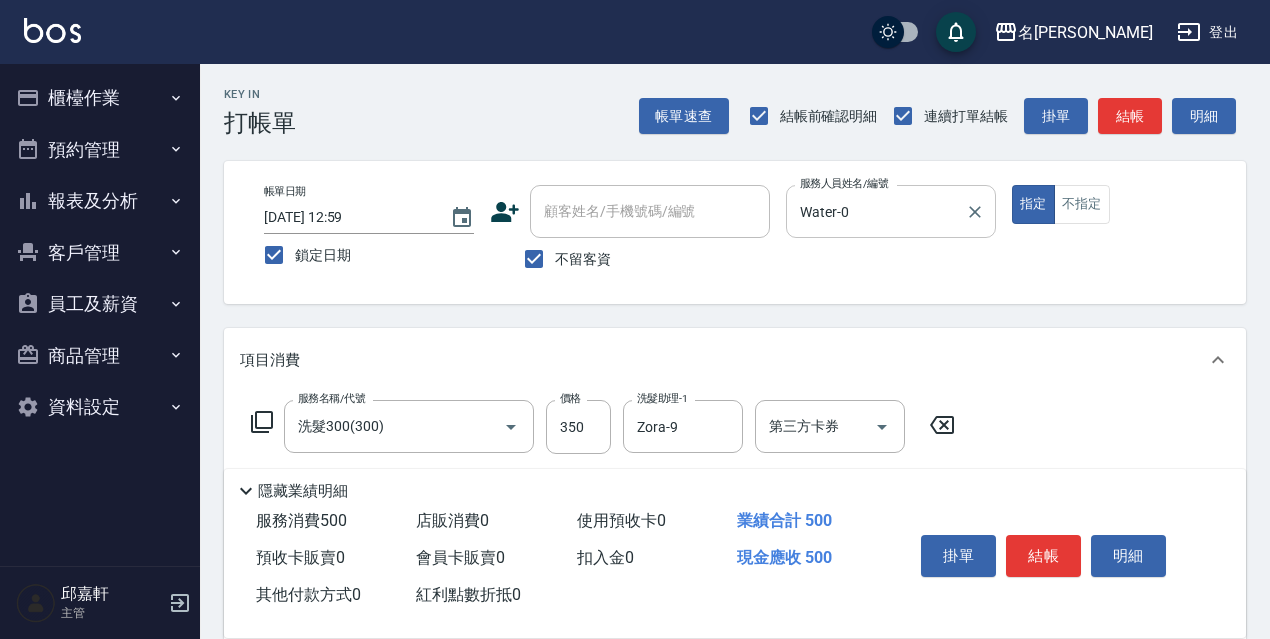 type on "結構式護髮/技術輔助(810)" 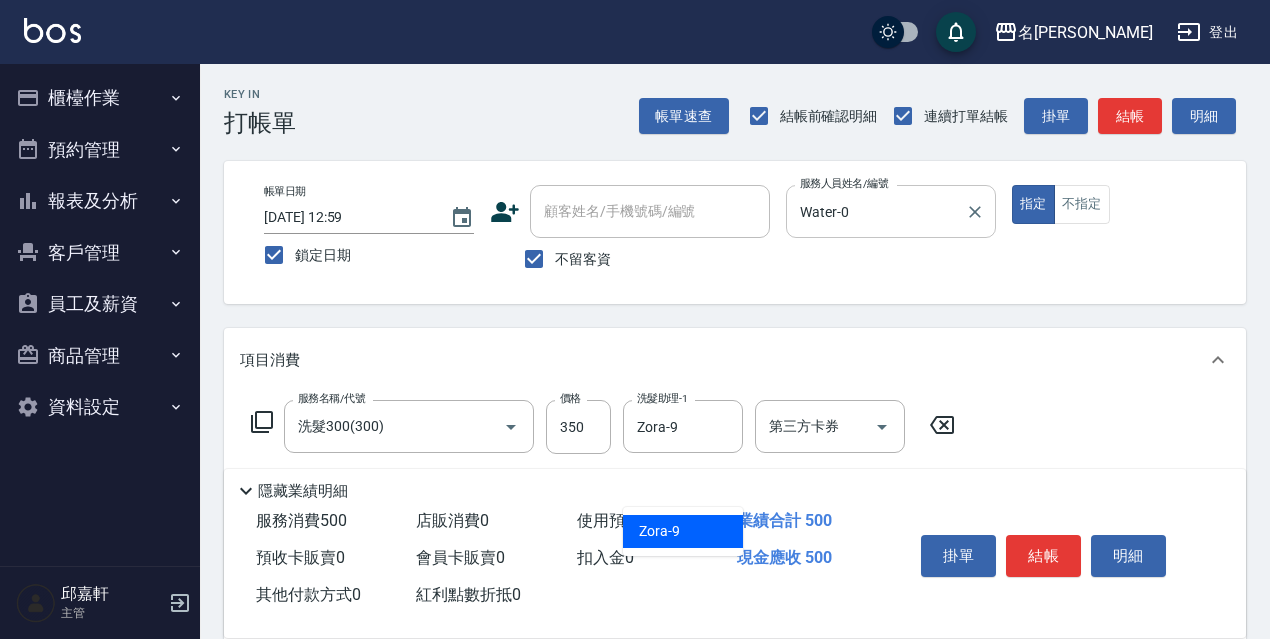 type on "Zora-9" 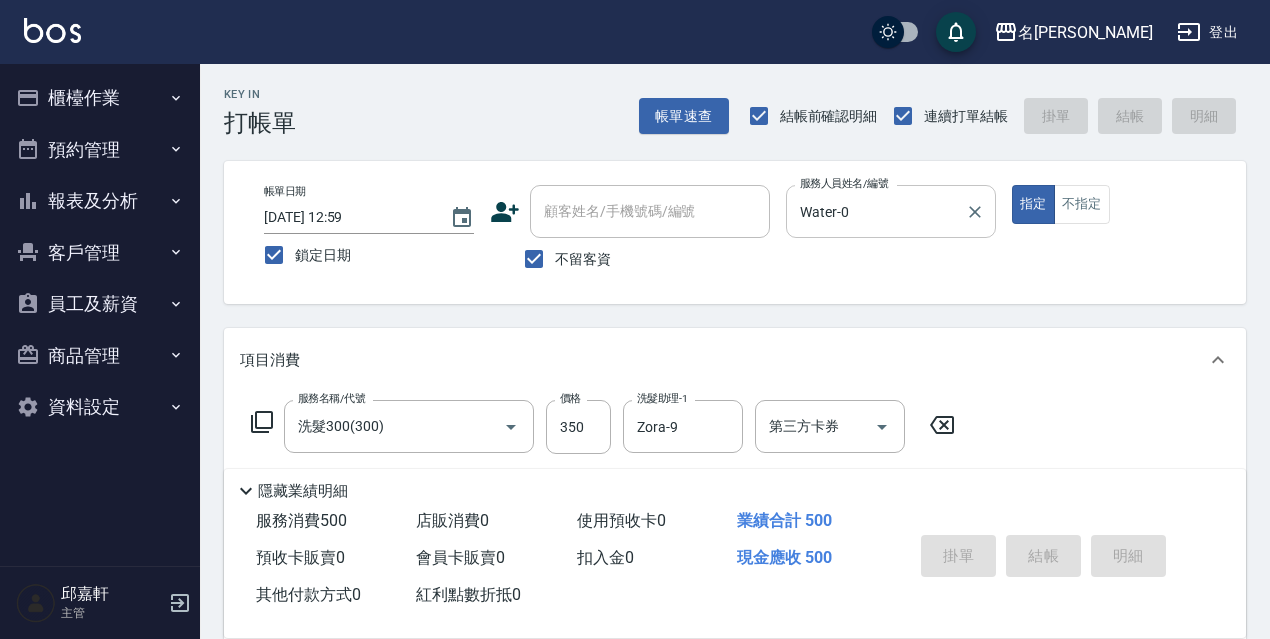 type 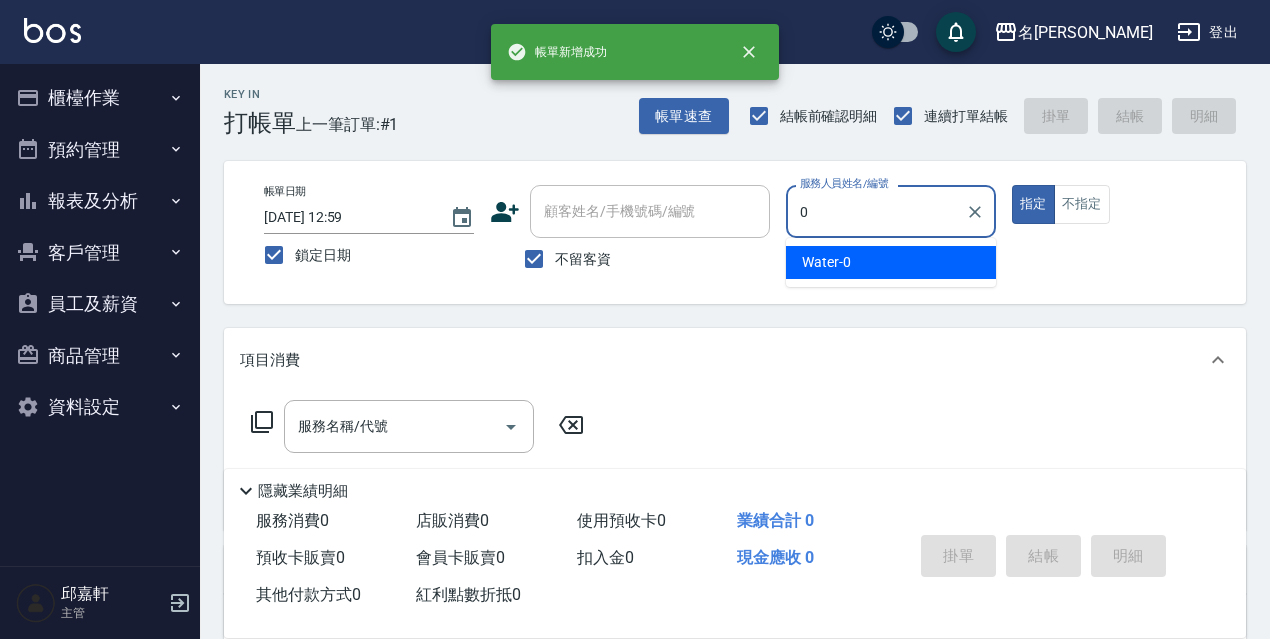 type on "Water-0" 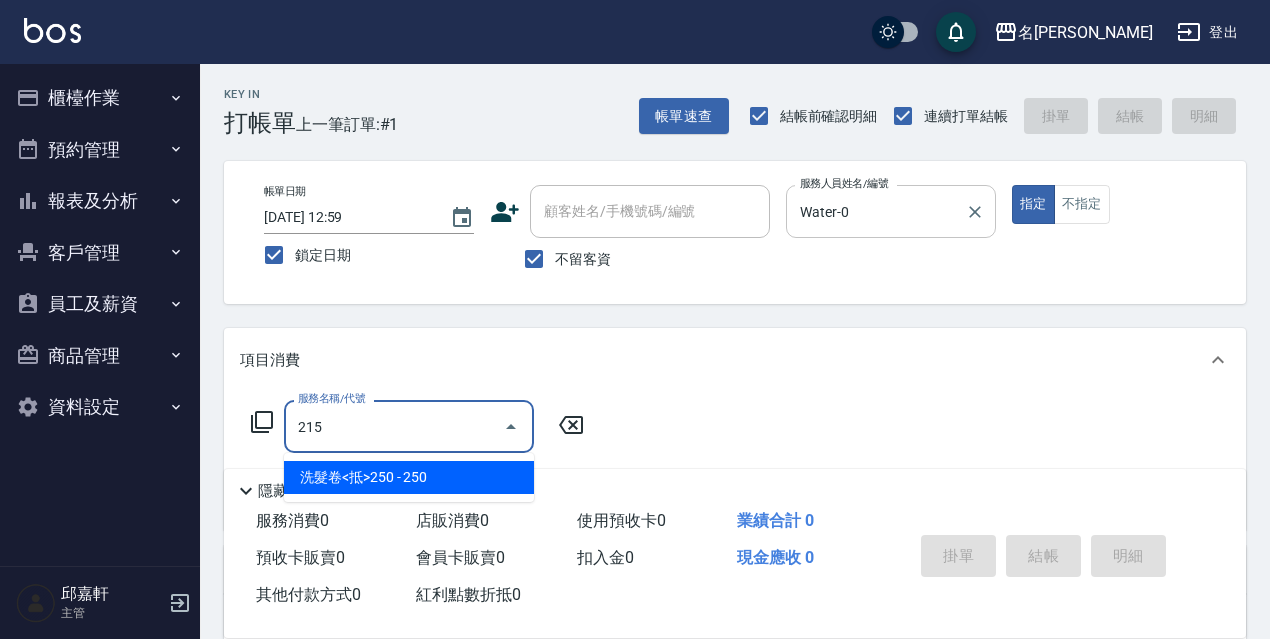 type on "洗髮卷<抵>250(215)" 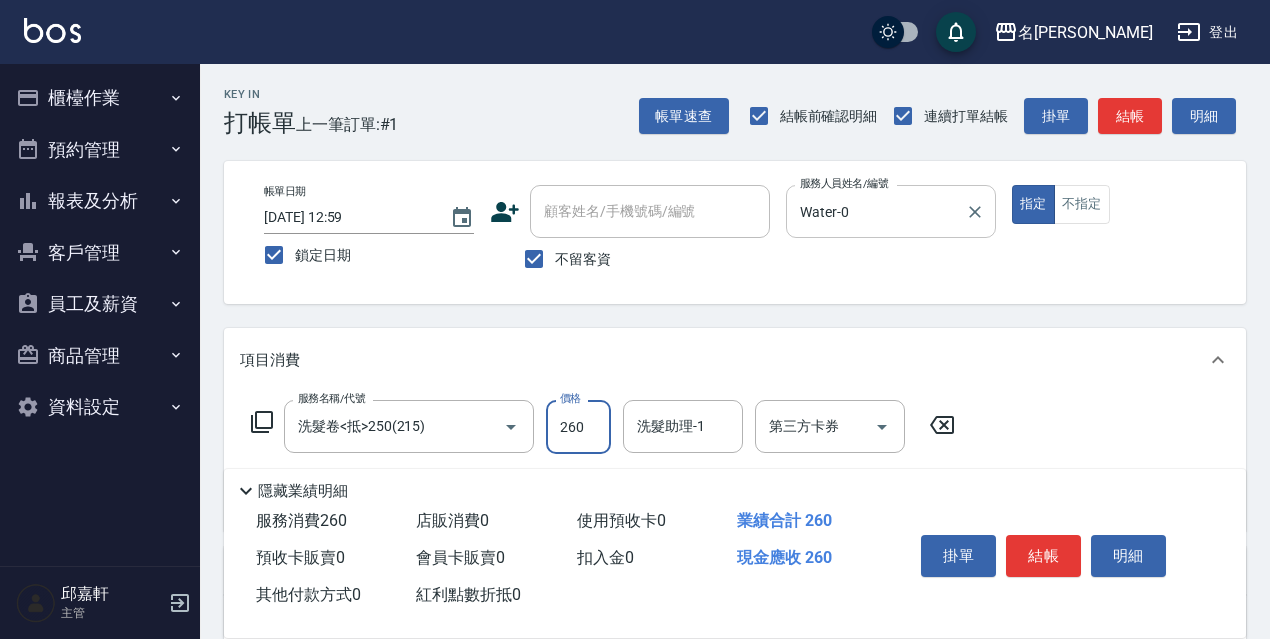 type on "260" 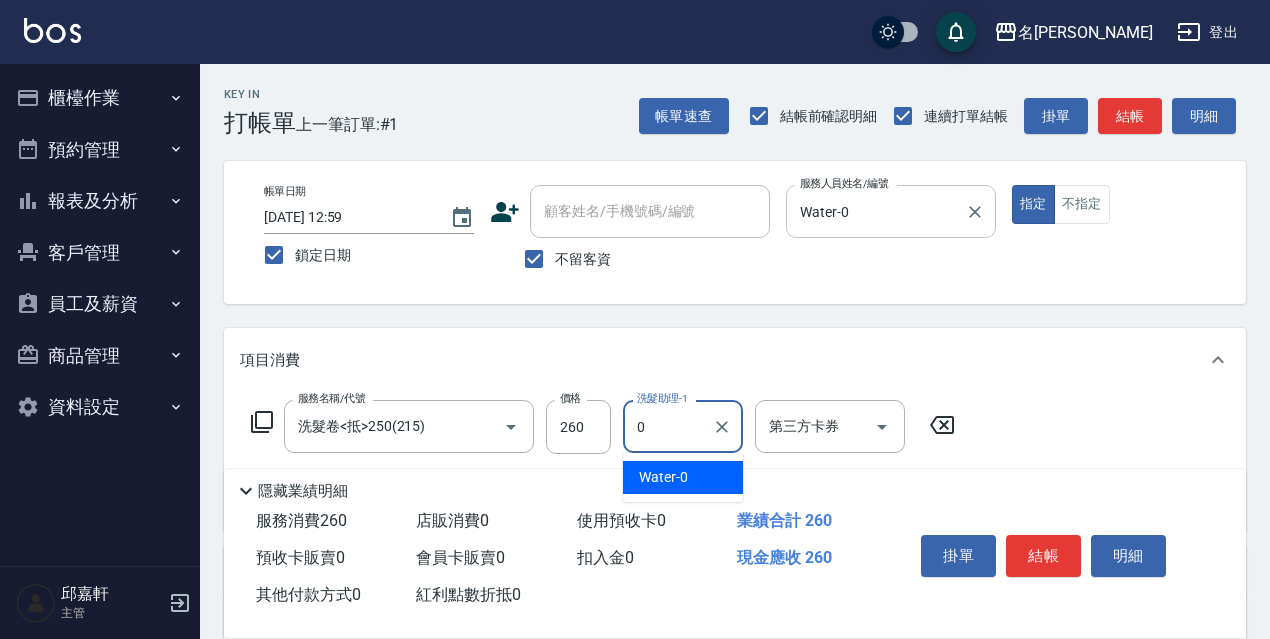 type on "Water-0" 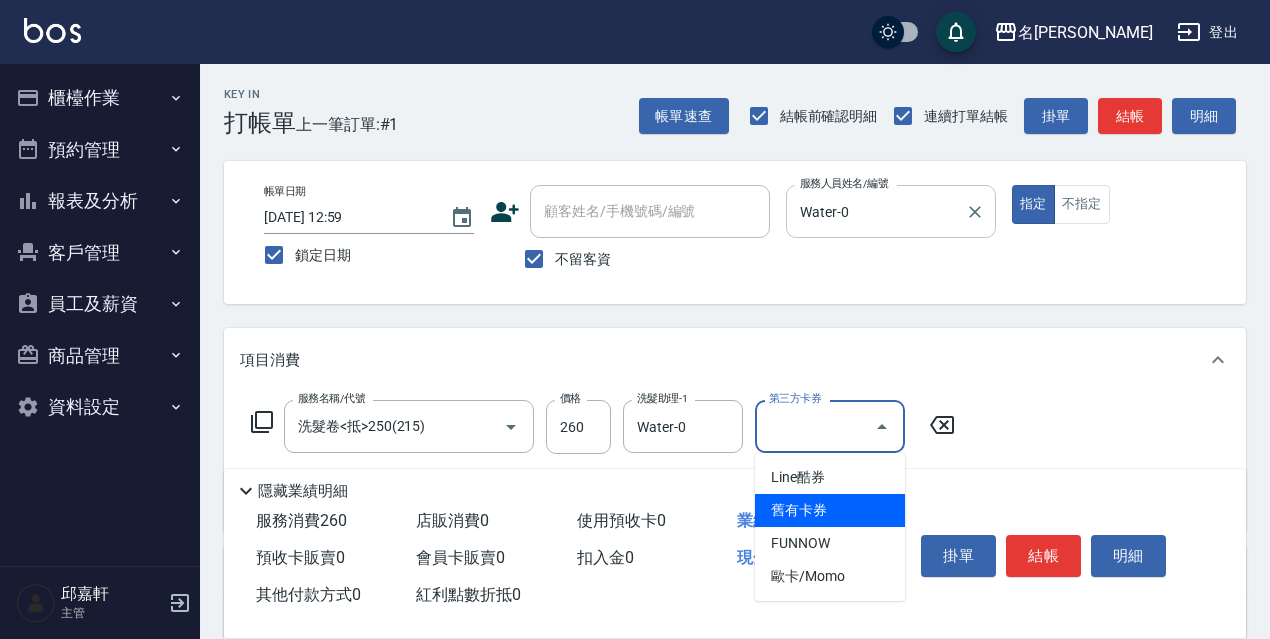 type on "舊有卡券" 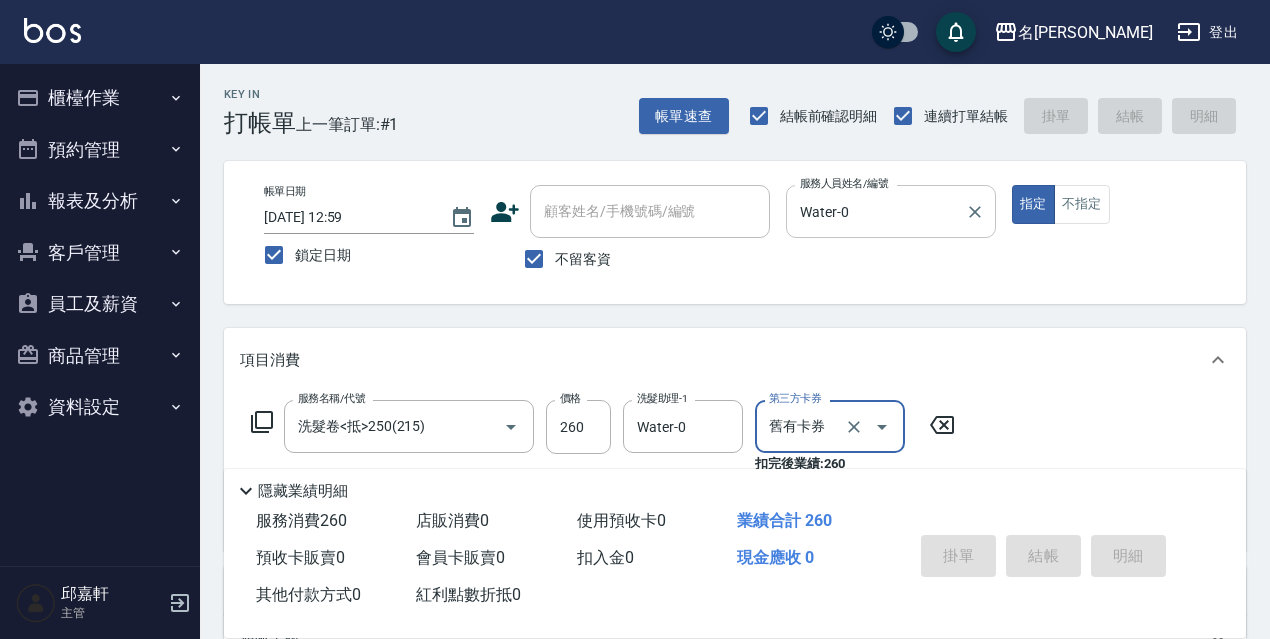 type 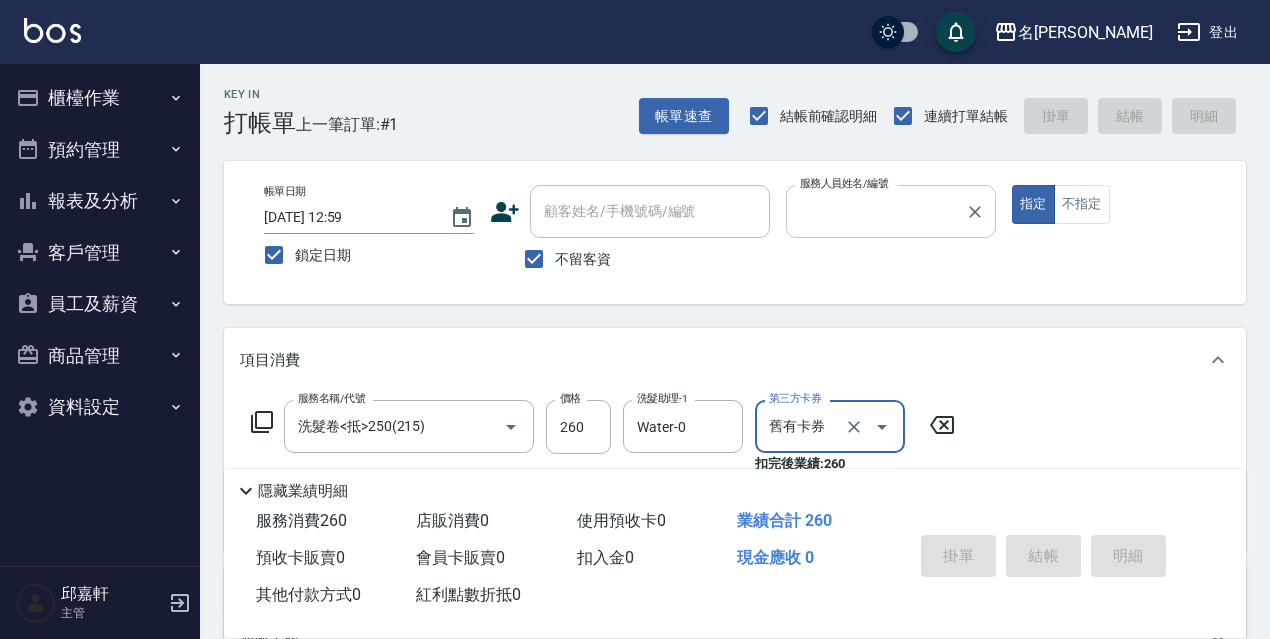 type 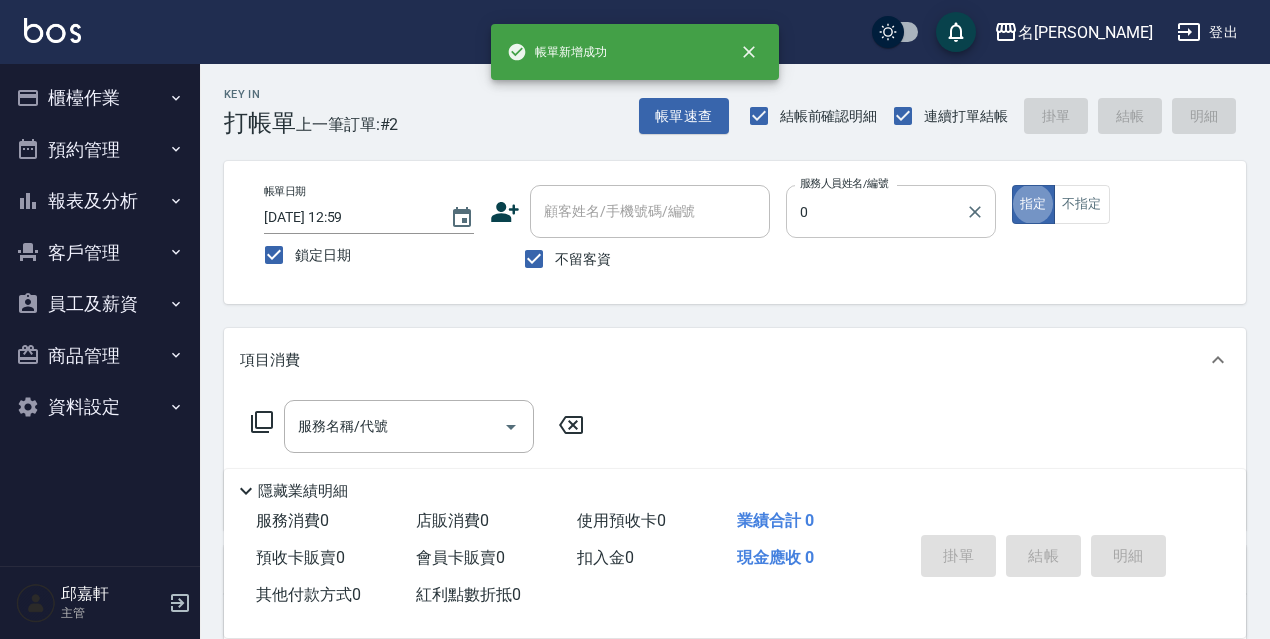 type on "Water-0" 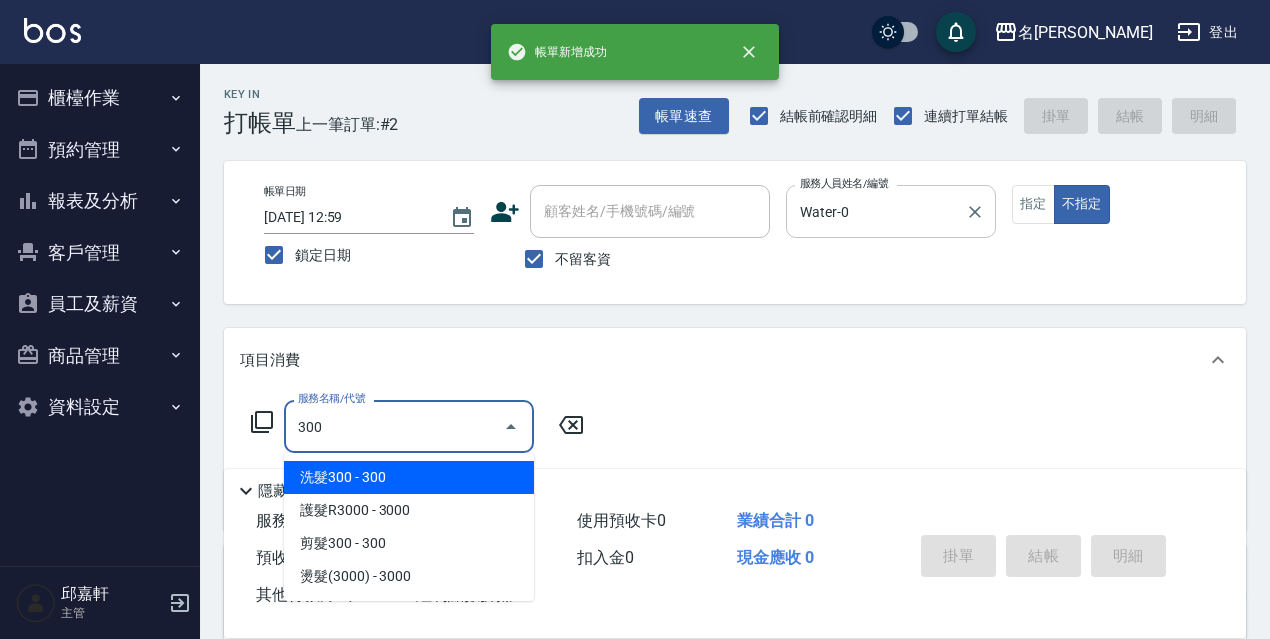 type on "洗髮300(300)" 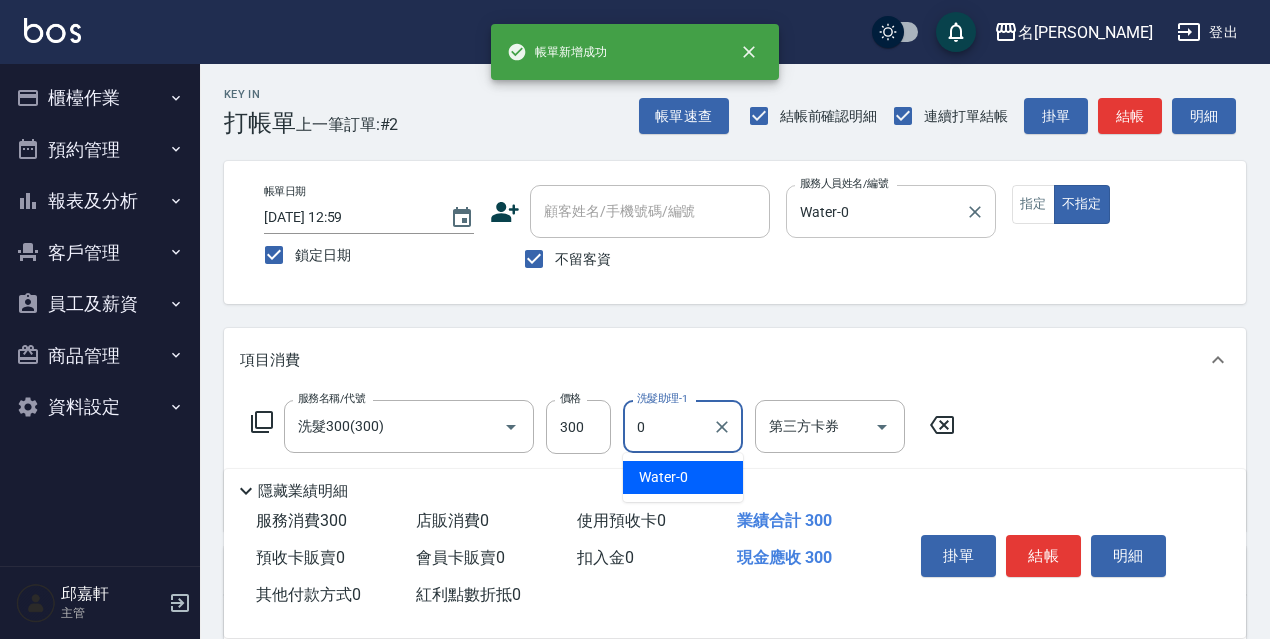 type on "Water-0" 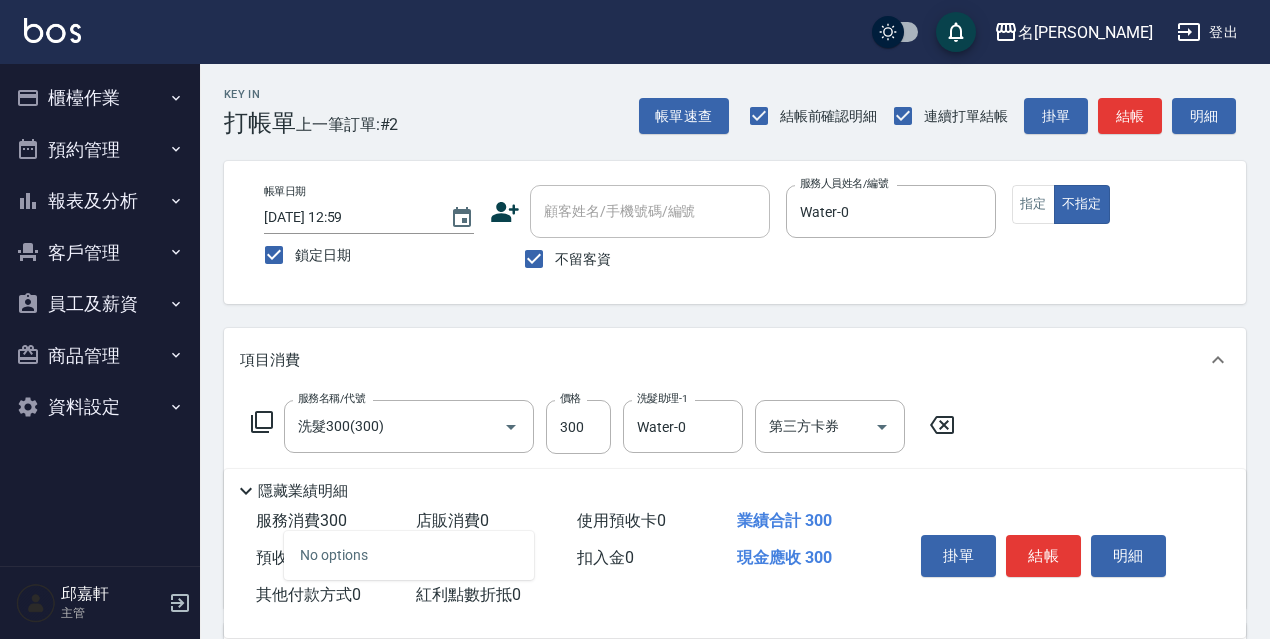 scroll, scrollTop: 300, scrollLeft: 0, axis: vertical 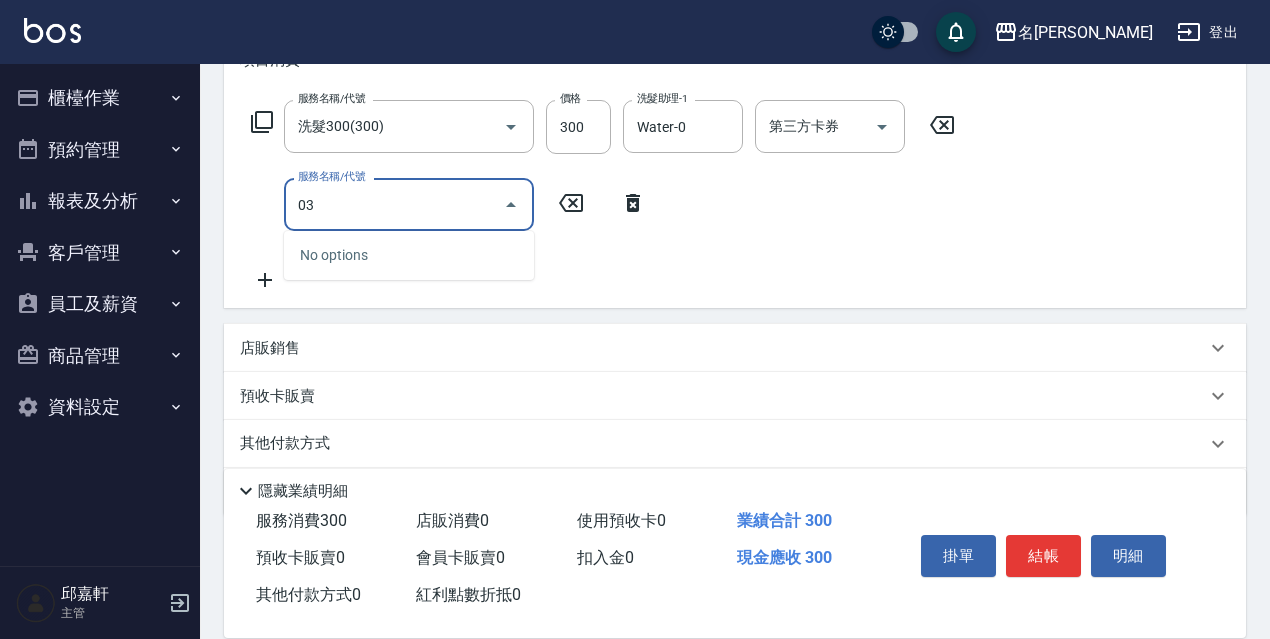 type on "0" 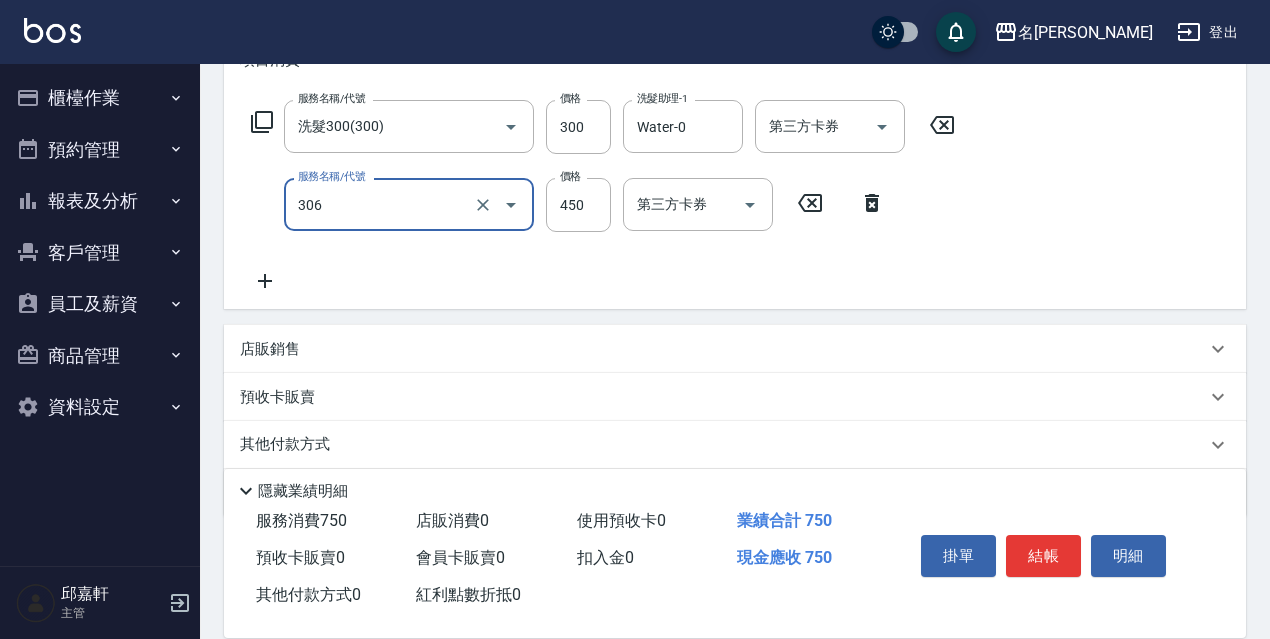 type on "剪髮450(306)" 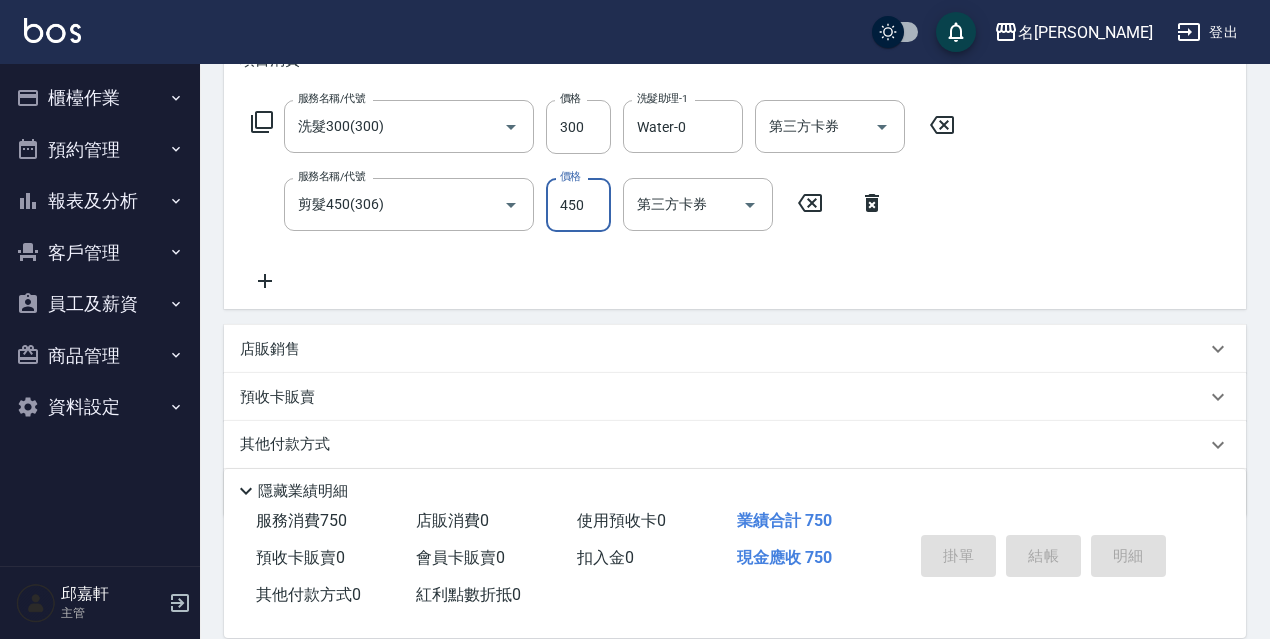 type 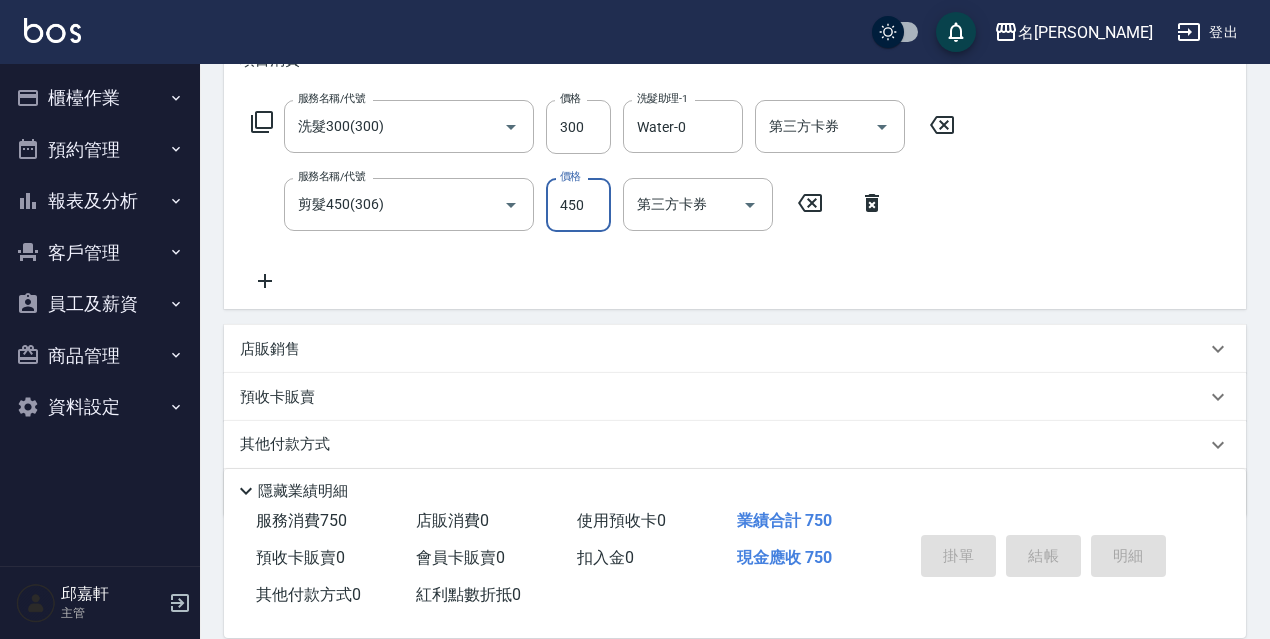 type 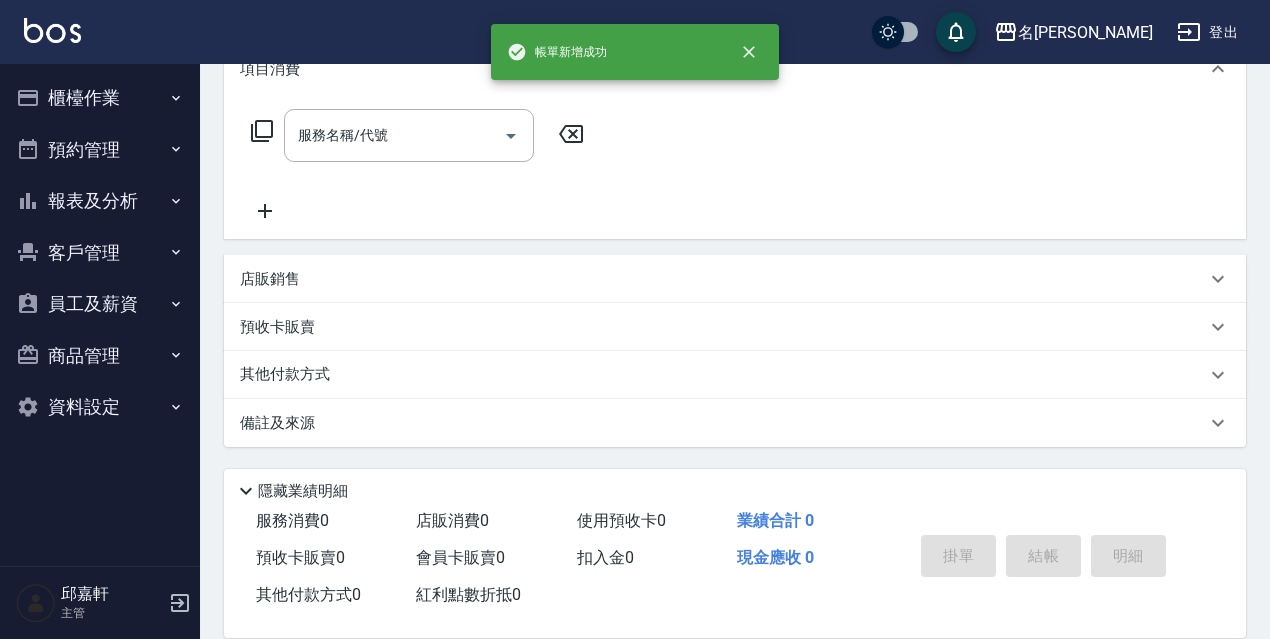 scroll, scrollTop: 0, scrollLeft: 0, axis: both 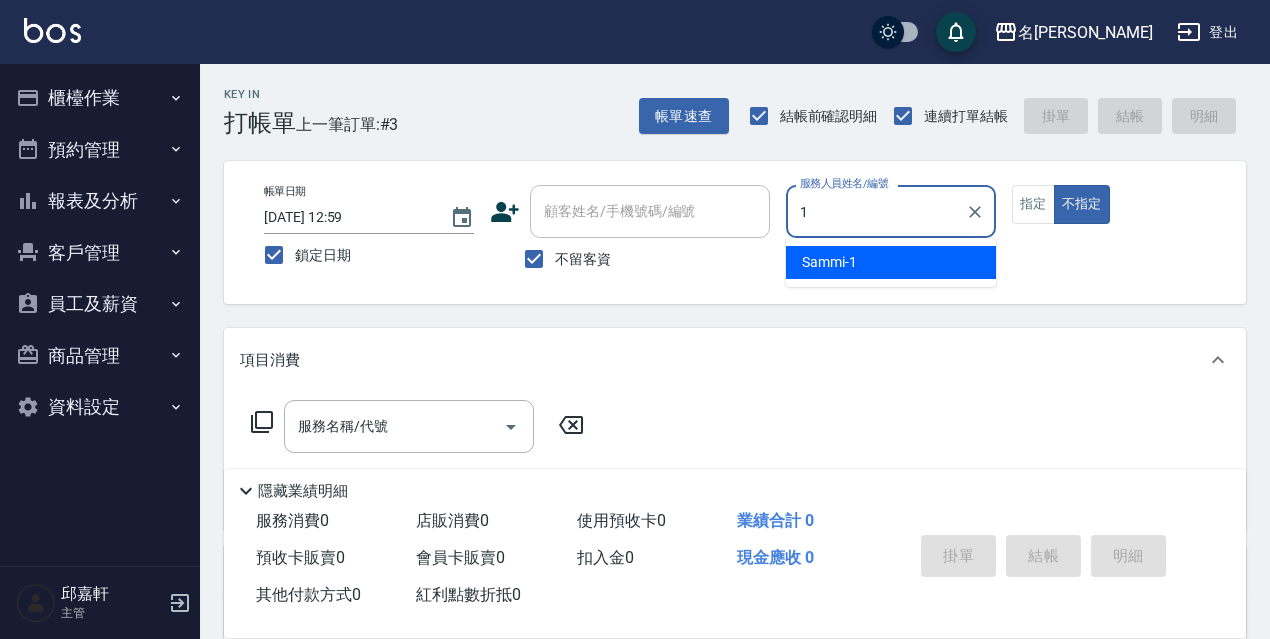 type on "Sammi-1" 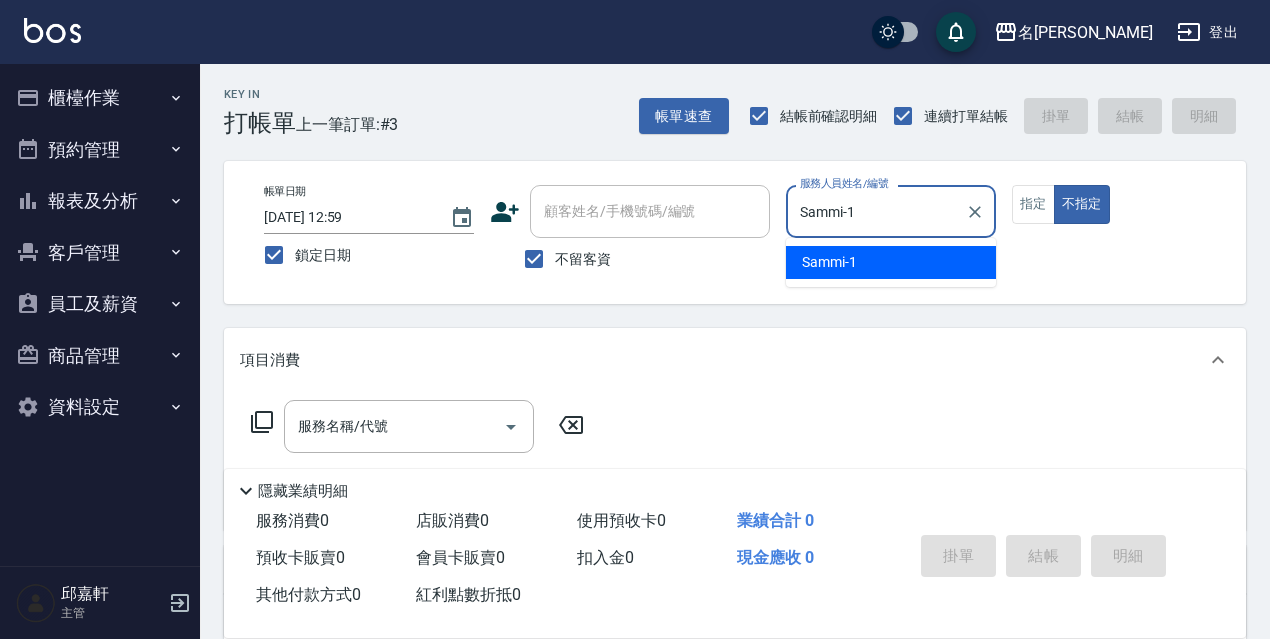 type on "false" 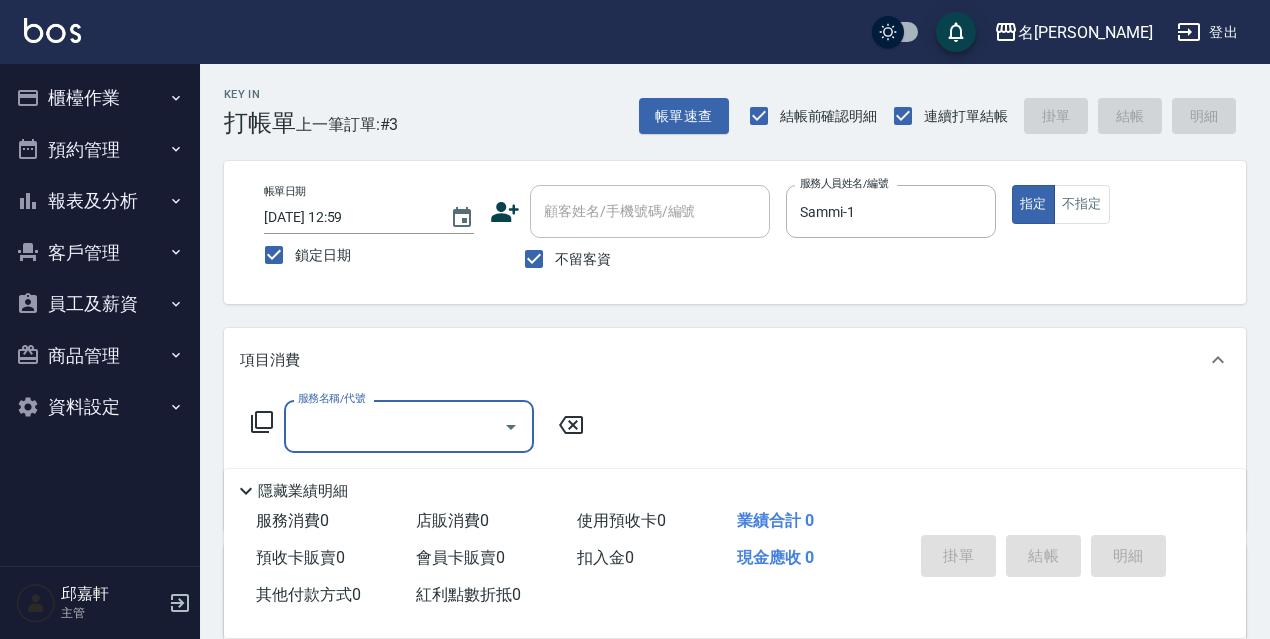 click 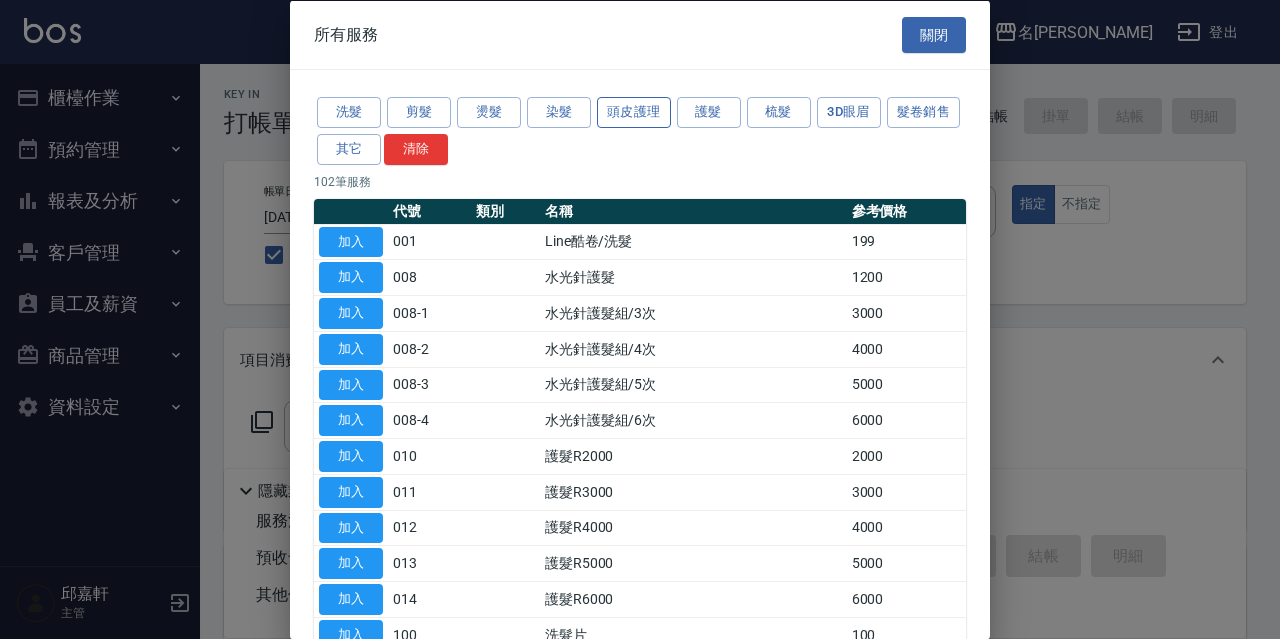 click on "頭皮護理" at bounding box center (634, 112) 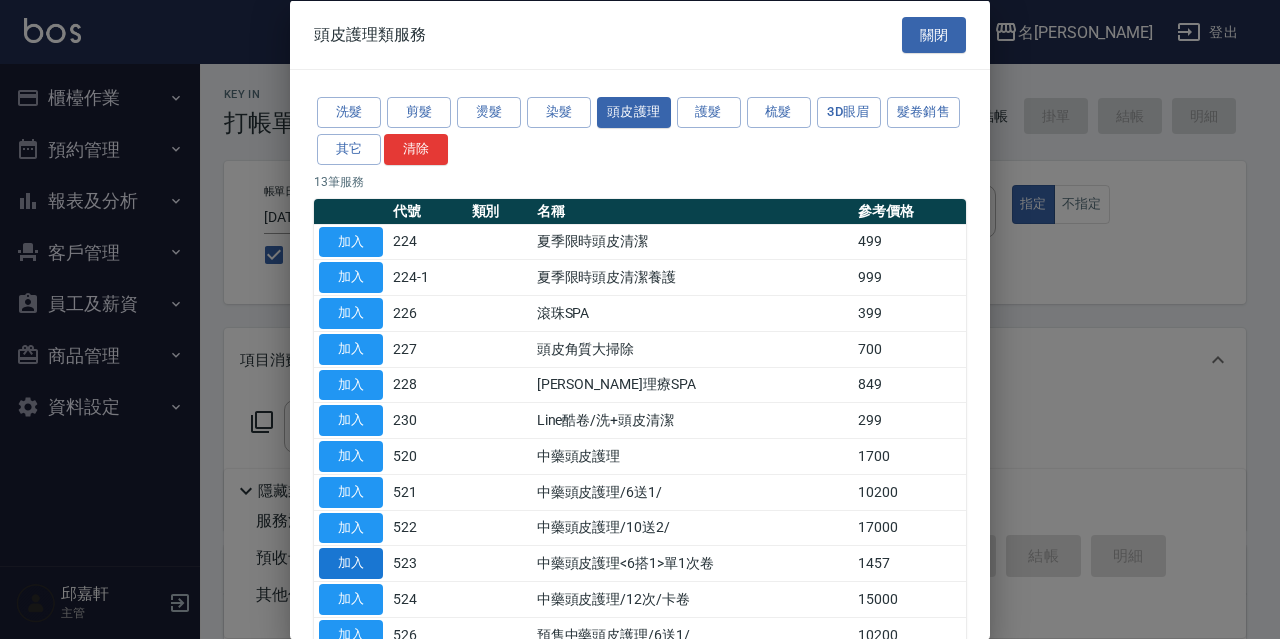 click on "加入" at bounding box center [351, 563] 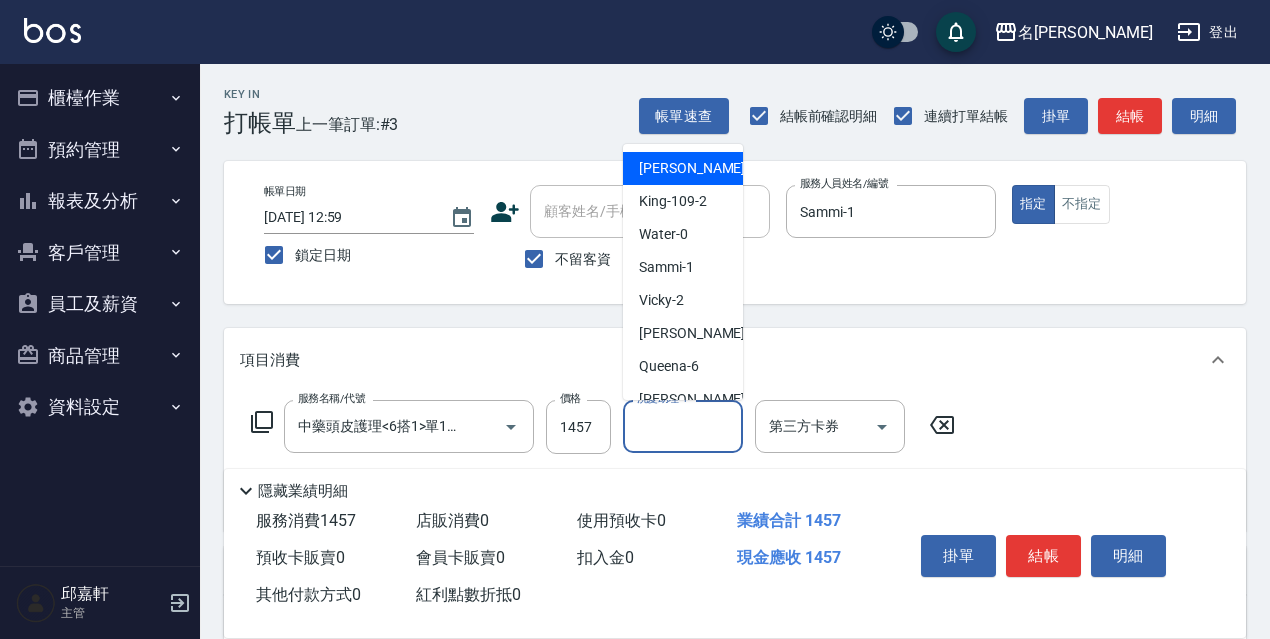 click on "洗髮助理-1" at bounding box center (683, 426) 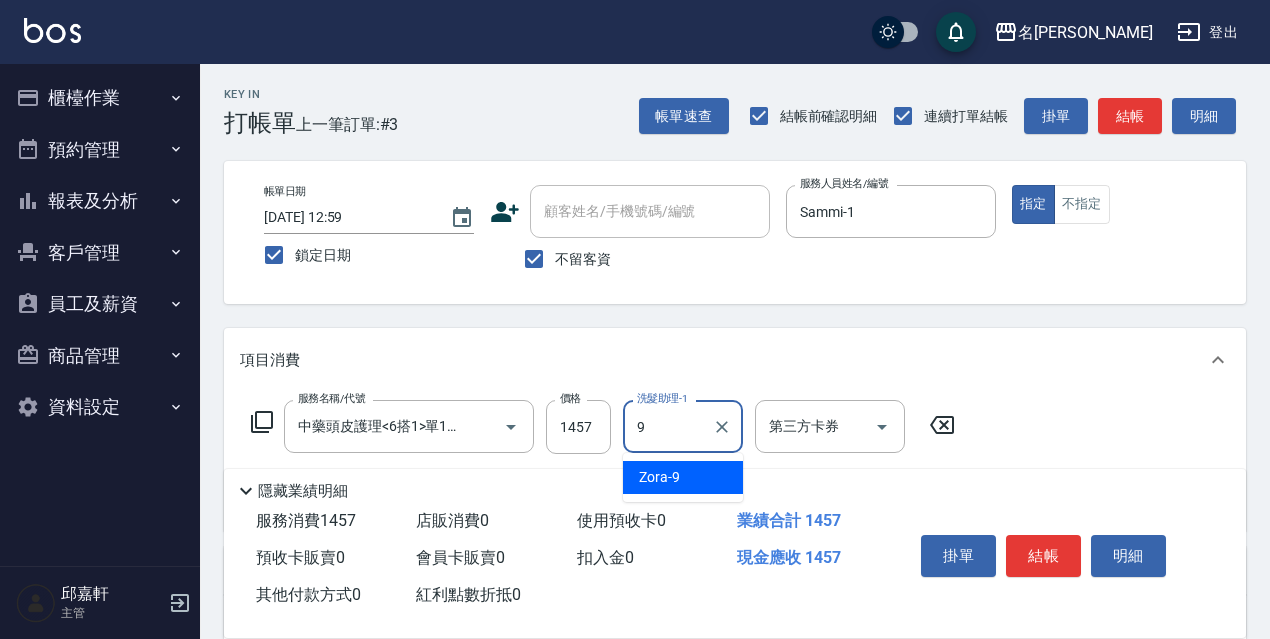 type on "Zora-9" 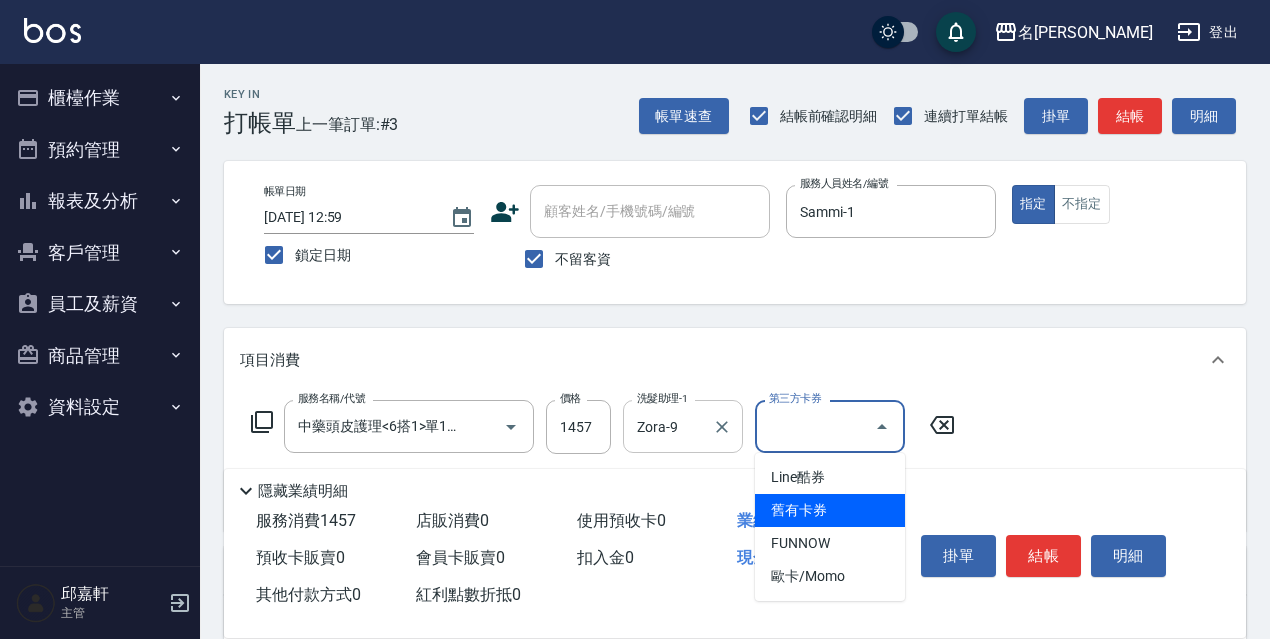 type on "舊有卡券" 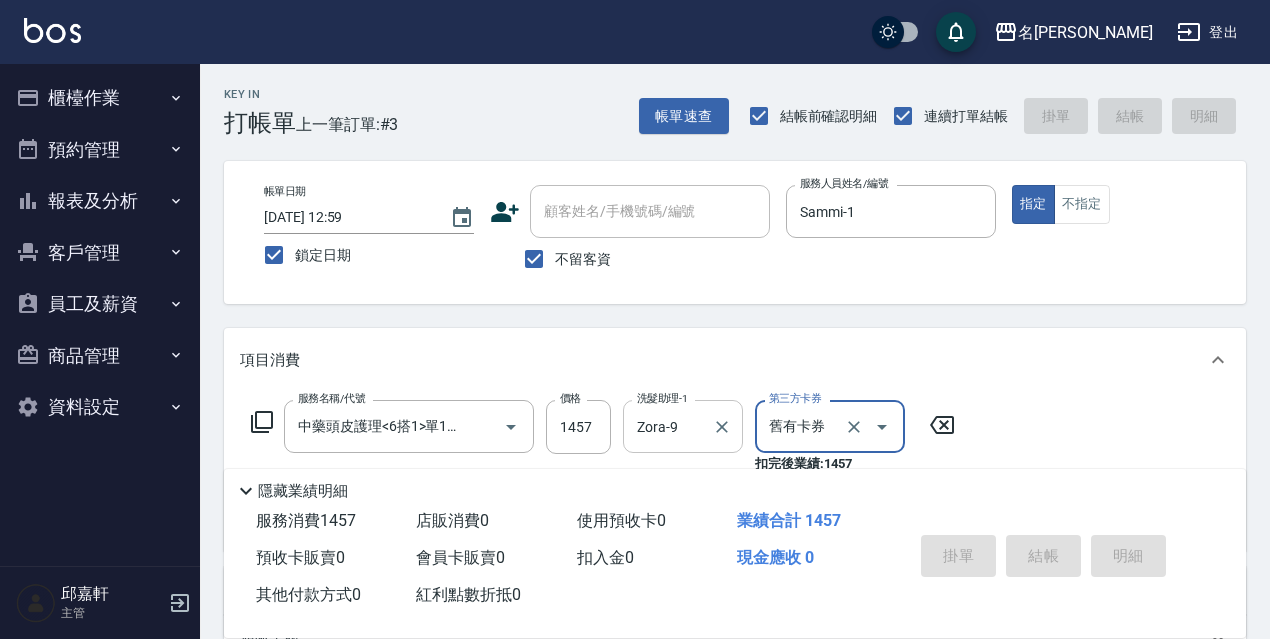 type 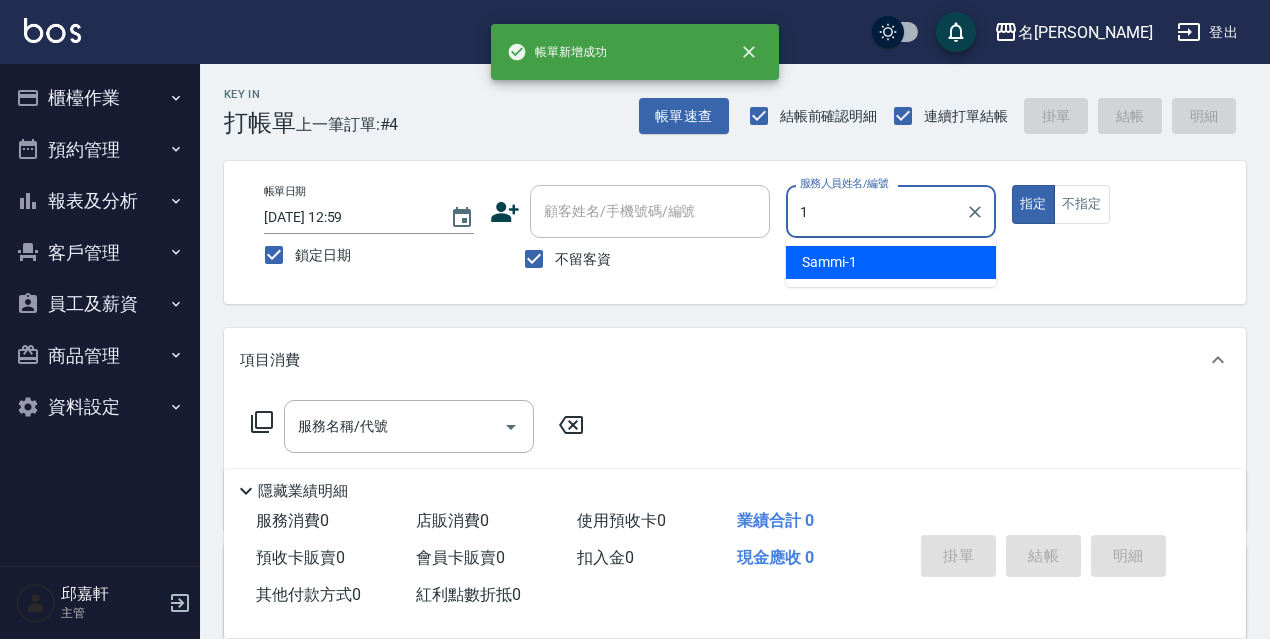 type on "Sammi-1" 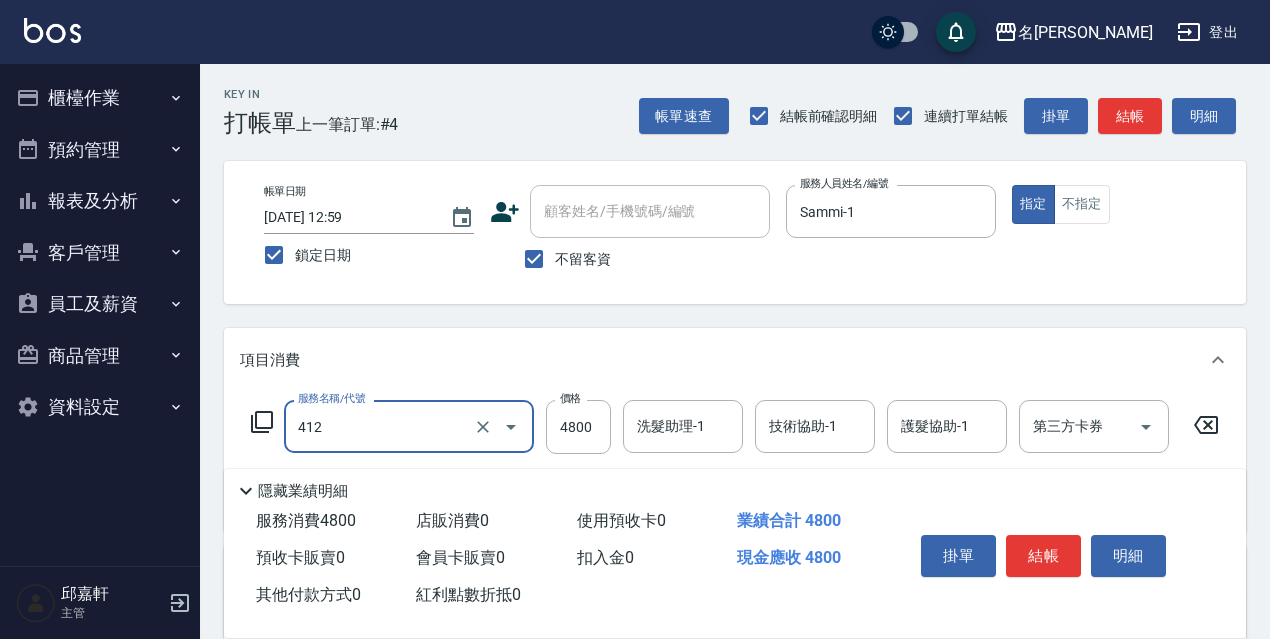 type on "阿速卡醫學燙髮(412)" 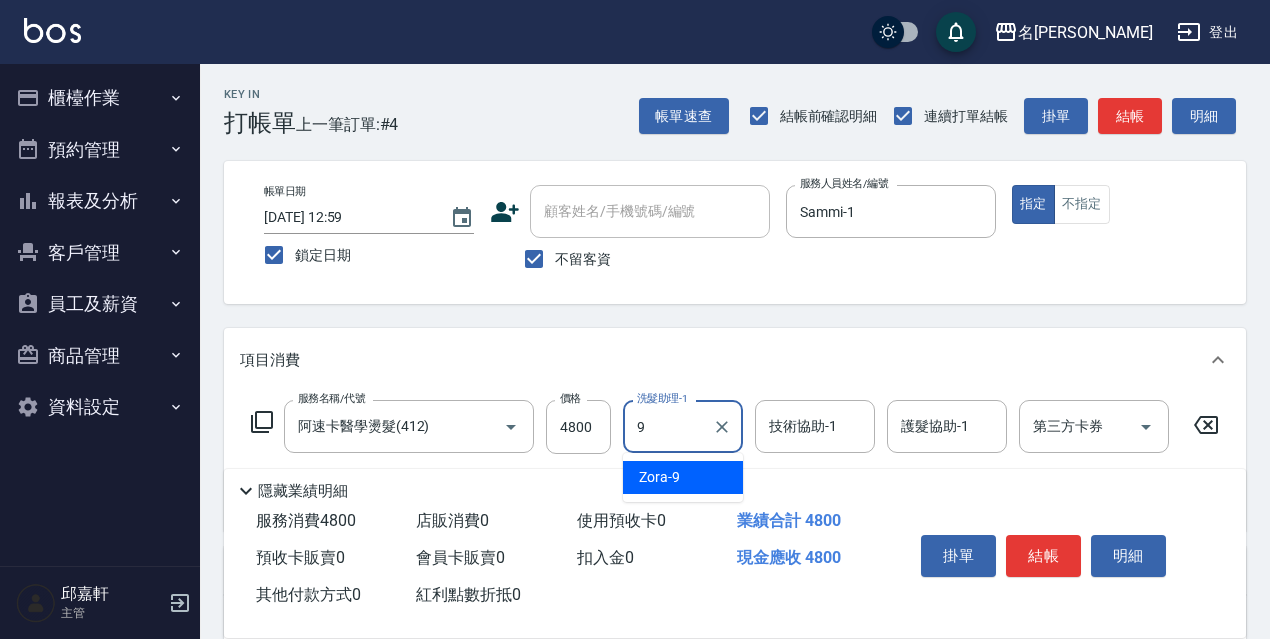 type on "Zora-9" 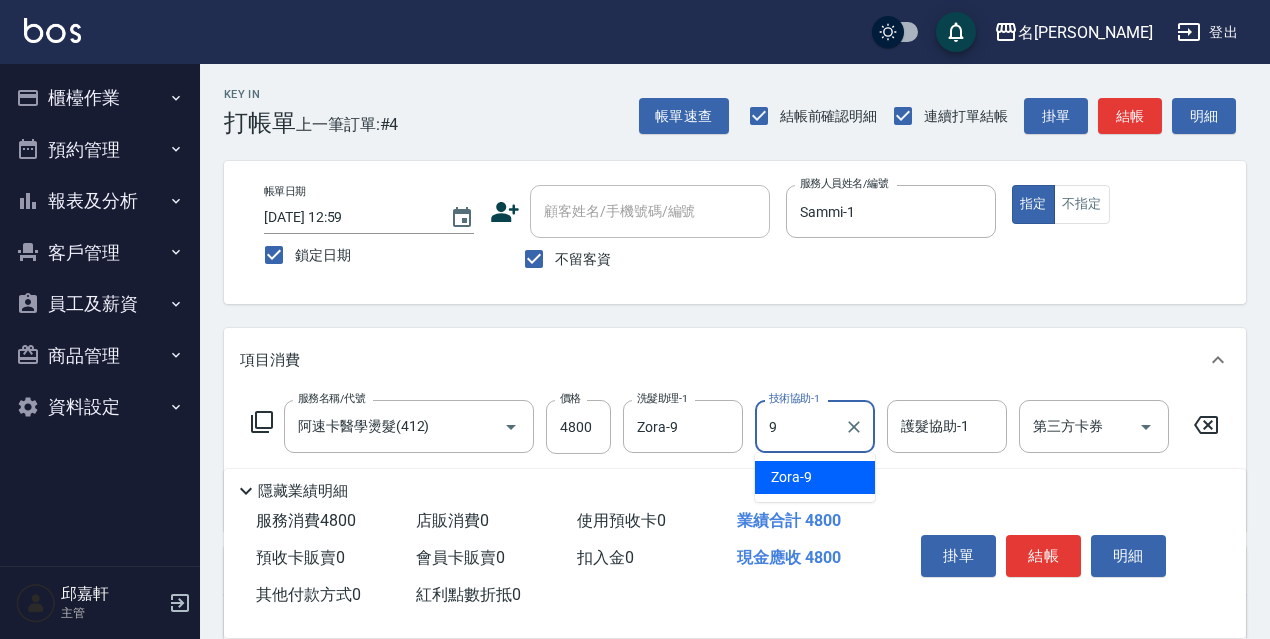 type on "Zora-9" 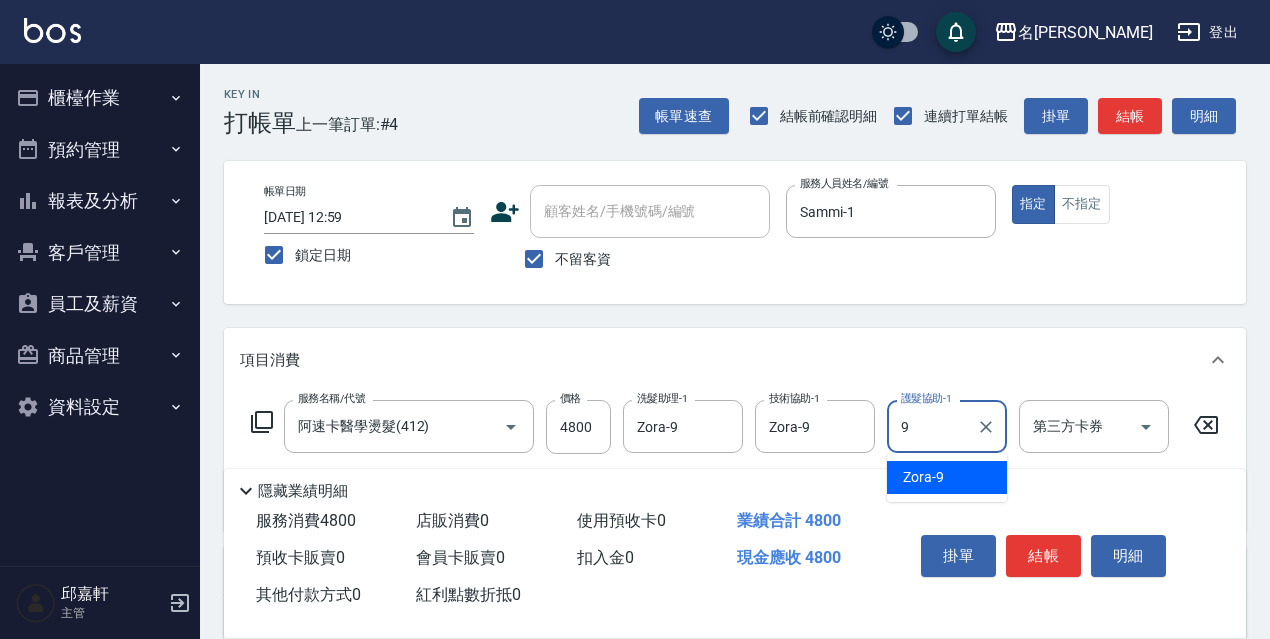 type on "Zora-9" 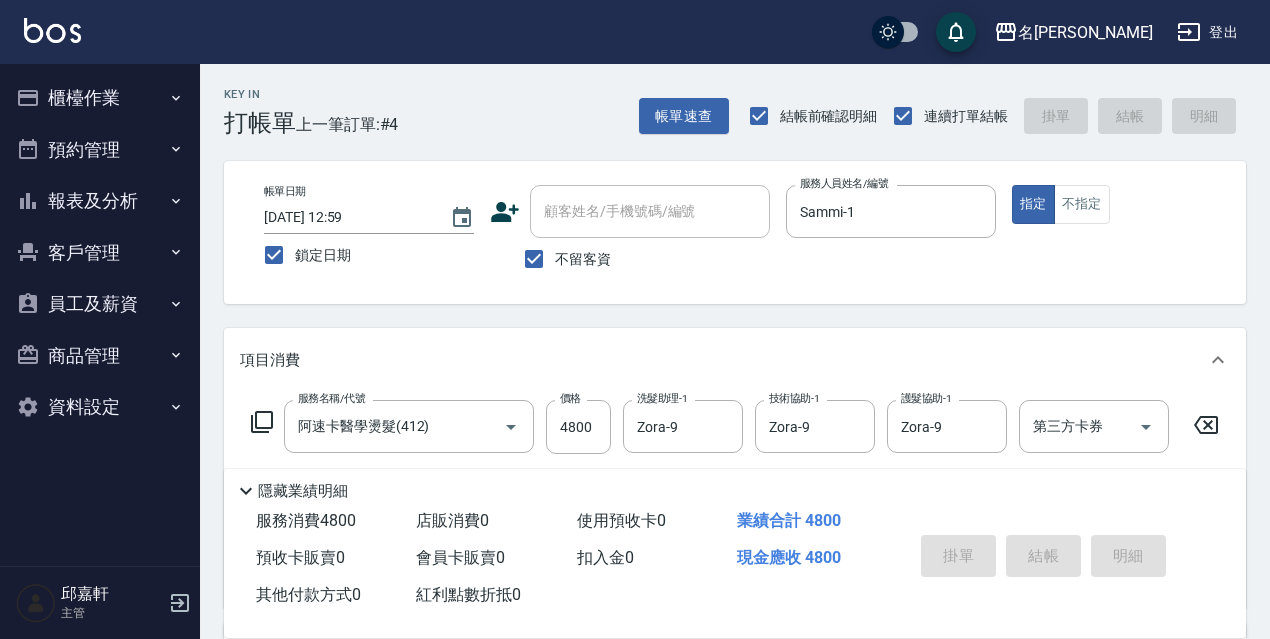 type 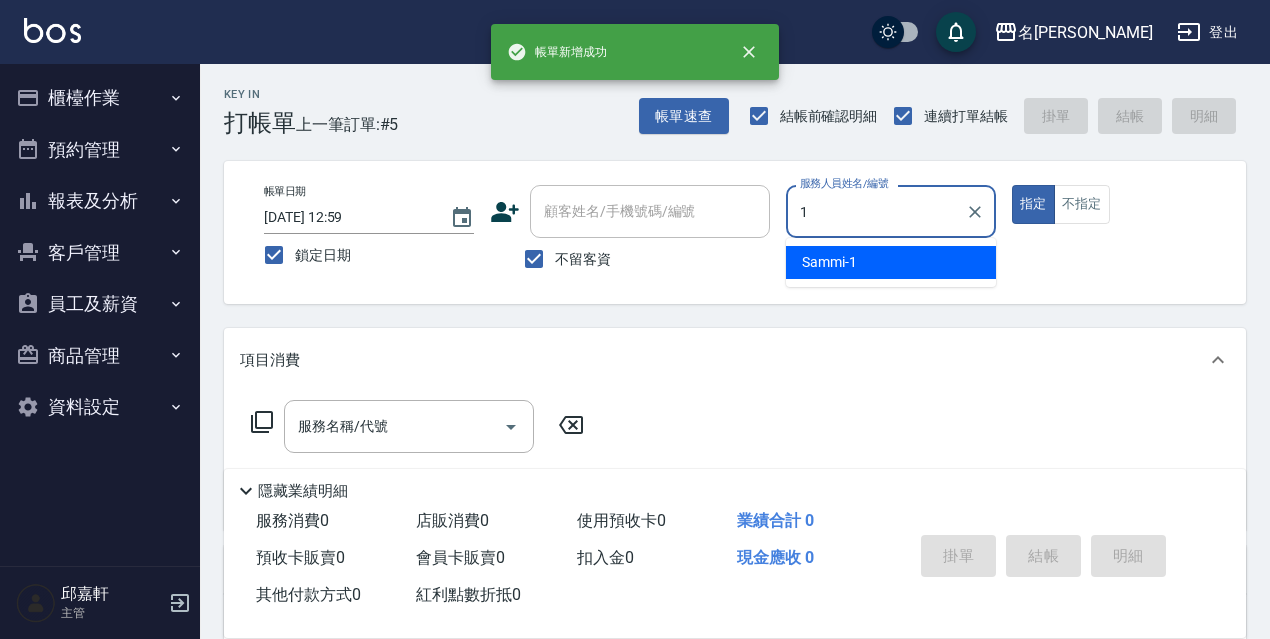 type on "Sammi-1" 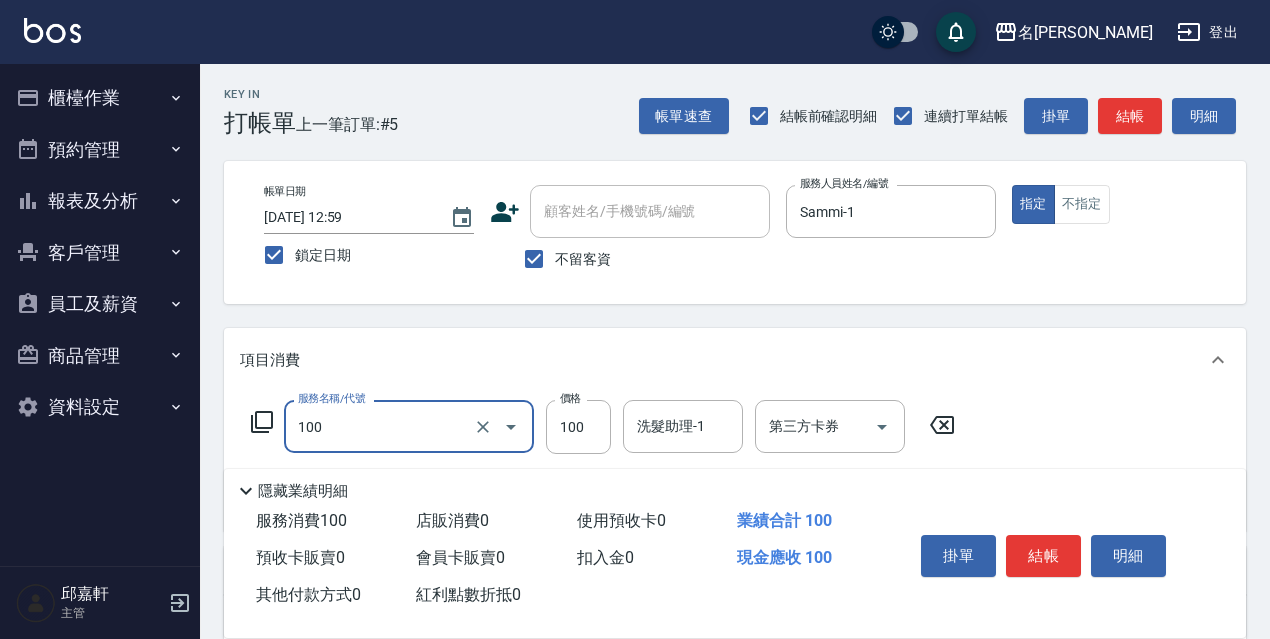 type on "洗髮片(100)" 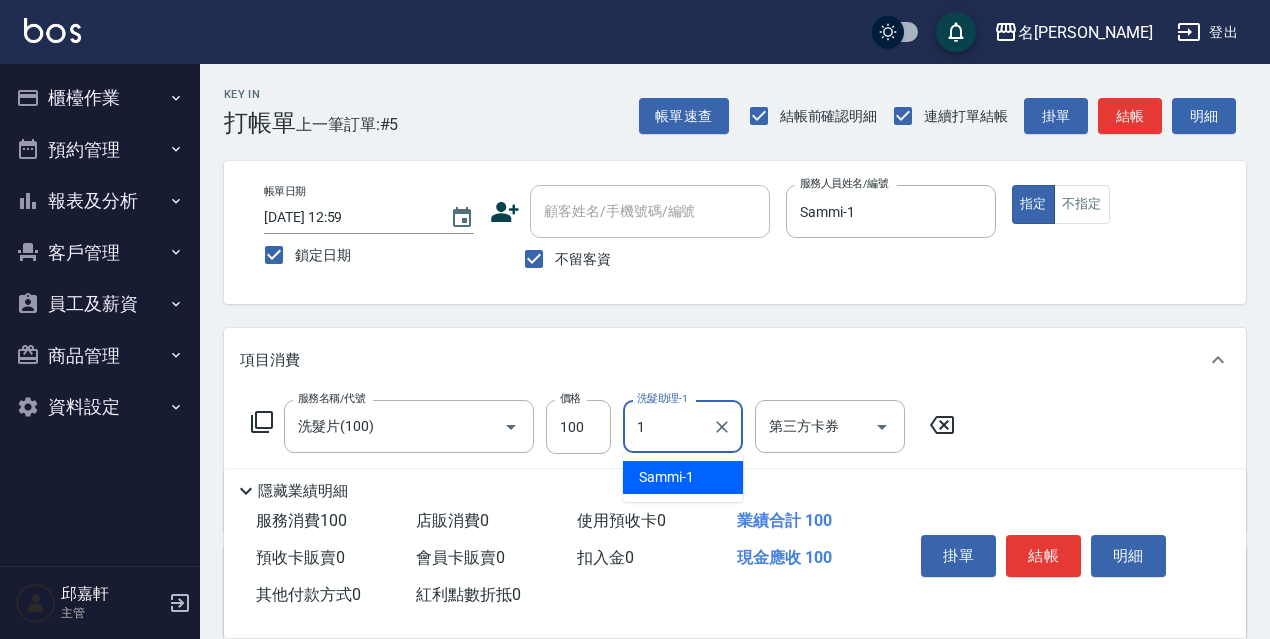 type on "Sammi-1" 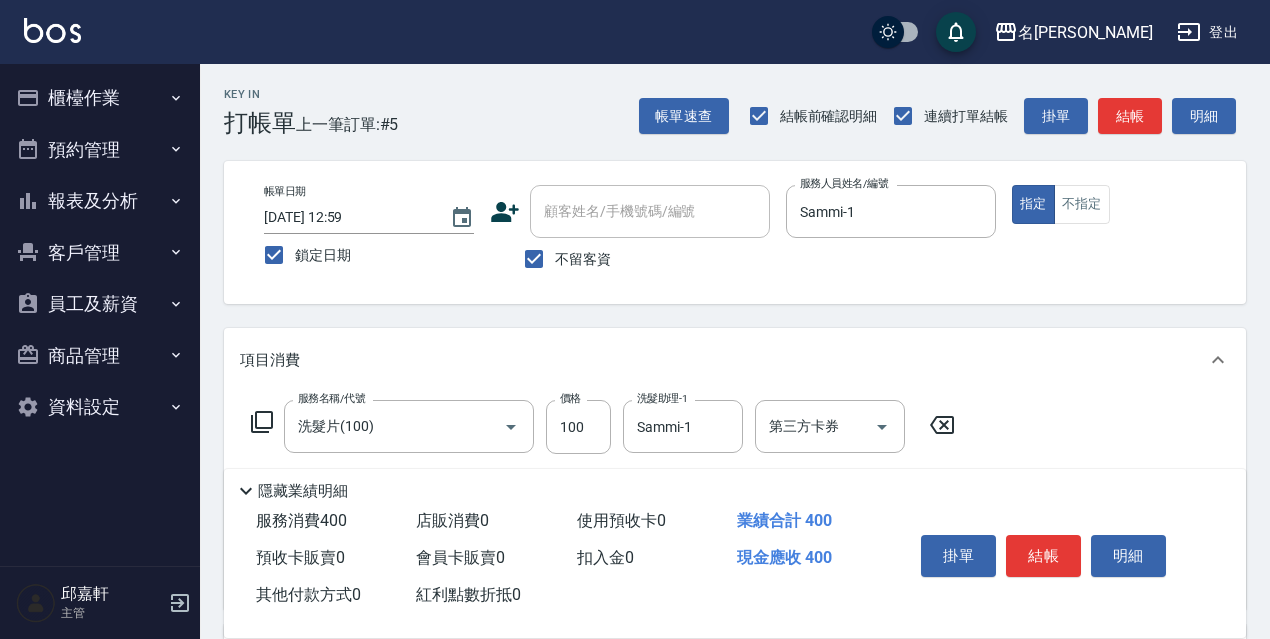 type on "剪髮300(303)" 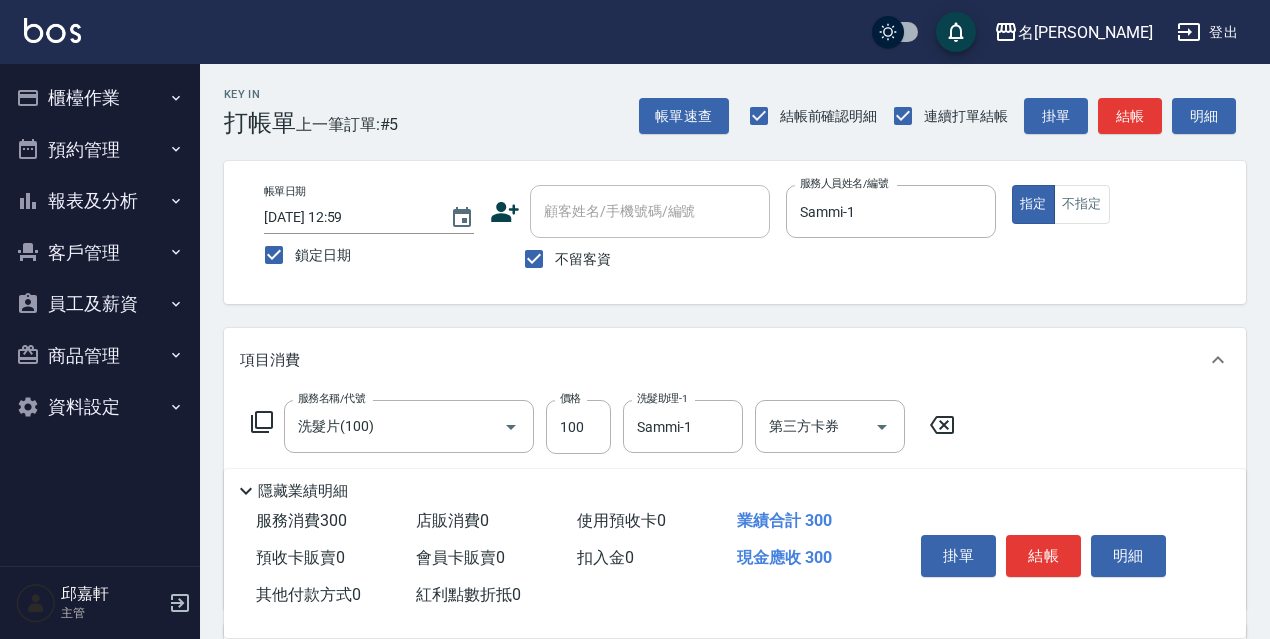 type on "200" 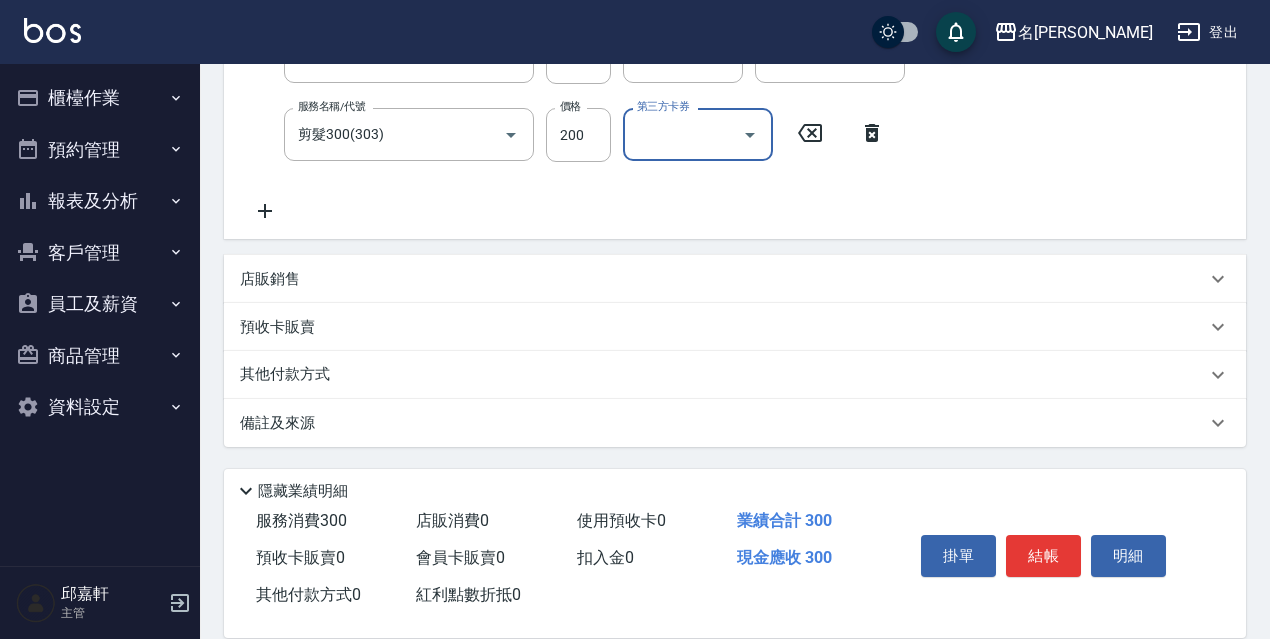 scroll, scrollTop: 70, scrollLeft: 0, axis: vertical 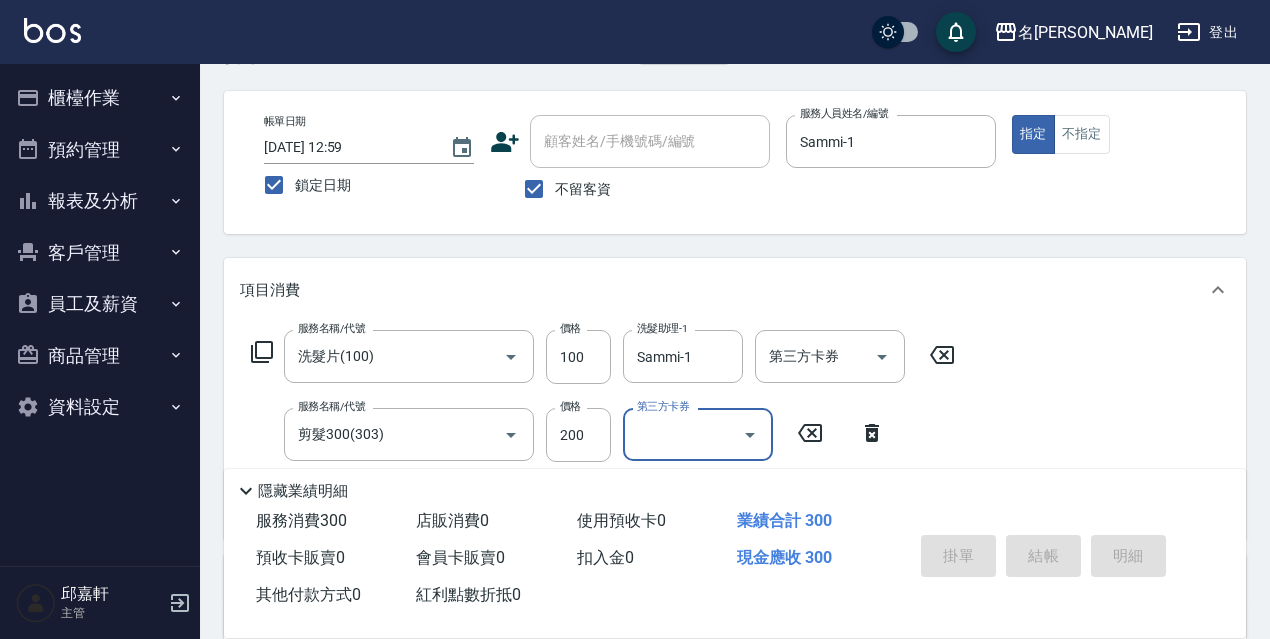 type 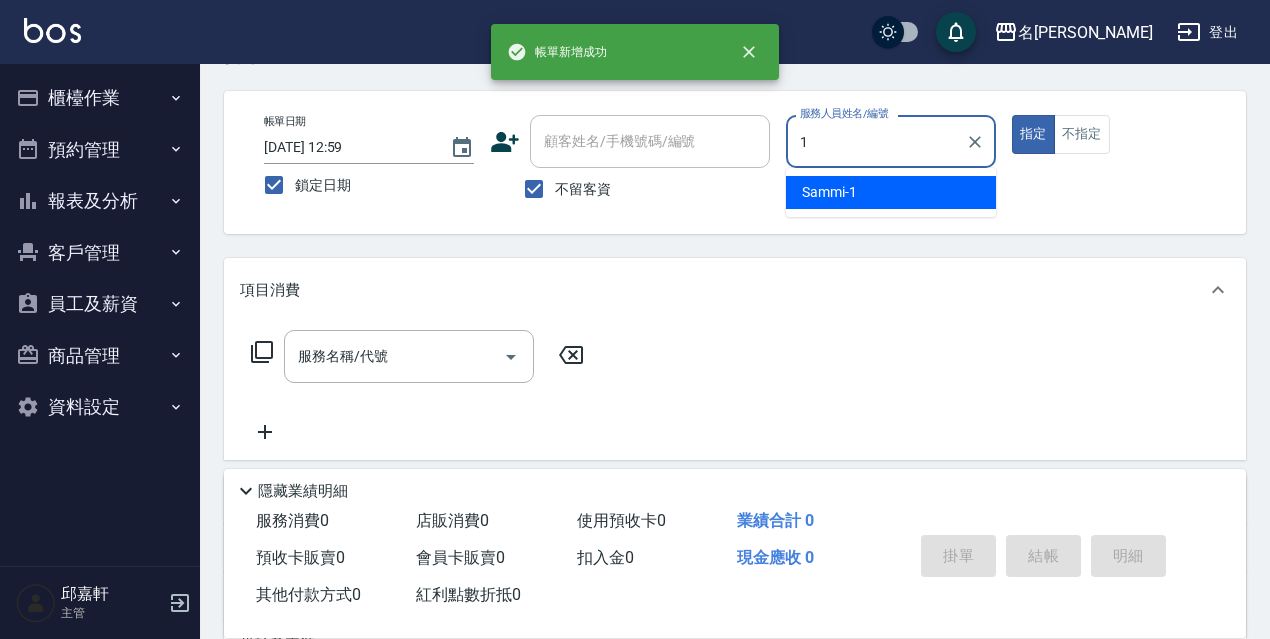 type on "Sammi-1" 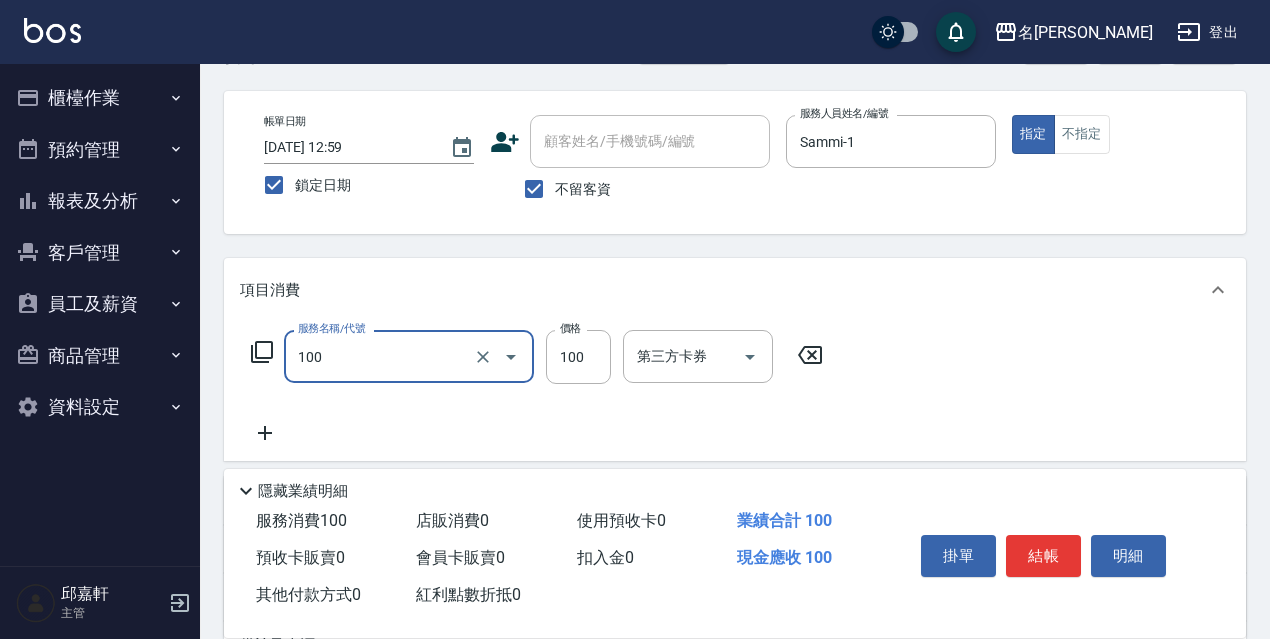 type on "洗髮片(100)" 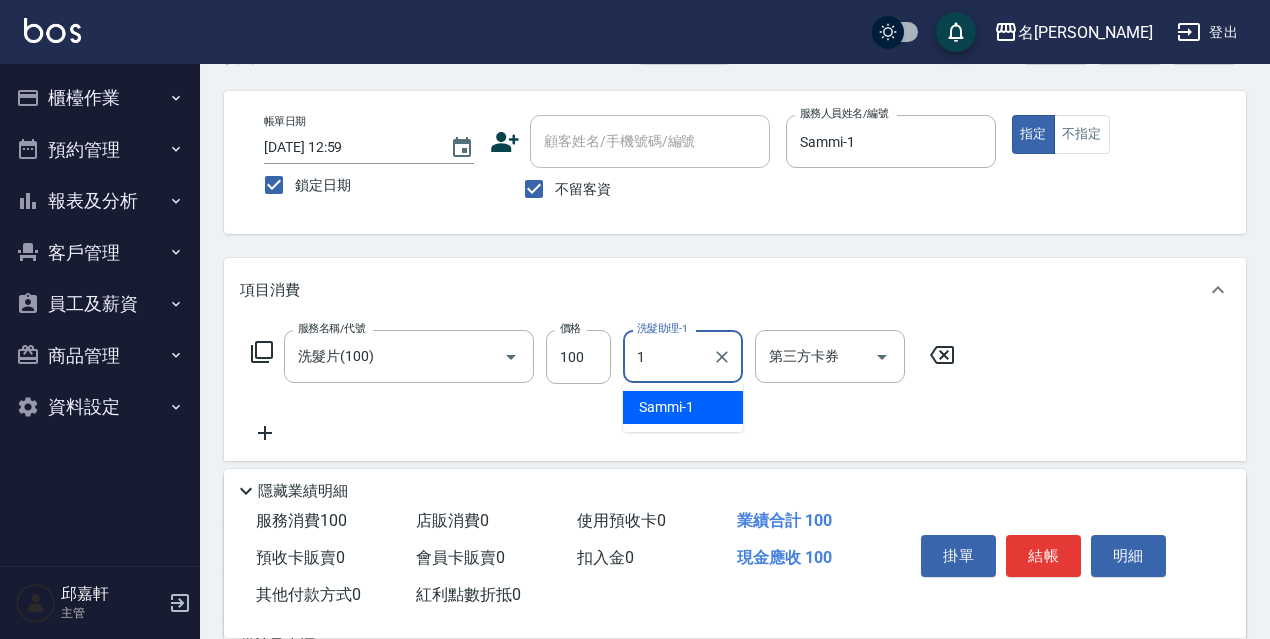 type on "Sammi-1" 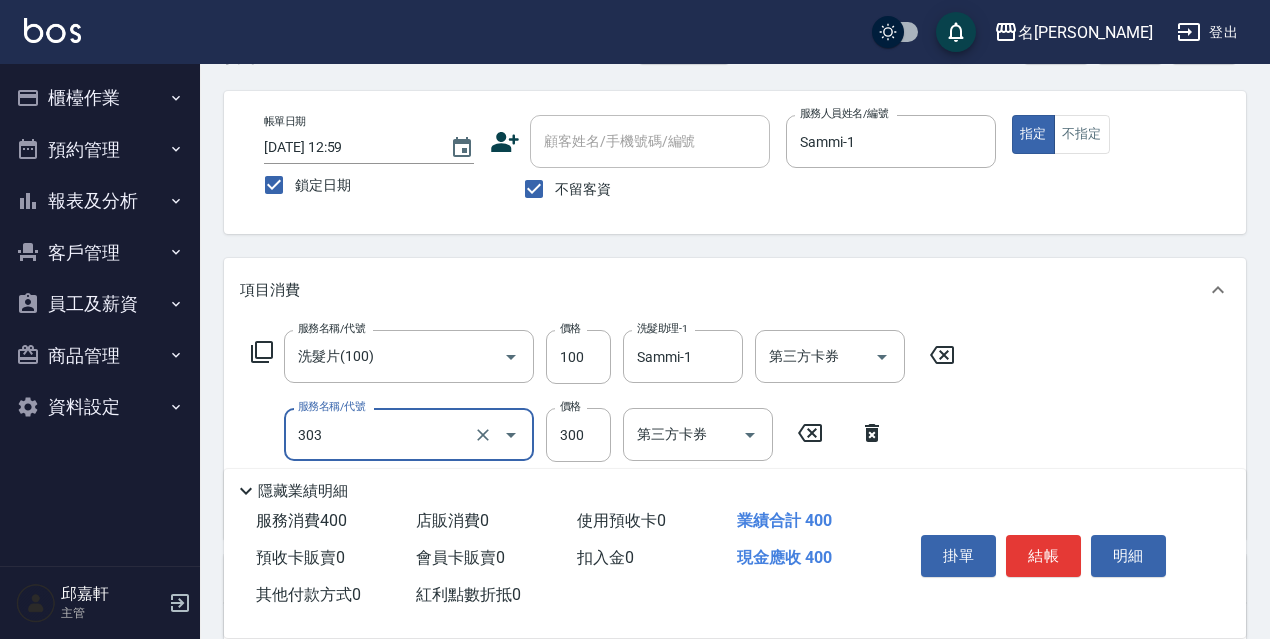 type on "剪髮300(303)" 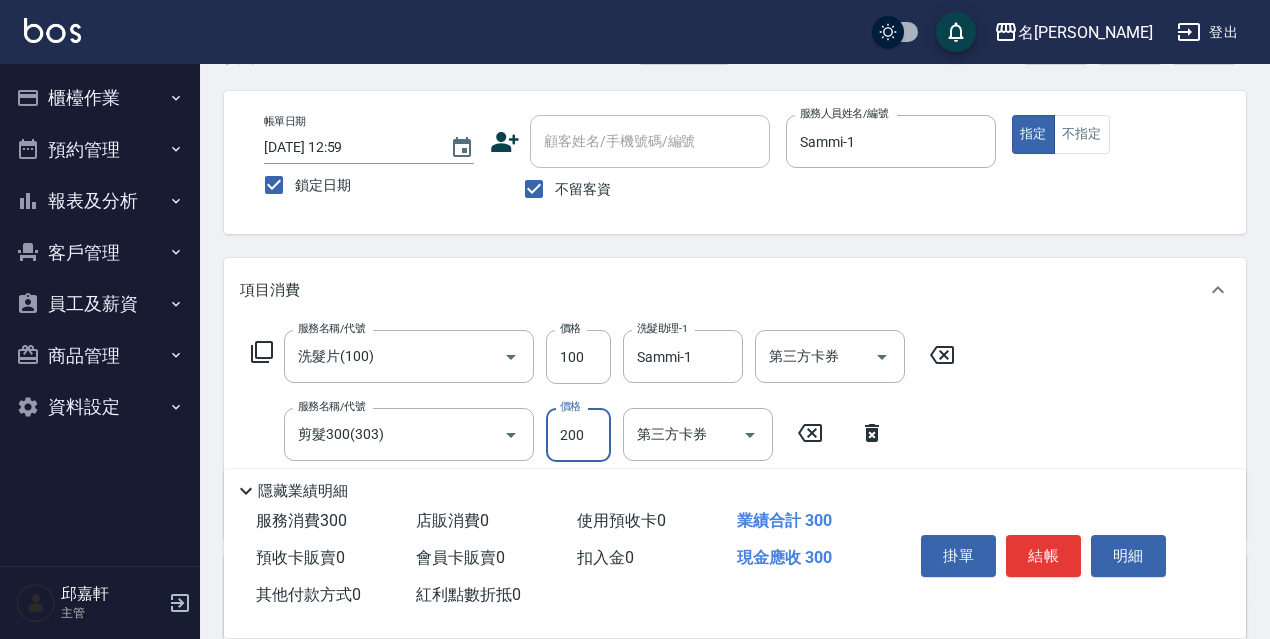 type on "200" 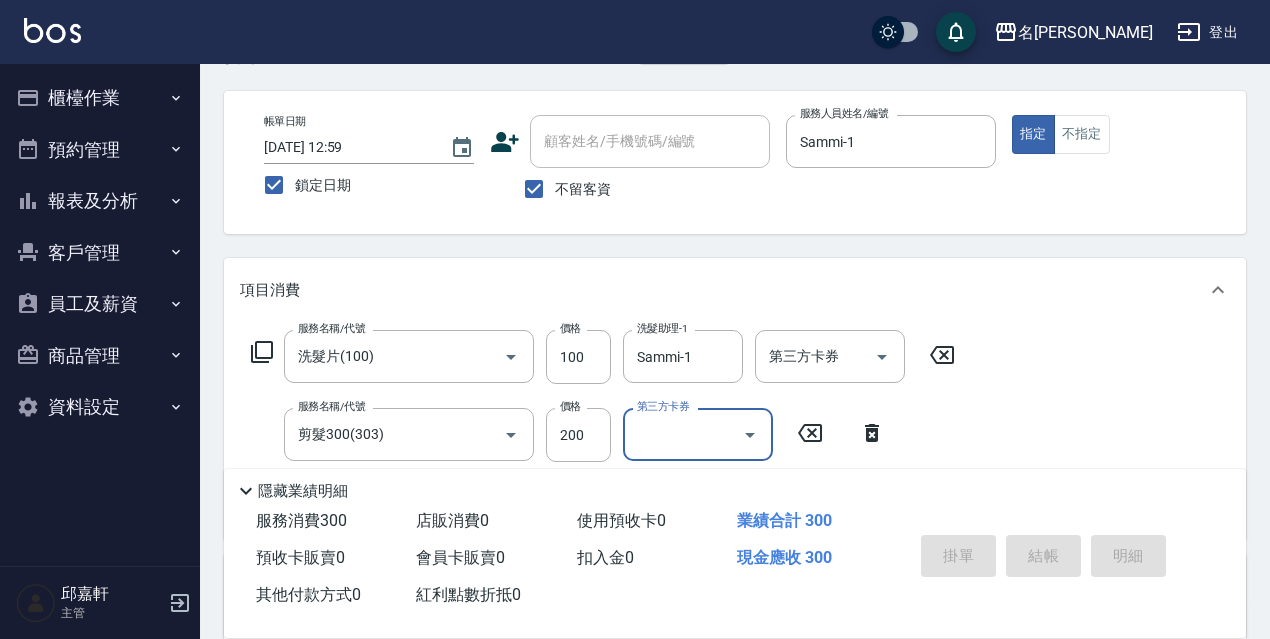 type 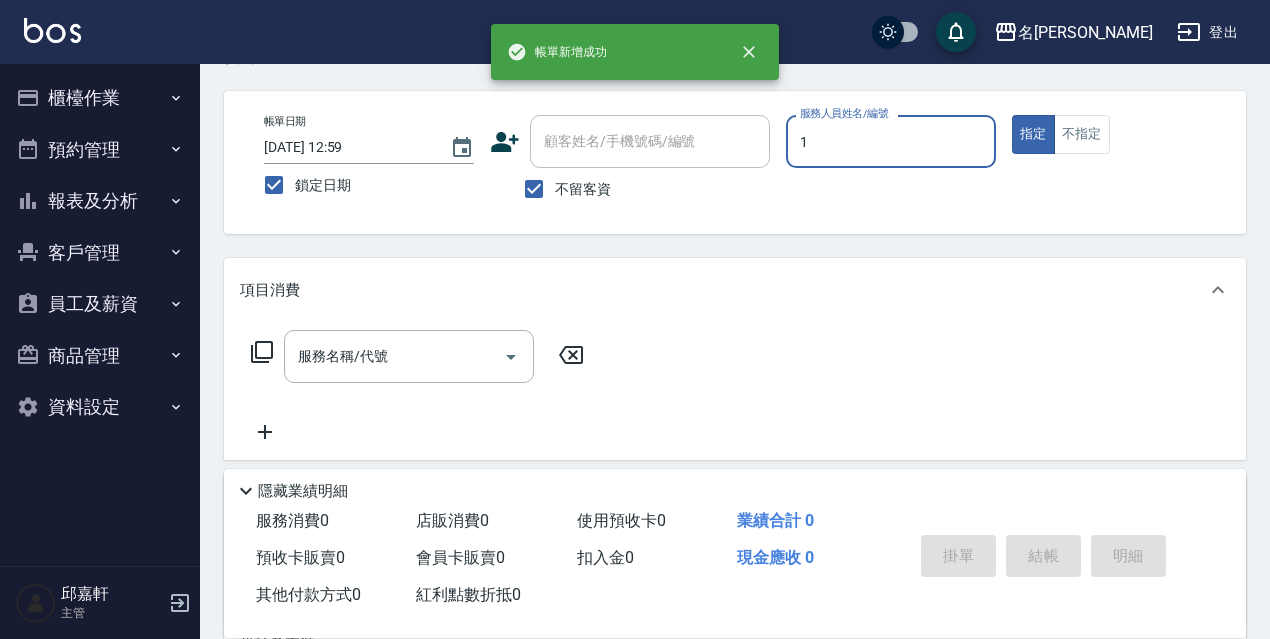 type on "Sammi-1" 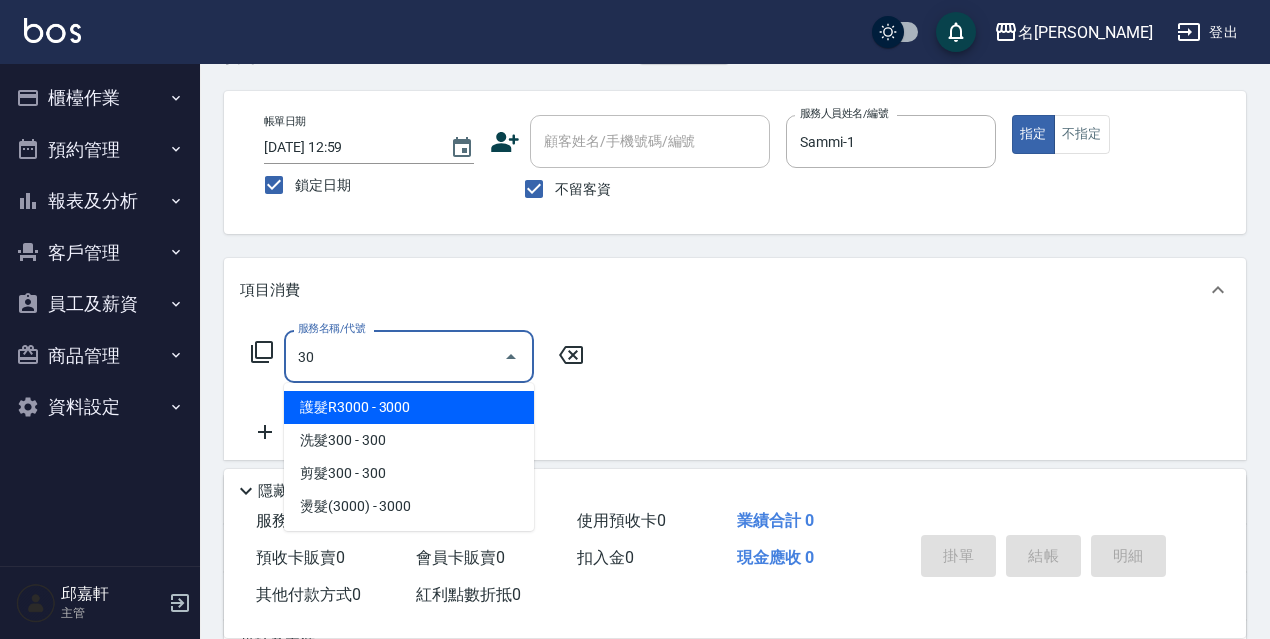 type on "3" 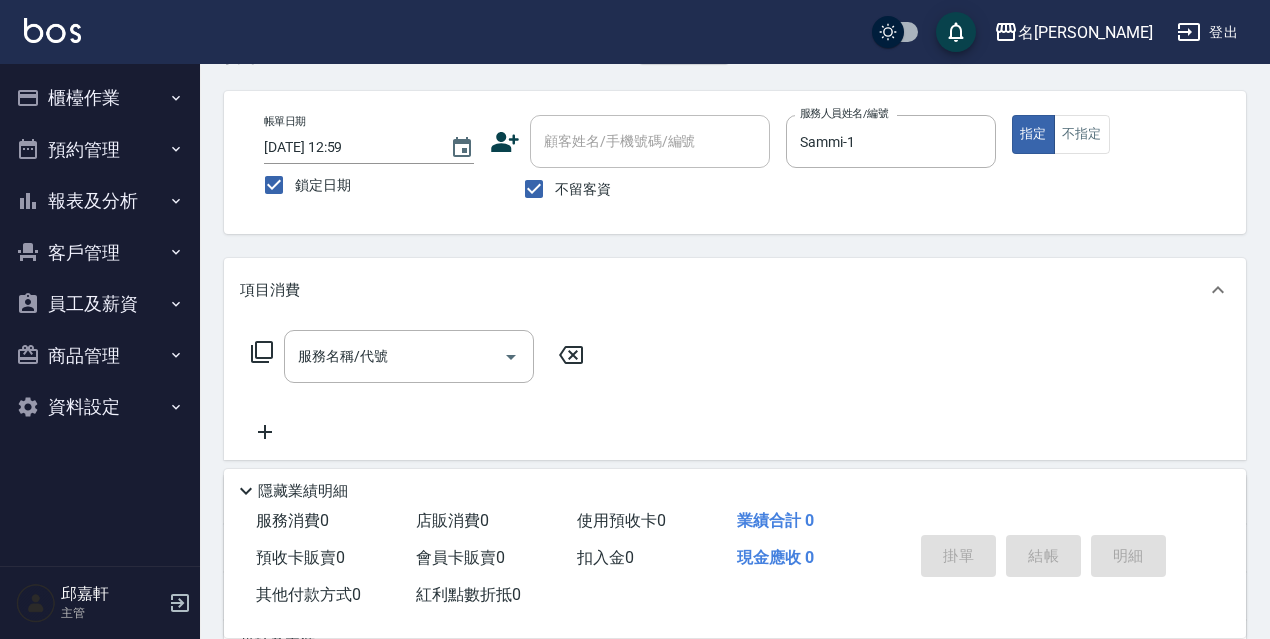 click on "服務名稱/代號 服務名稱/代號" at bounding box center [418, 356] 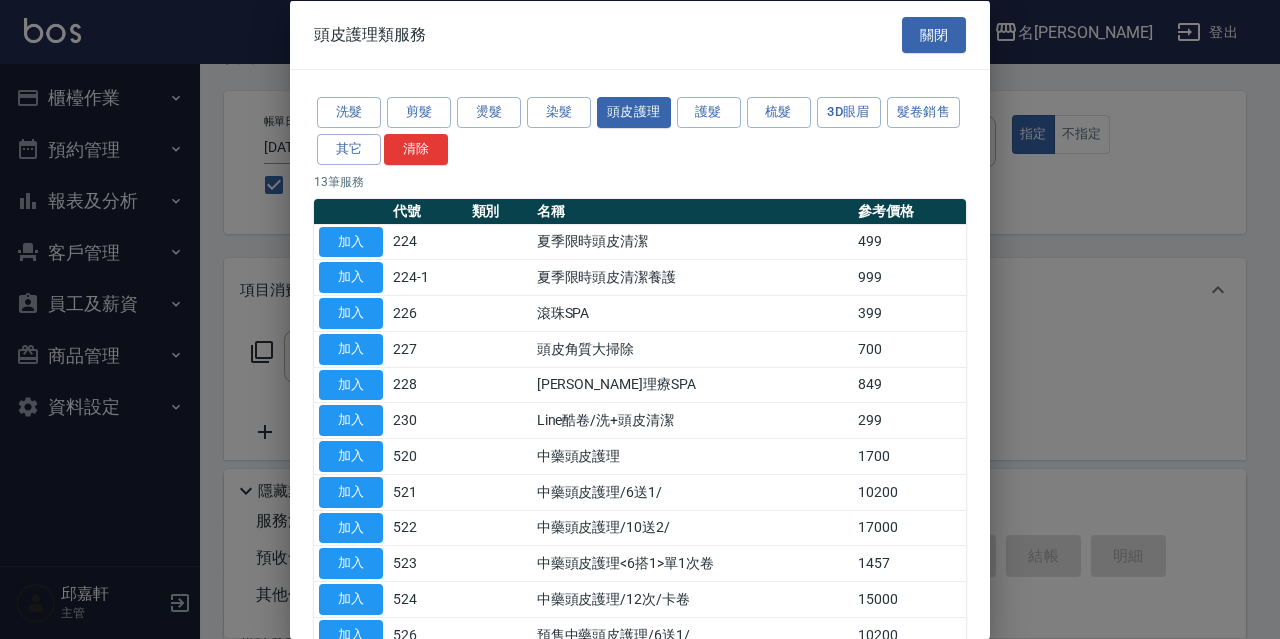 click on "洗髮 剪髮 燙髮 染髮 頭皮護理 護髮 梳髮 3D眼眉 髮卷銷售 其它 清除" at bounding box center (640, 131) 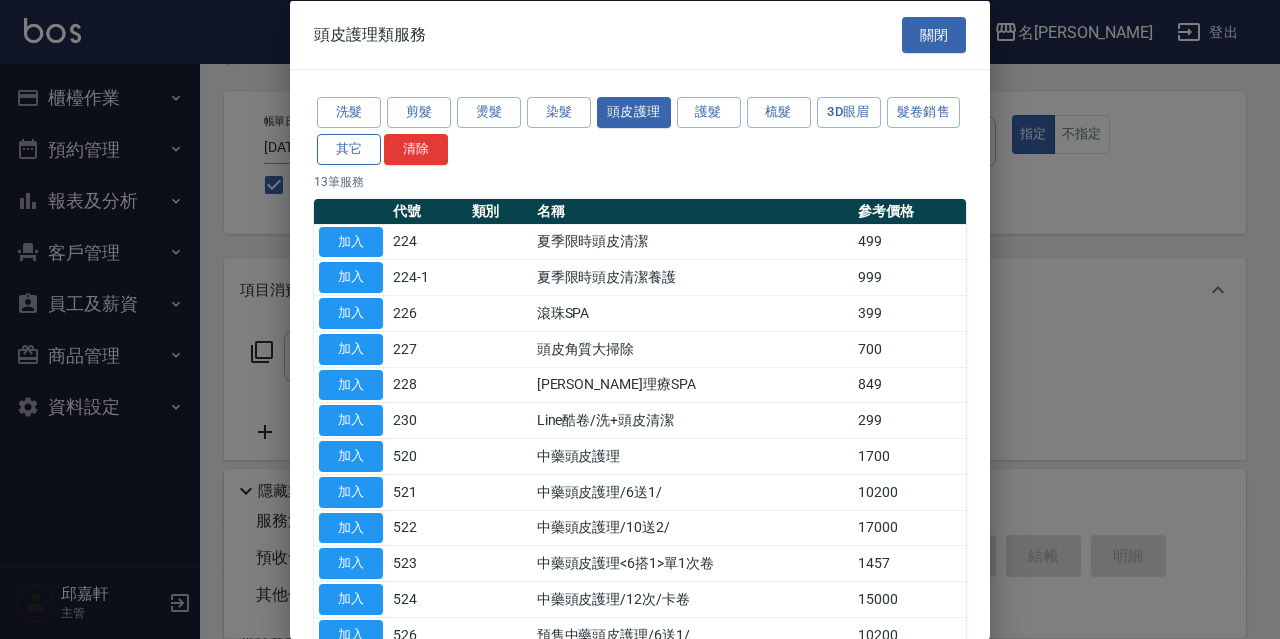 click on "其它" at bounding box center [349, 148] 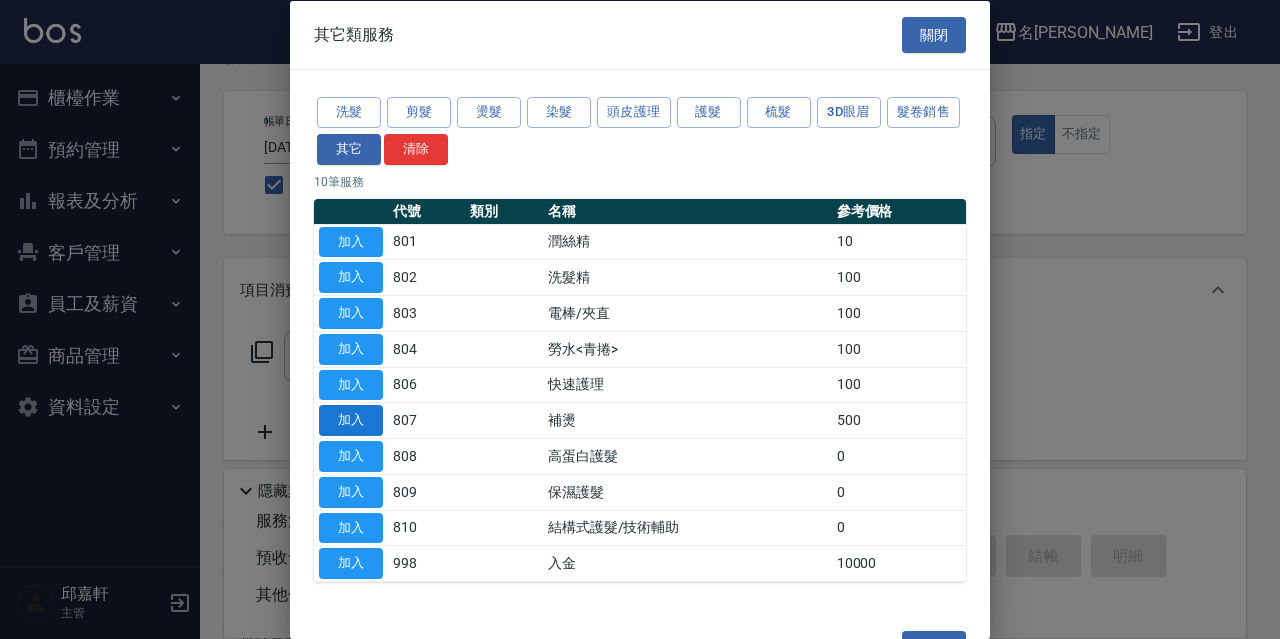 click on "加入" at bounding box center [351, 420] 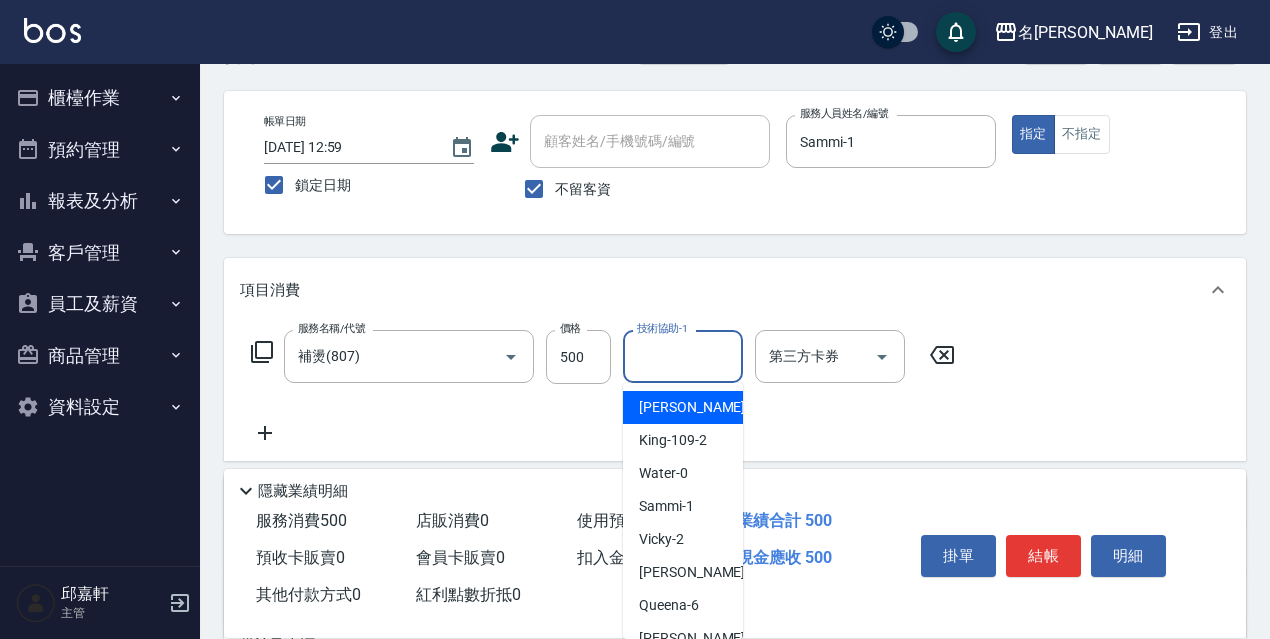 click on "技術協助-1" at bounding box center (683, 356) 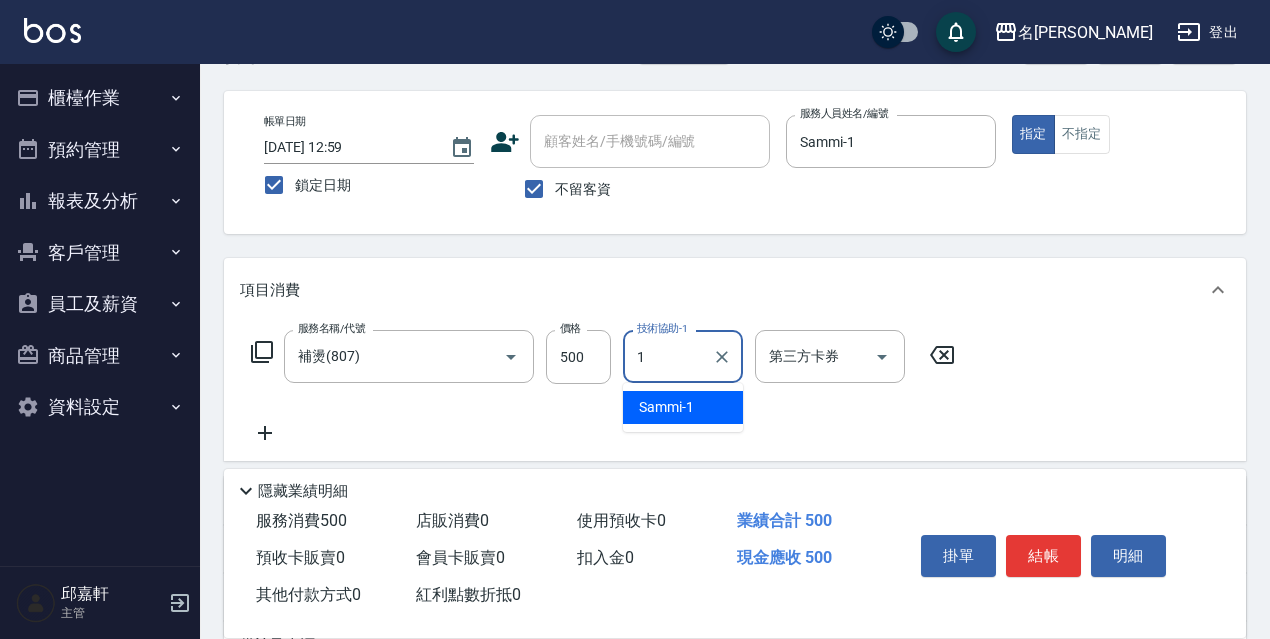 type on "Sammi-1" 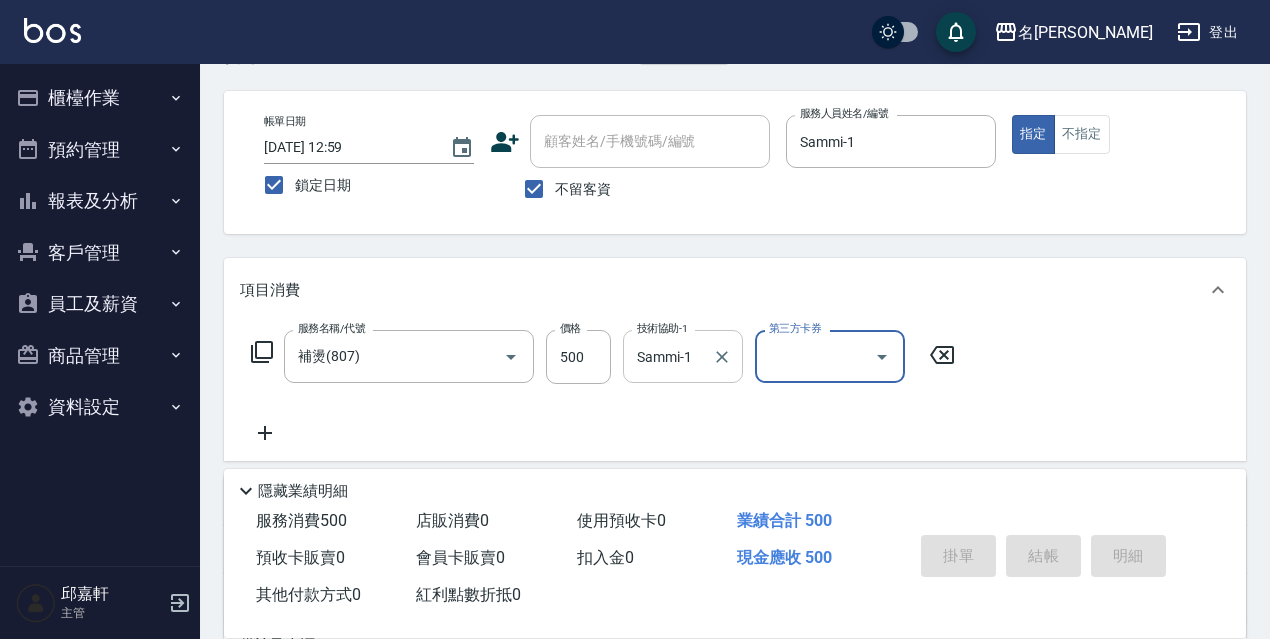 type 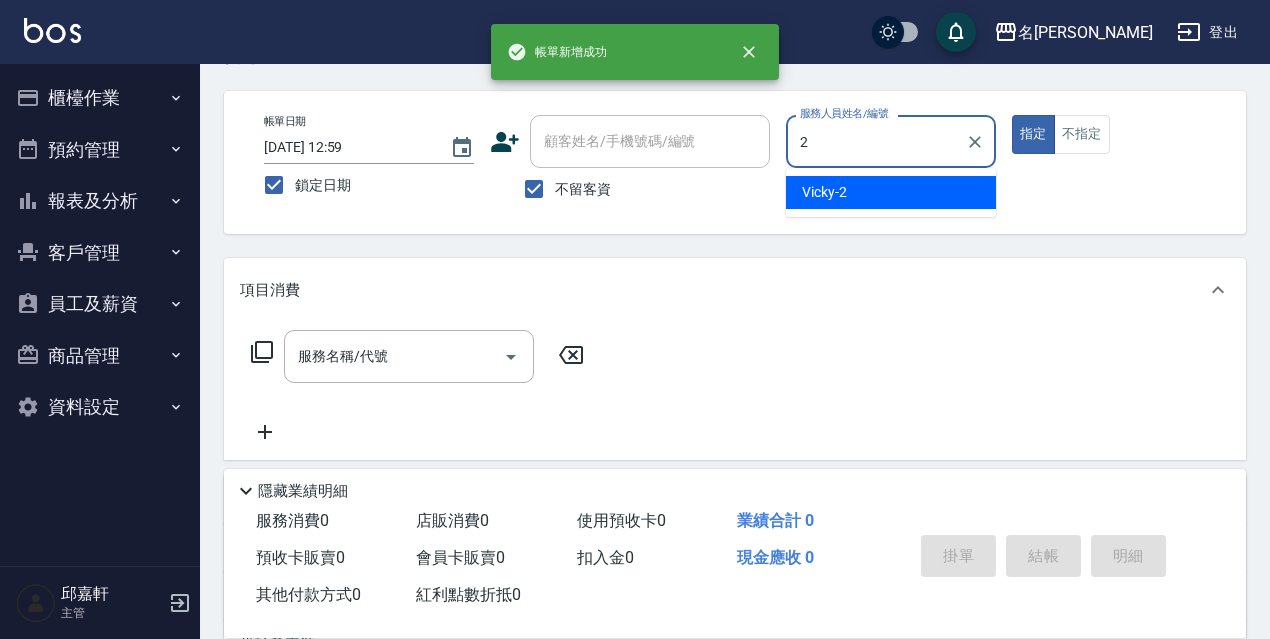 type on "Vicky-2" 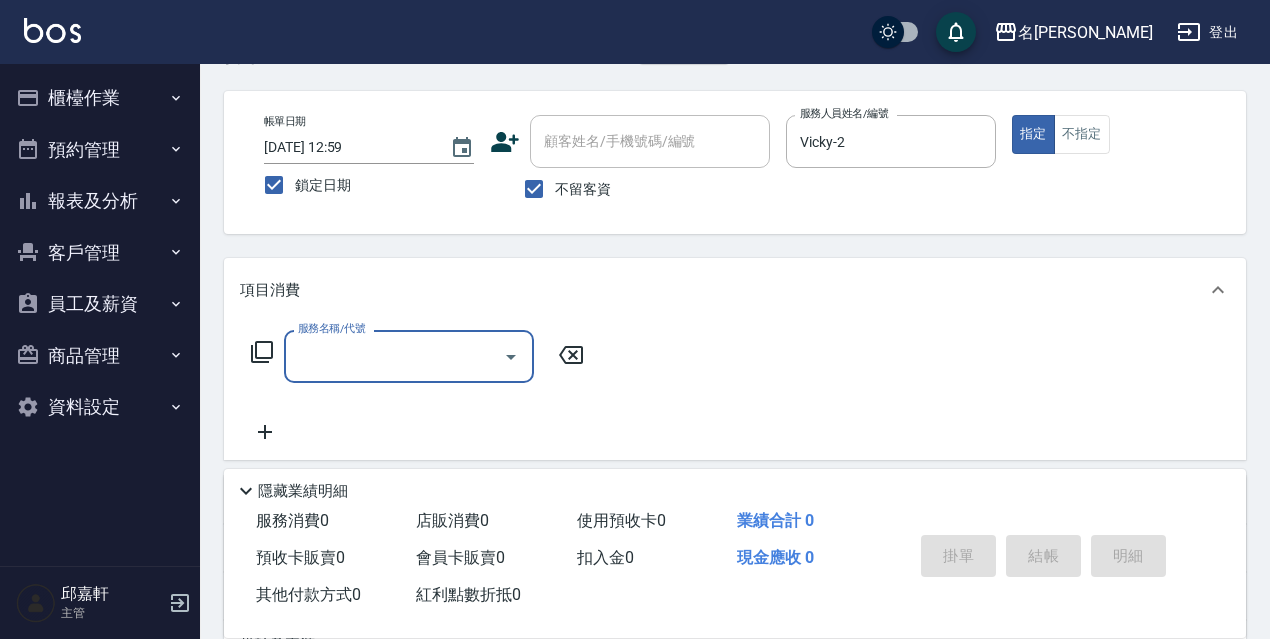 type on "0" 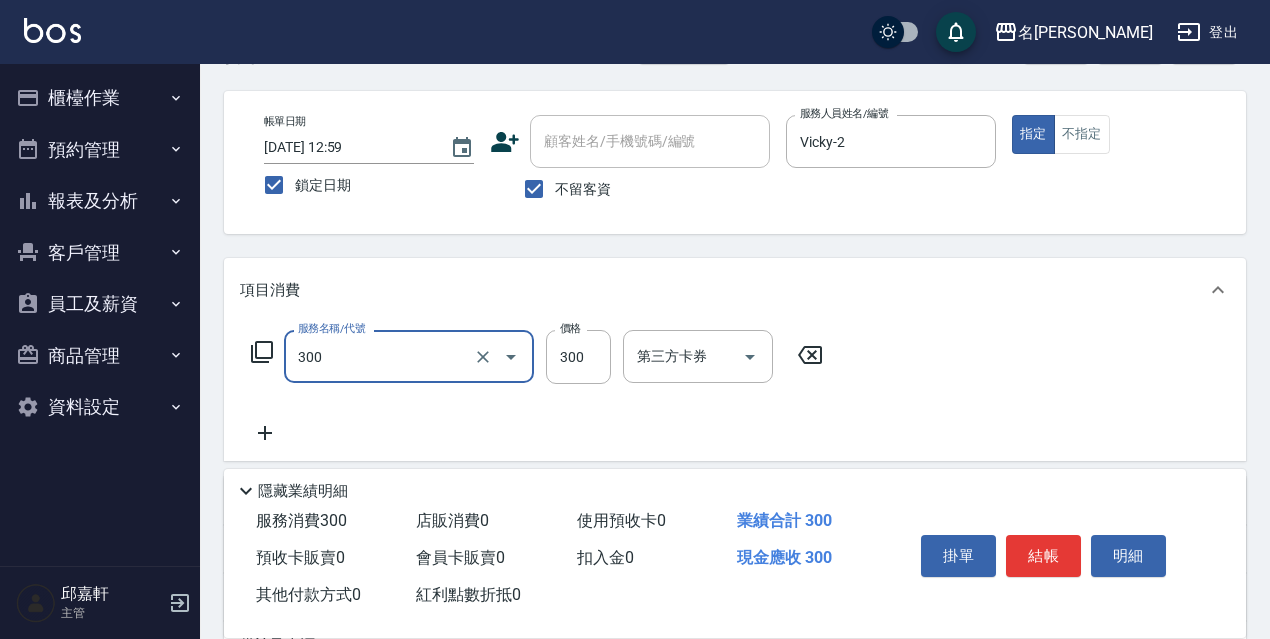 type on "洗髮300(300)" 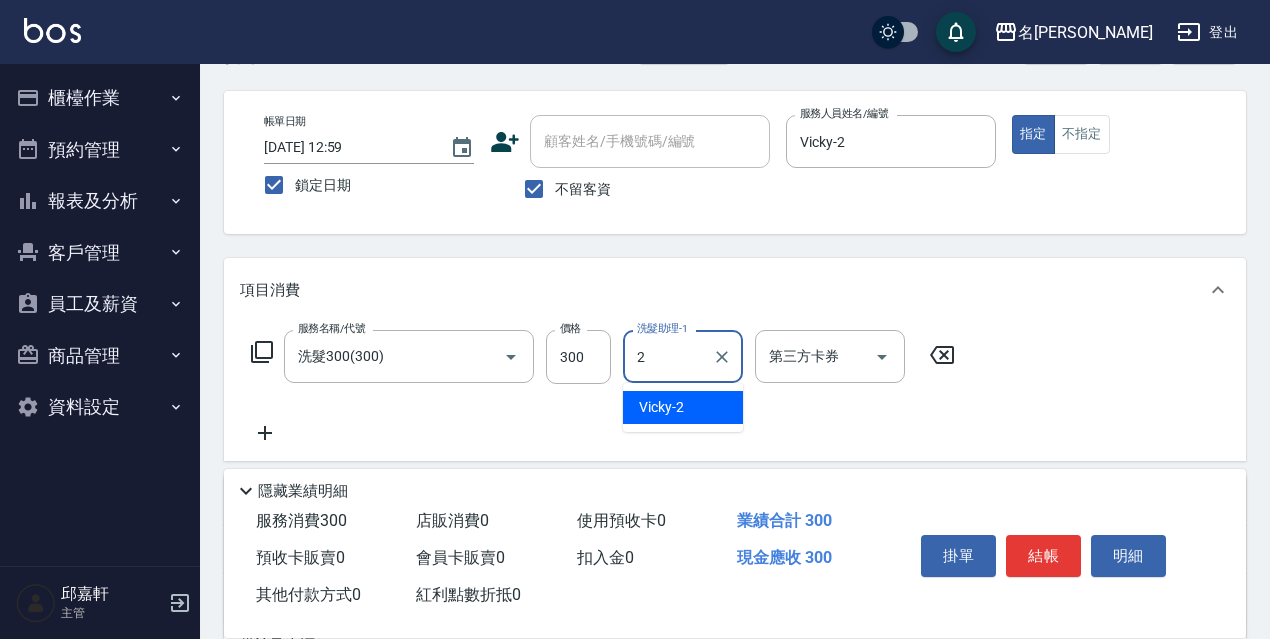 type on "Vicky-2" 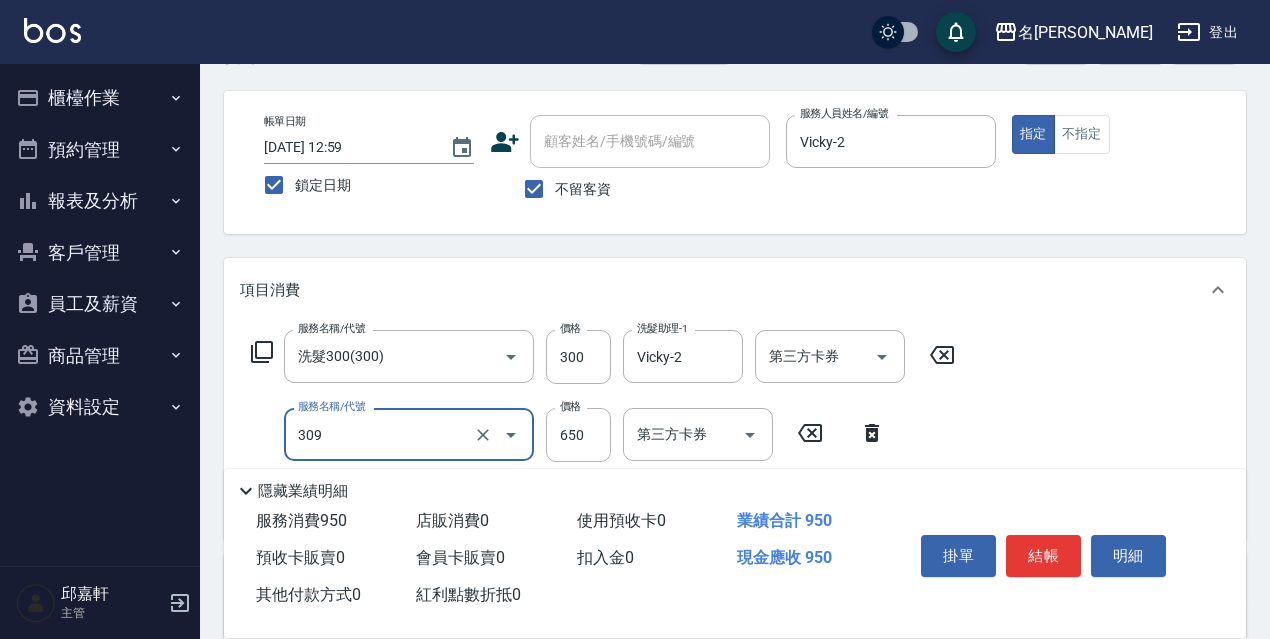 type on "剪髮650(309)" 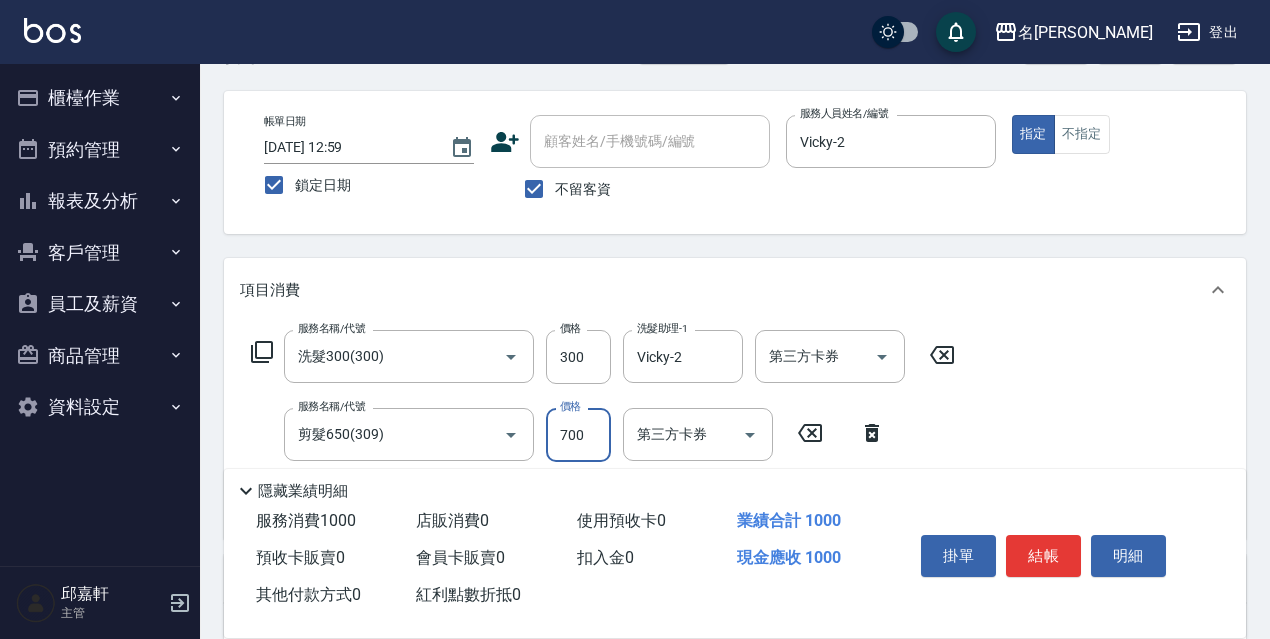 type on "700" 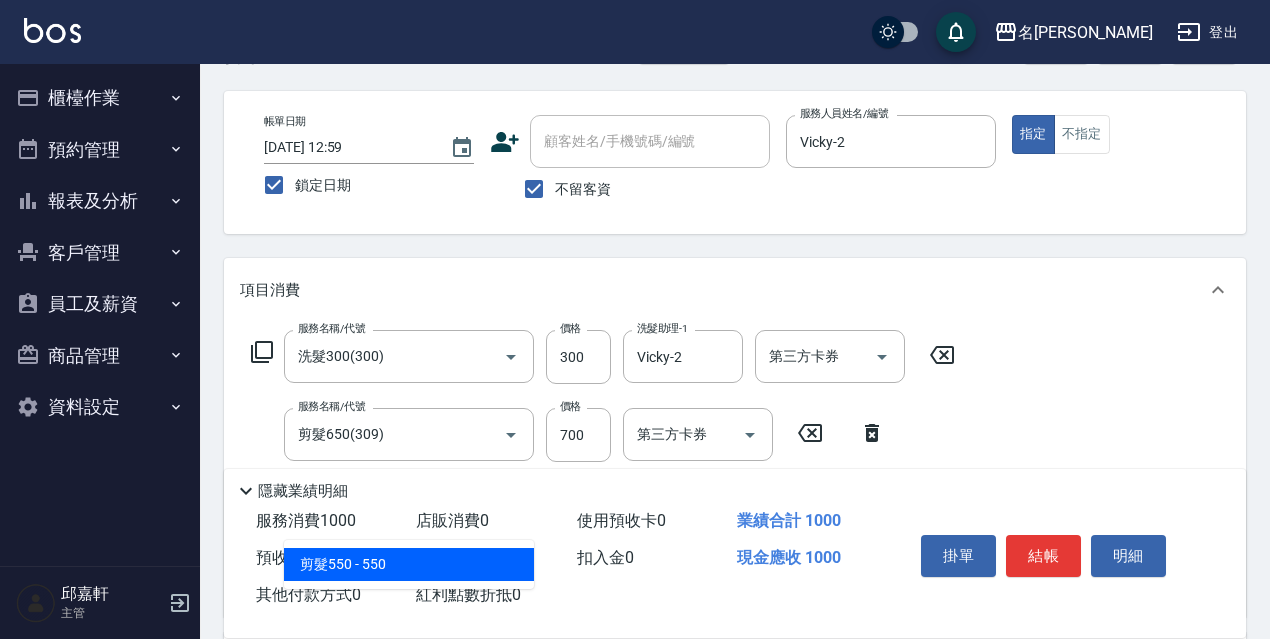 scroll, scrollTop: 370, scrollLeft: 0, axis: vertical 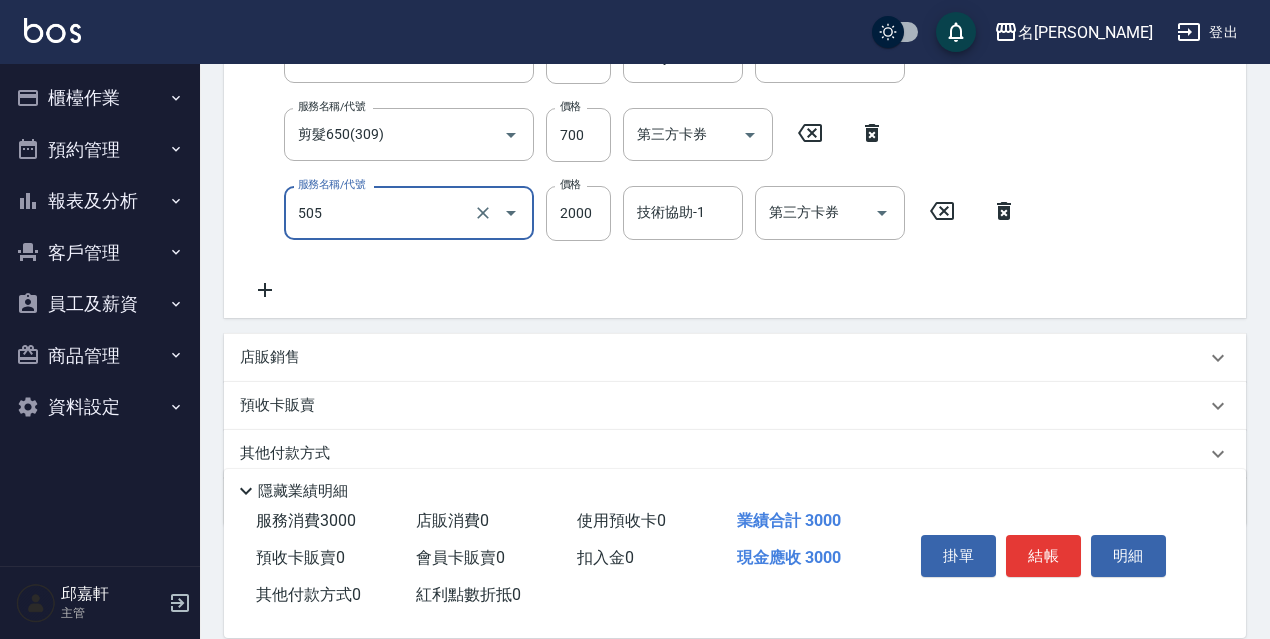 type on "染髮(2000)(505)" 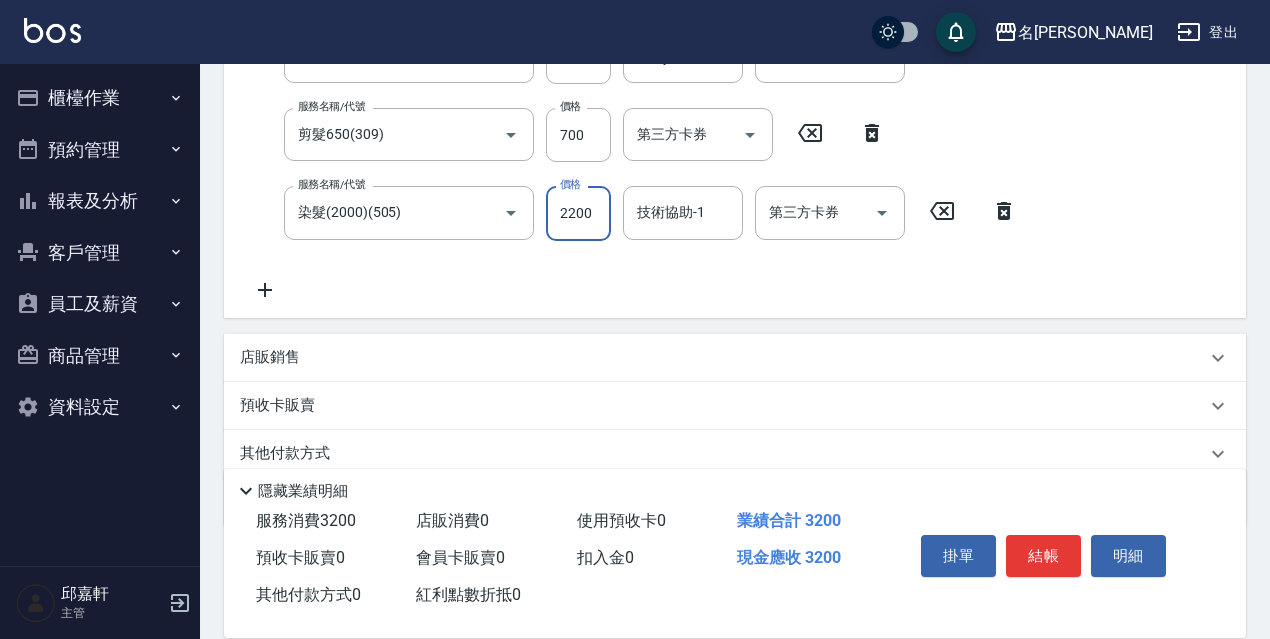 type on "2200" 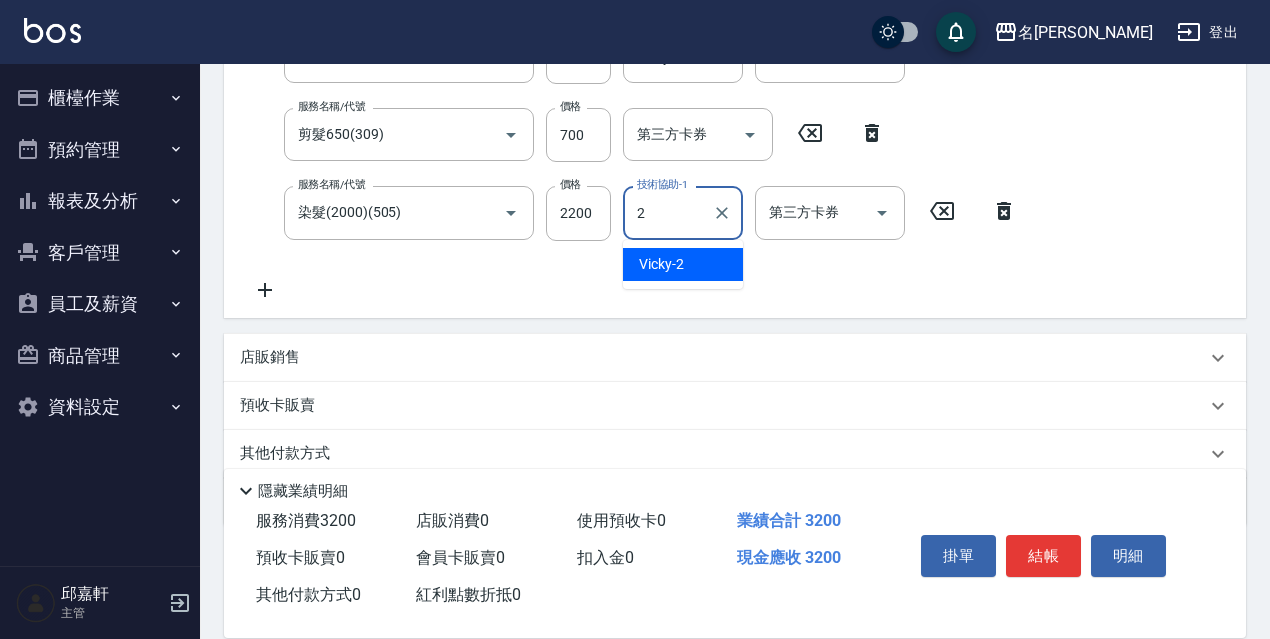 type on "Vicky-2" 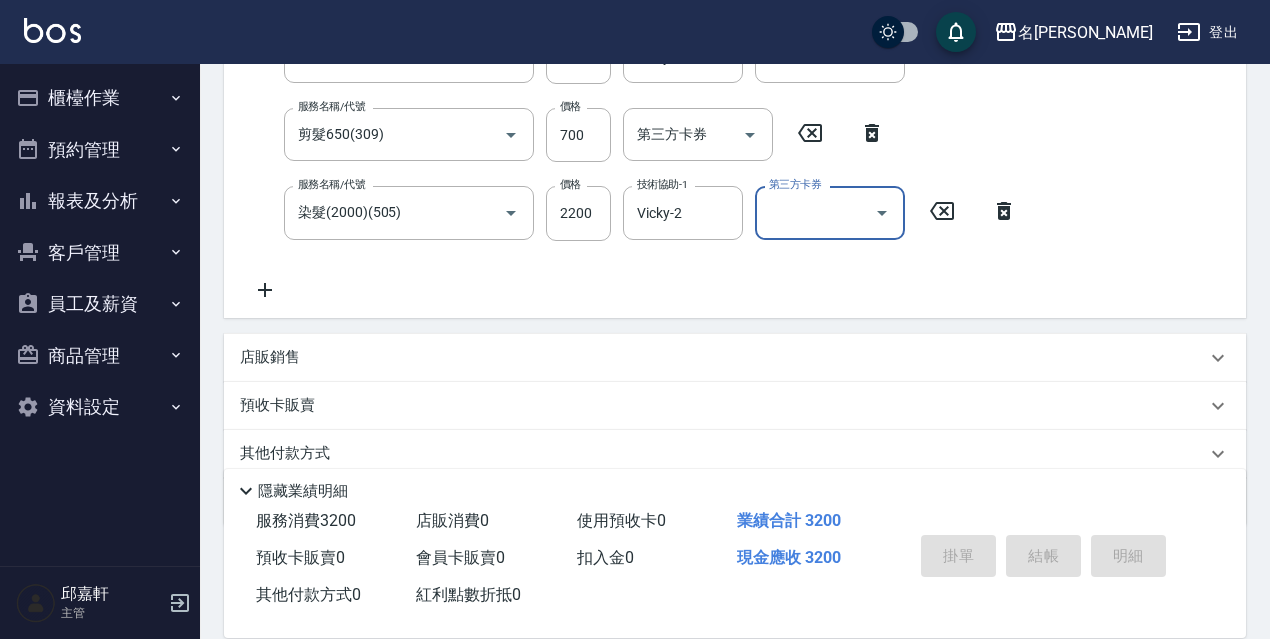 type 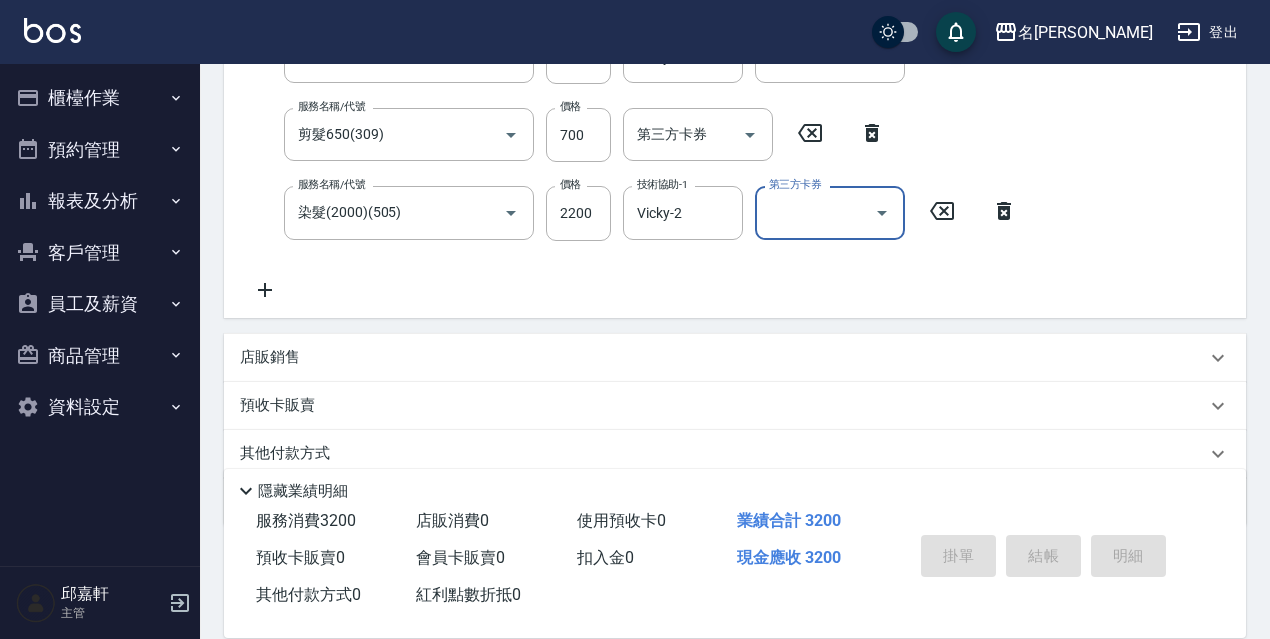 type 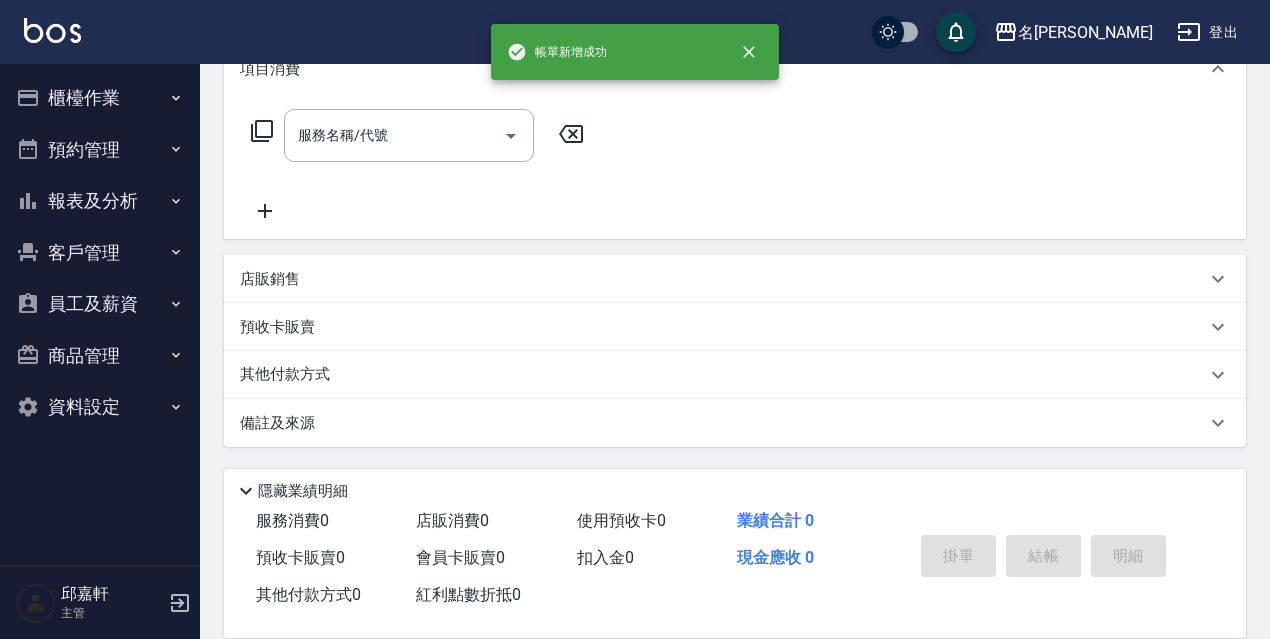 scroll, scrollTop: 0, scrollLeft: 0, axis: both 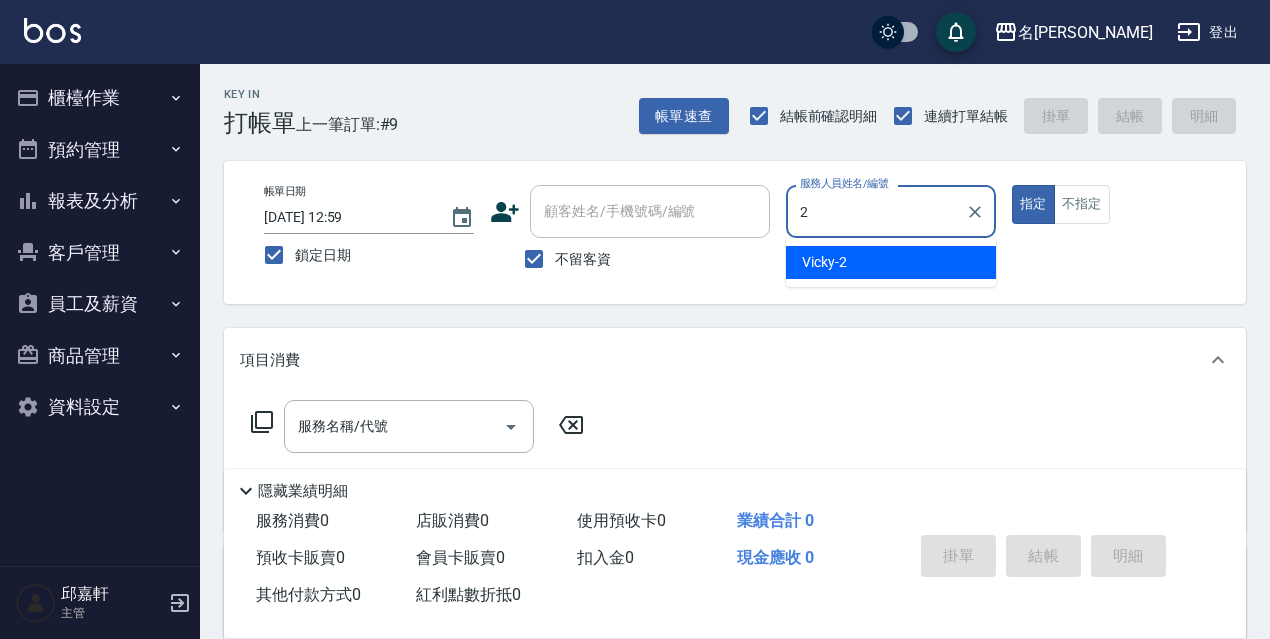 type on "Vicky-2" 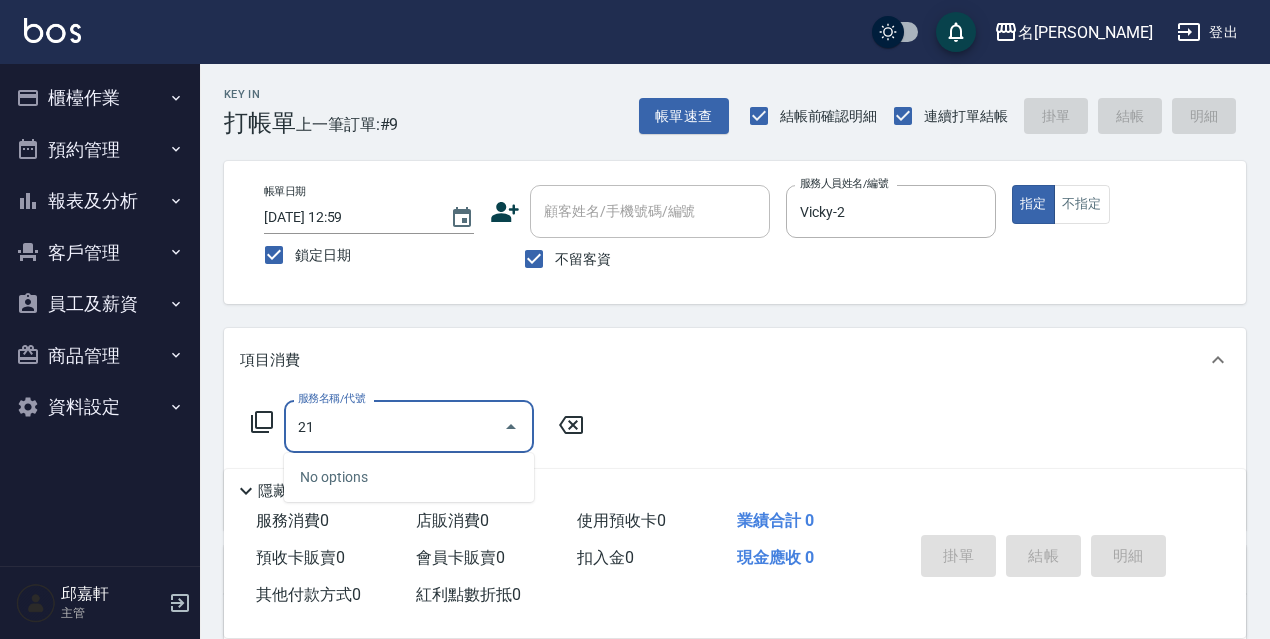 type on "216" 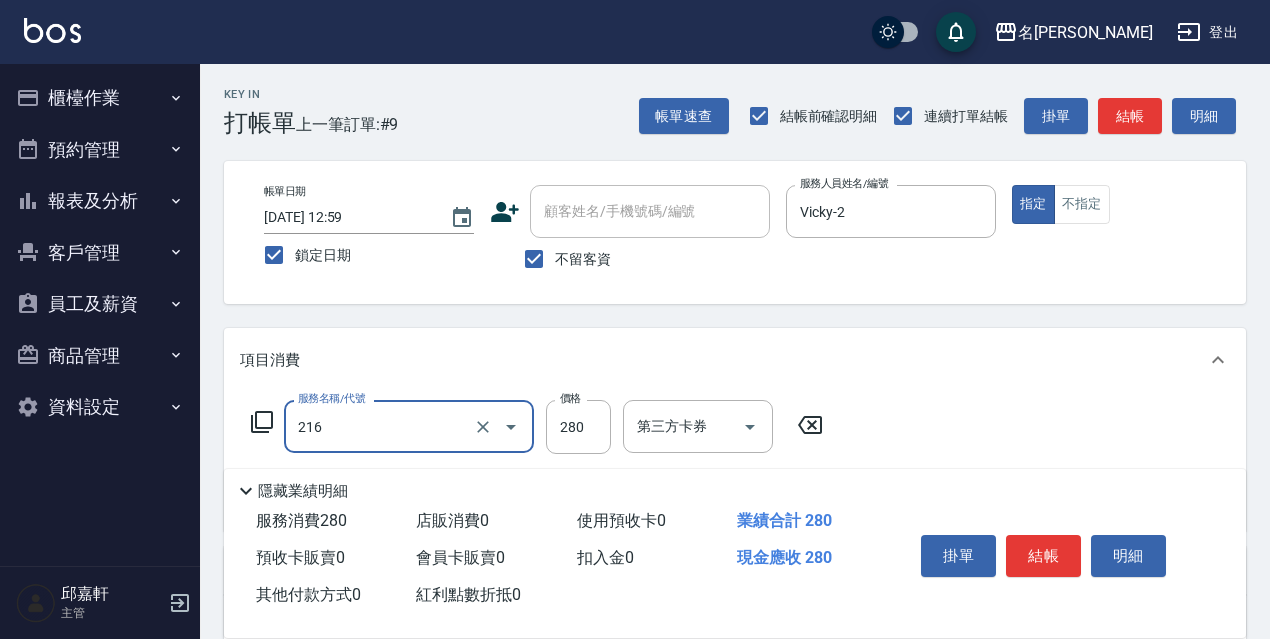 type on "洗髮卷<抵>280(216)" 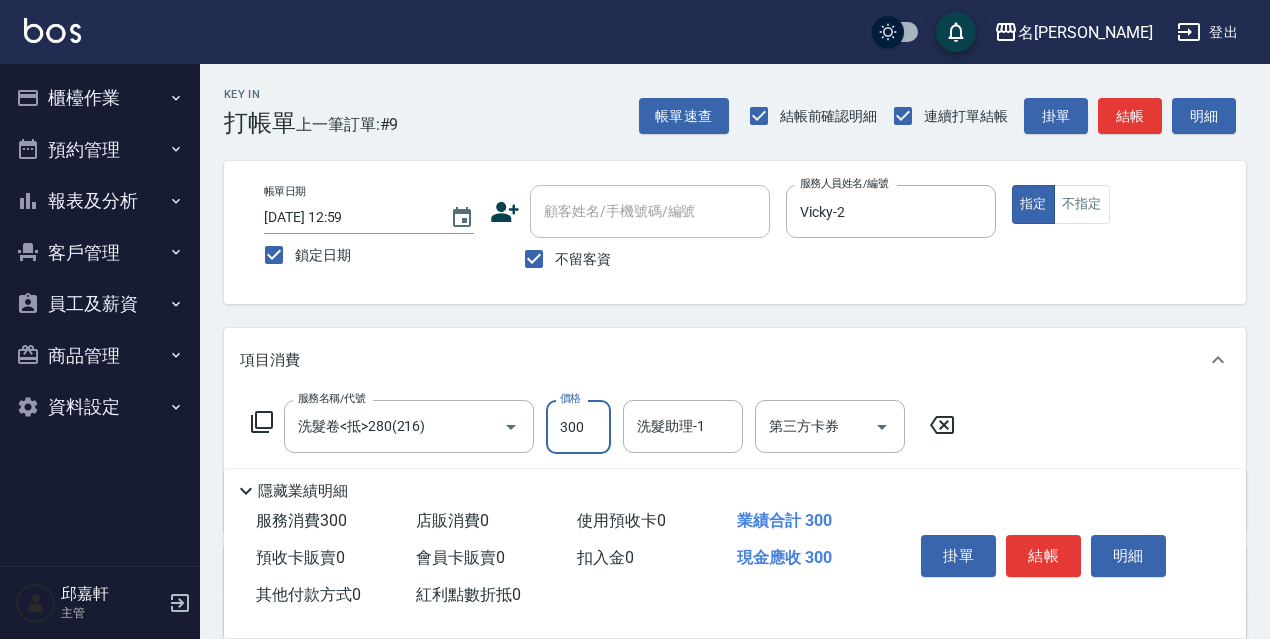 type on "300" 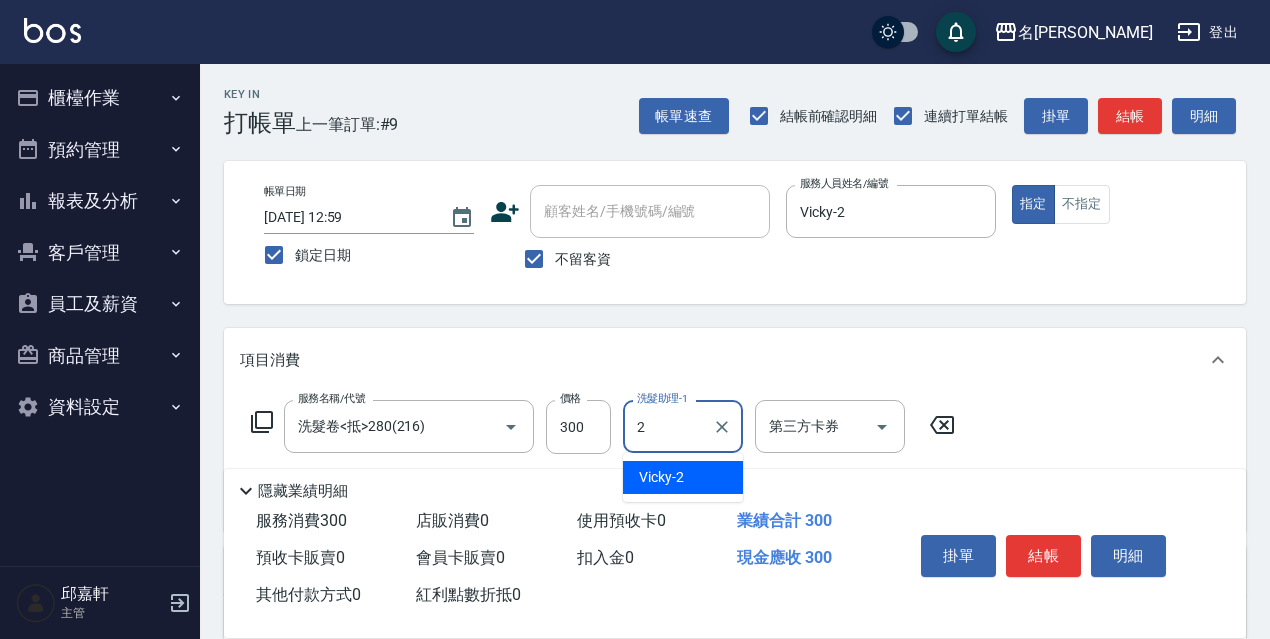 type on "Vicky-2" 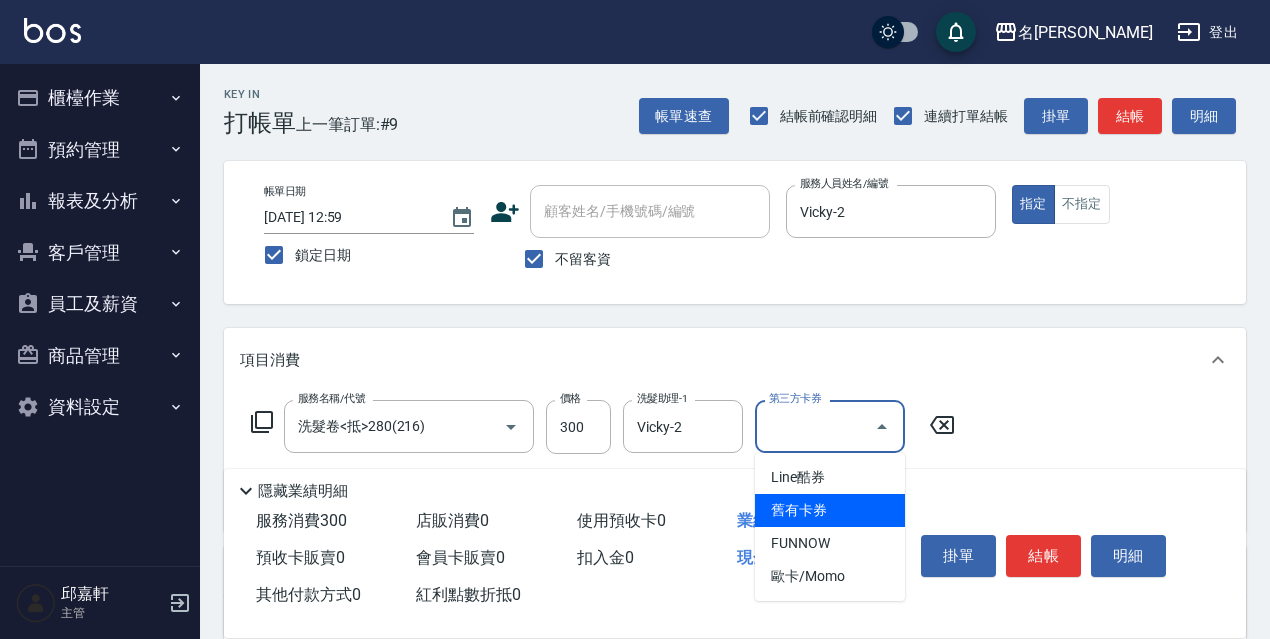 type on "舊有卡券" 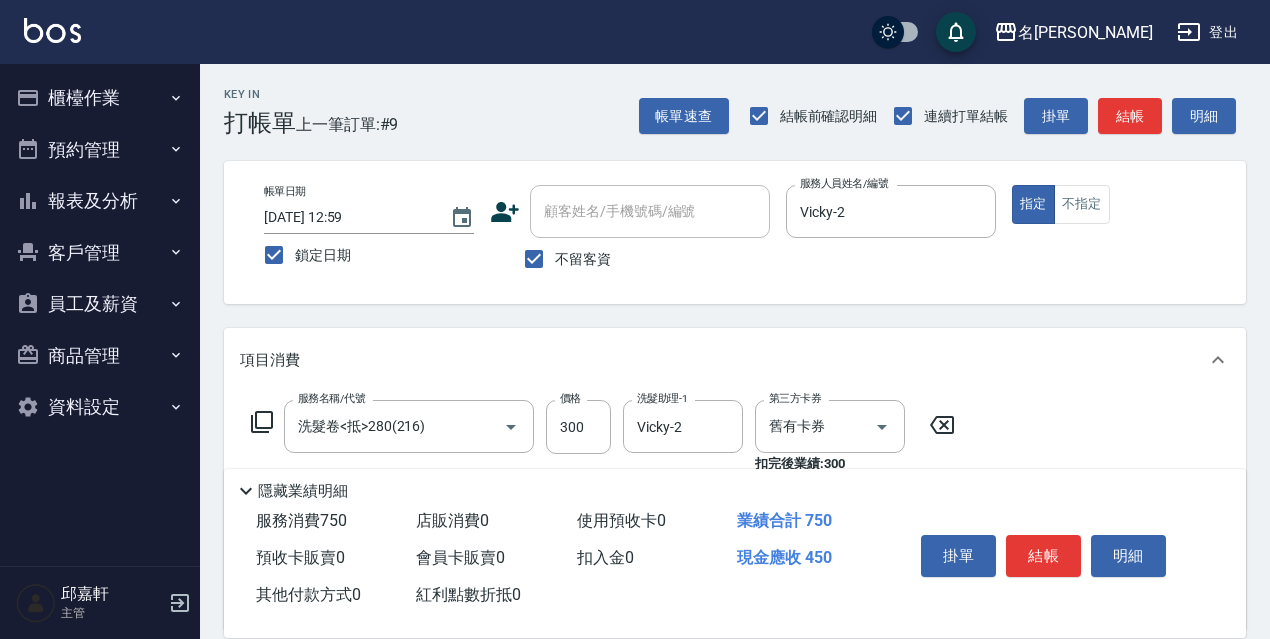 type on "剪髮450(306)" 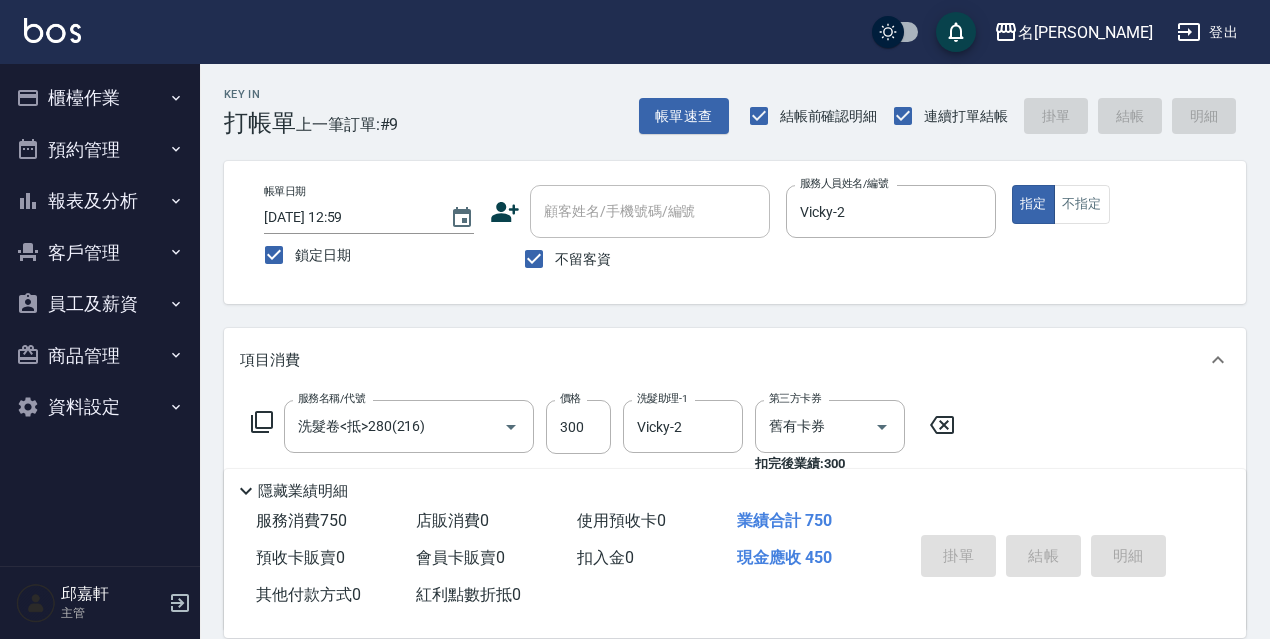 type 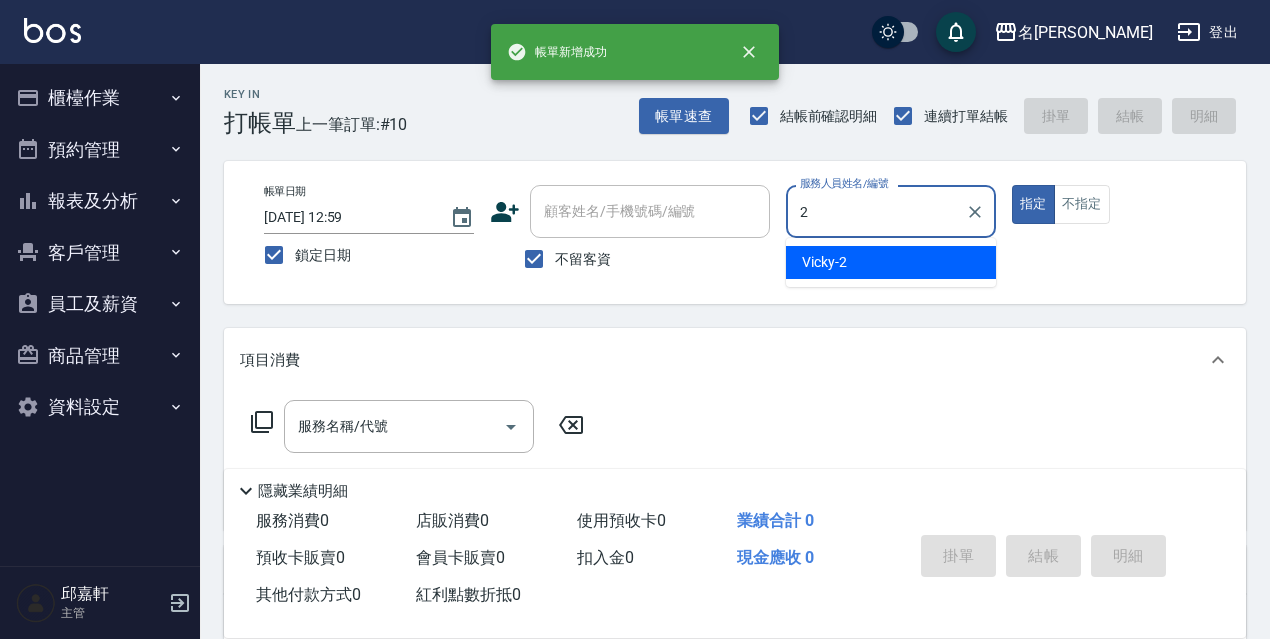 type on "Vicky-2" 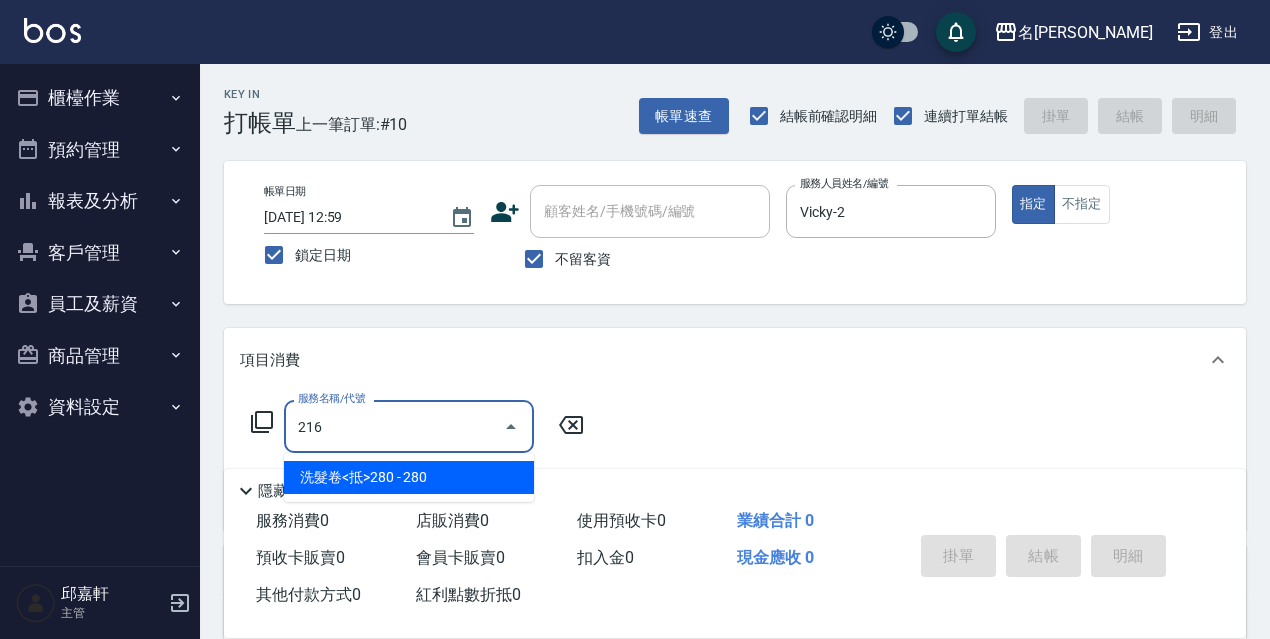 type on "洗髮卷<抵>280(216)" 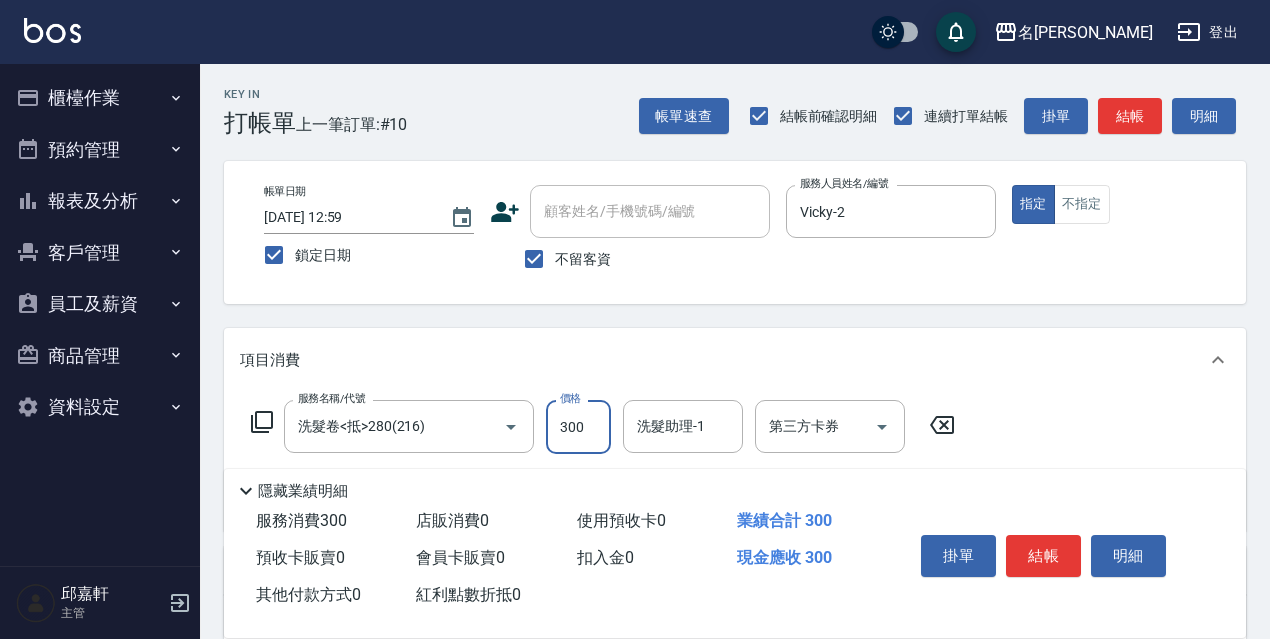 type on "300" 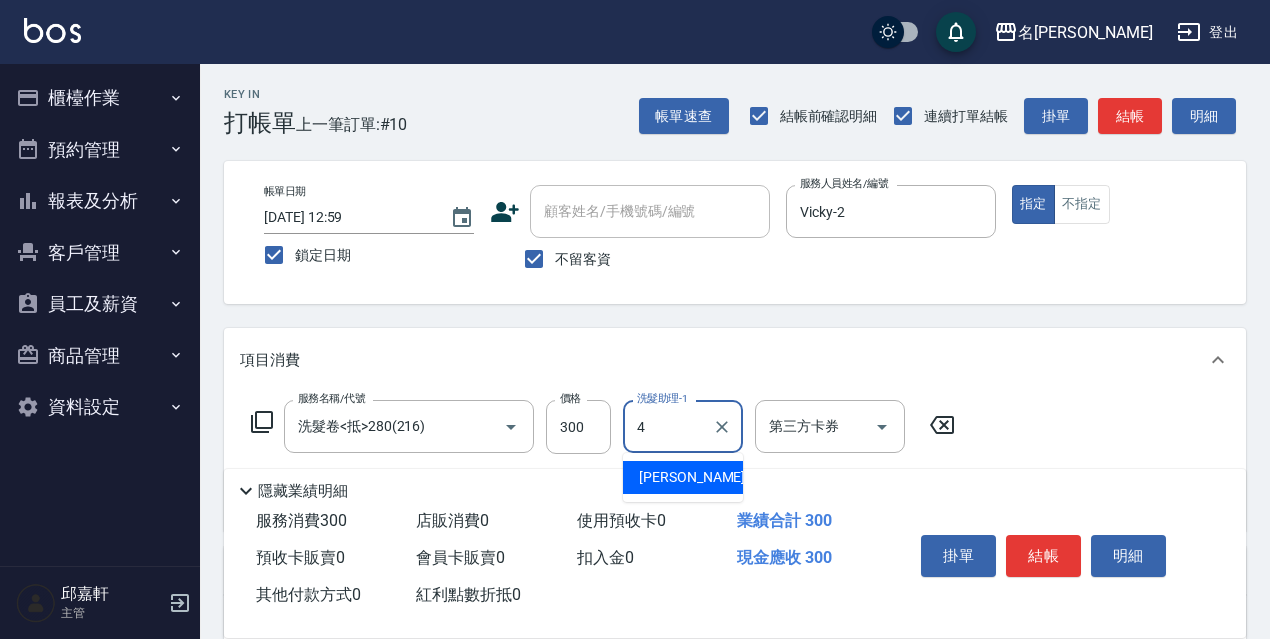 type on "[PERSON_NAME]-4" 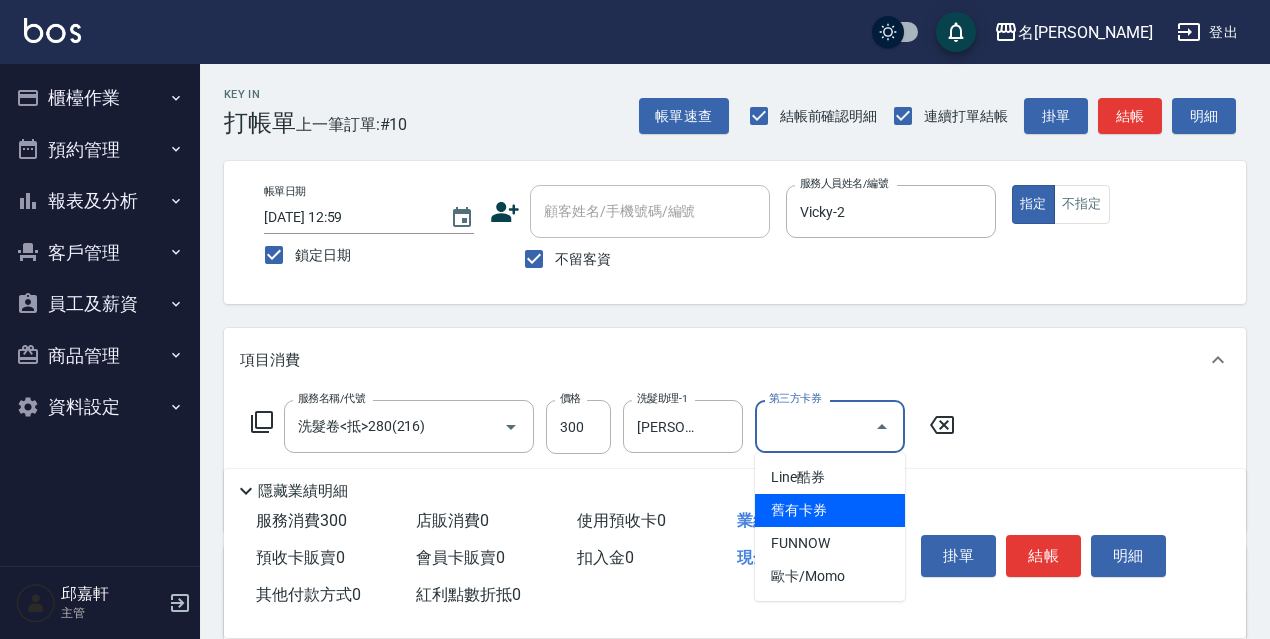 type on "舊有卡券" 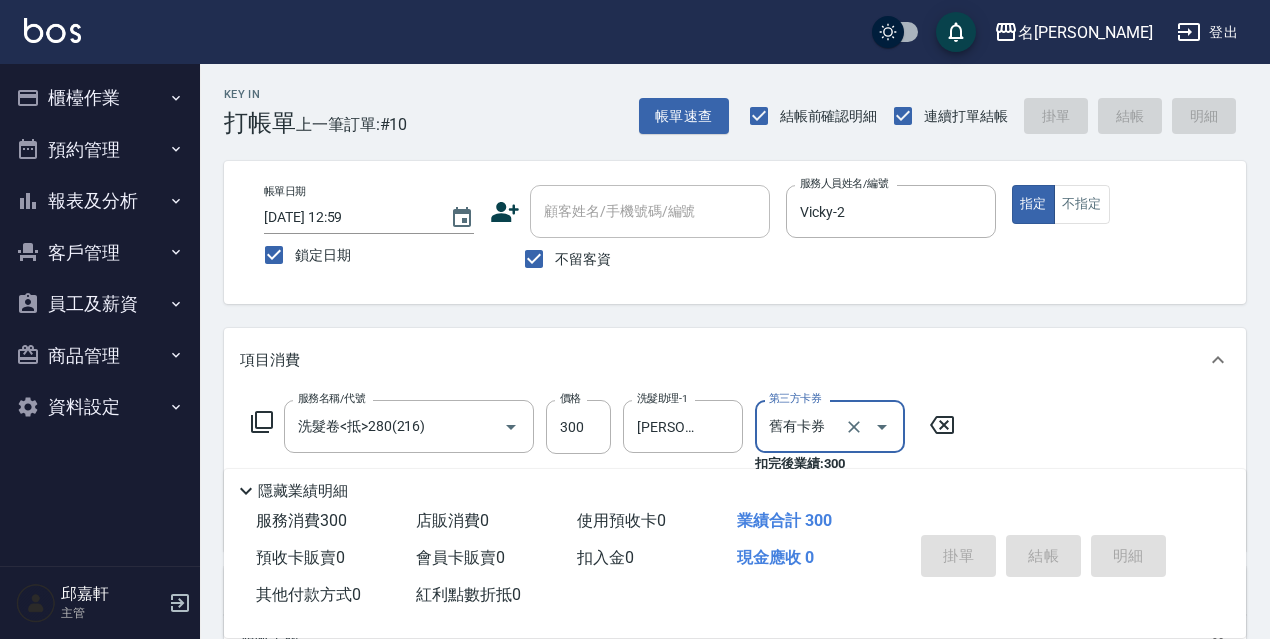 type 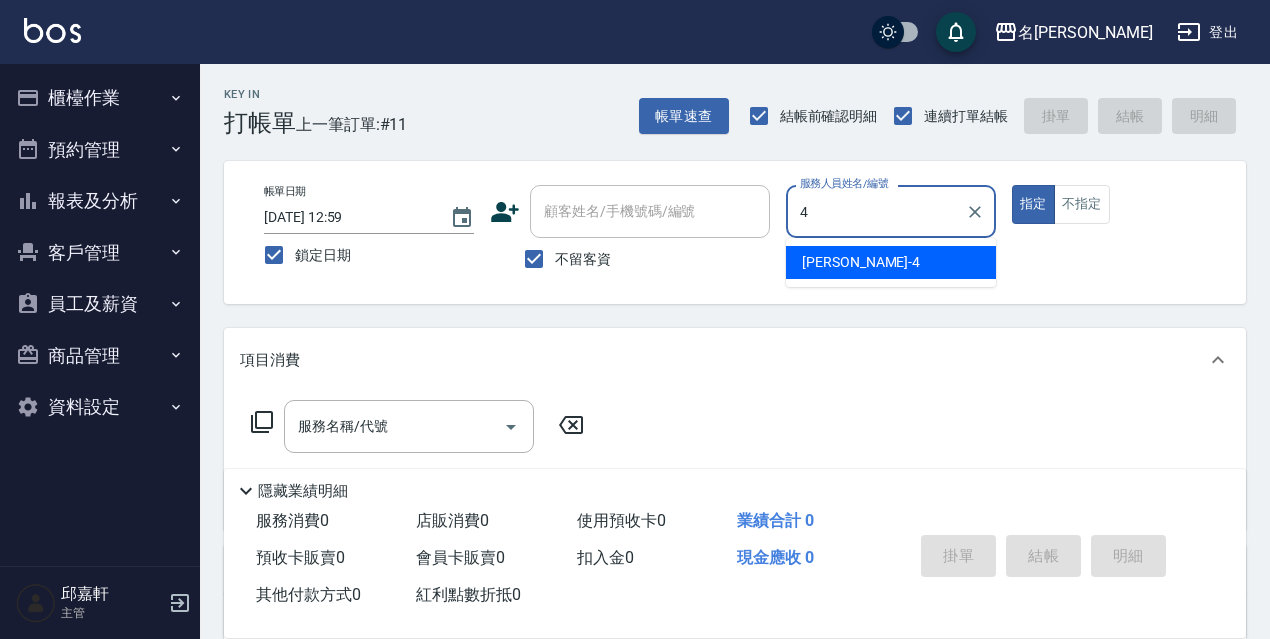 type on "[PERSON_NAME]-4" 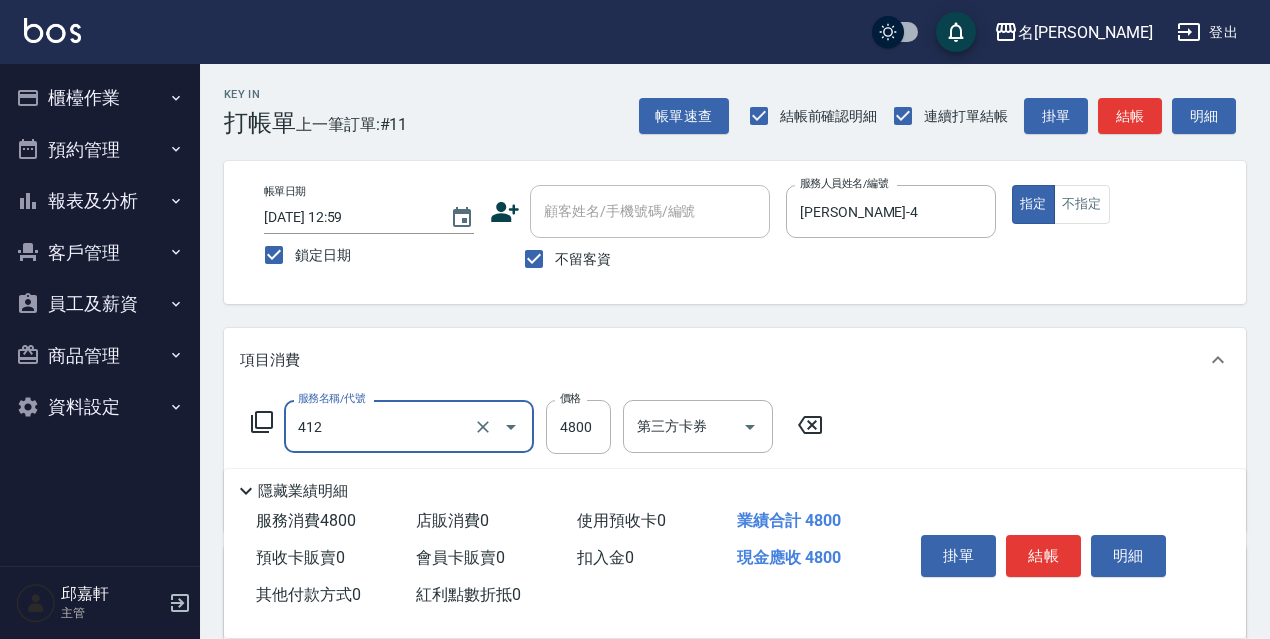 type on "阿速卡醫學燙髮(412)" 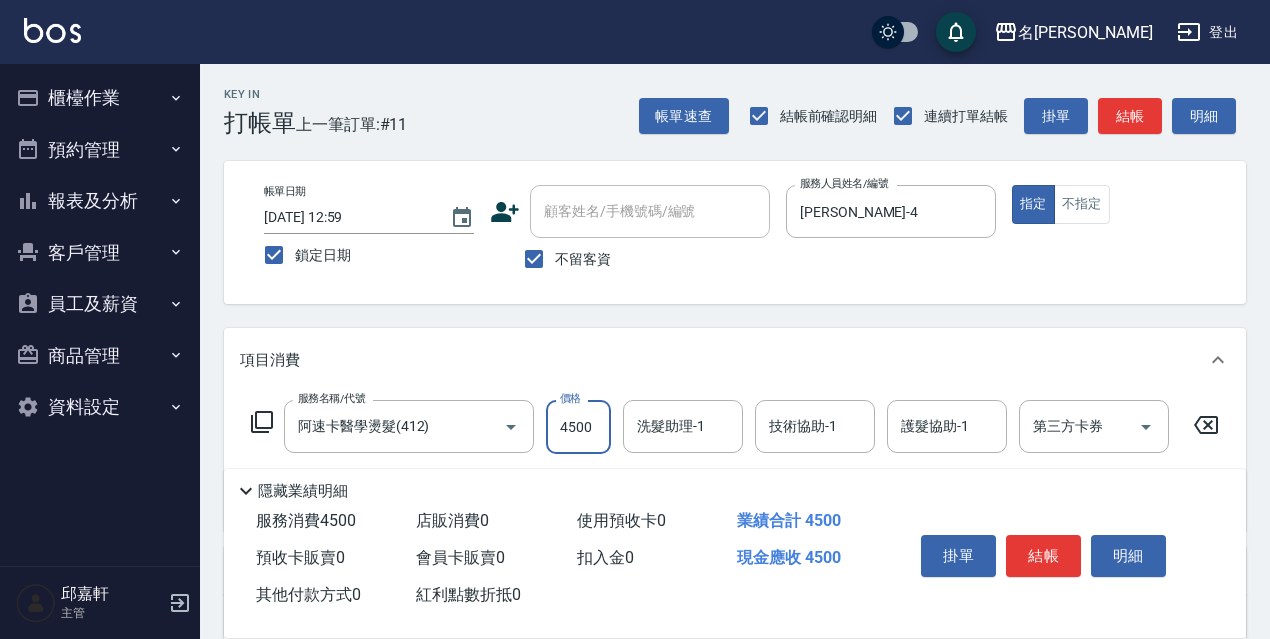 type on "4500" 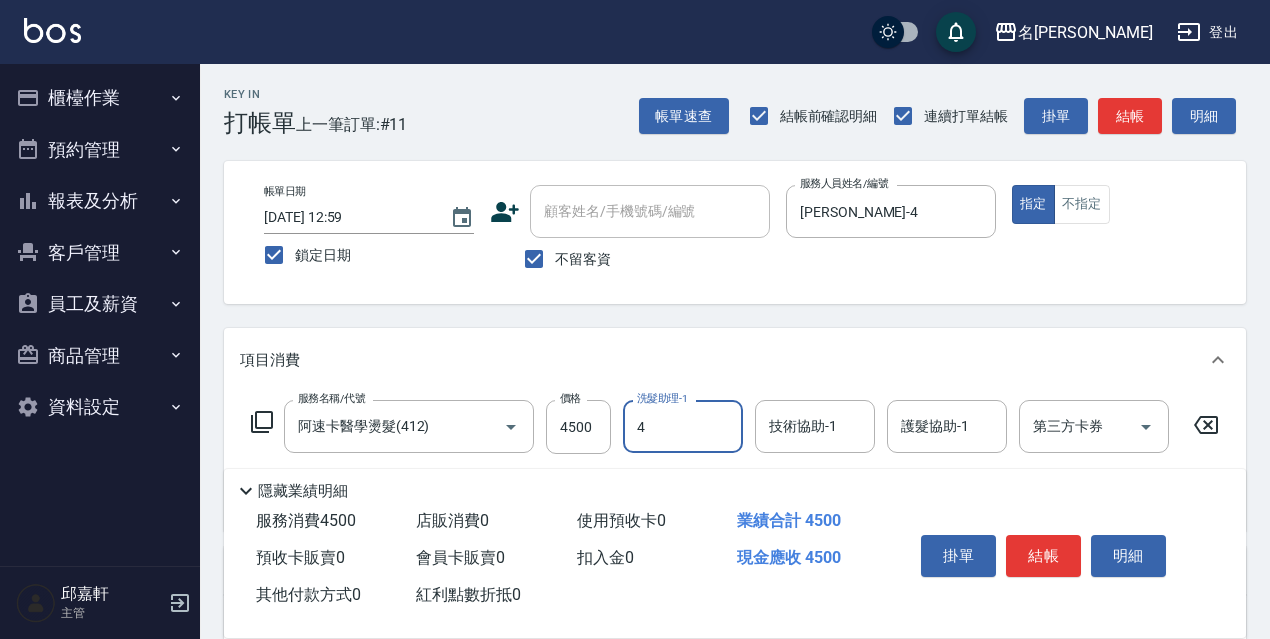 type on "[PERSON_NAME]-4" 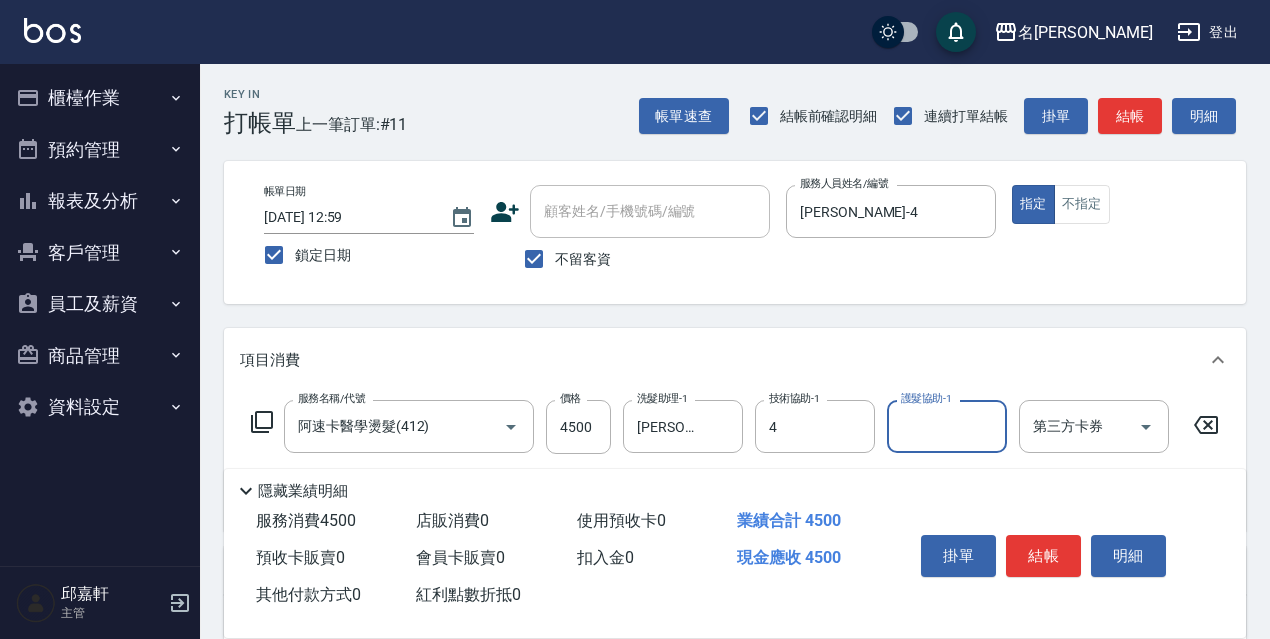 type on "[PERSON_NAME]-4" 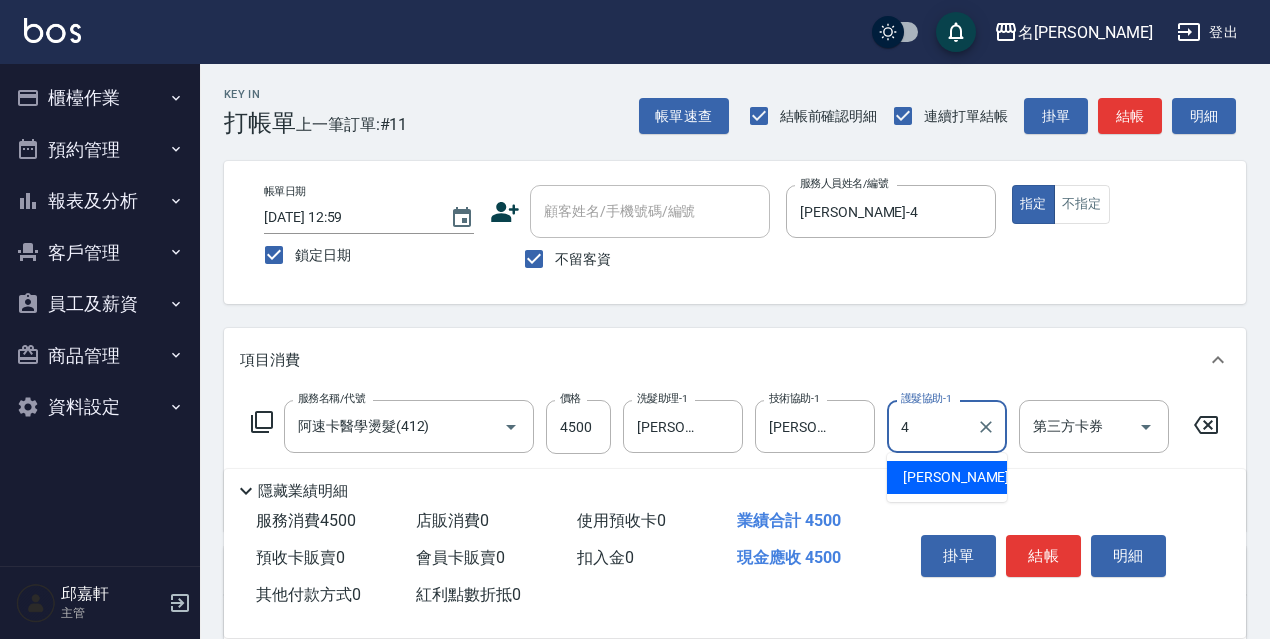 type on "[PERSON_NAME]-4" 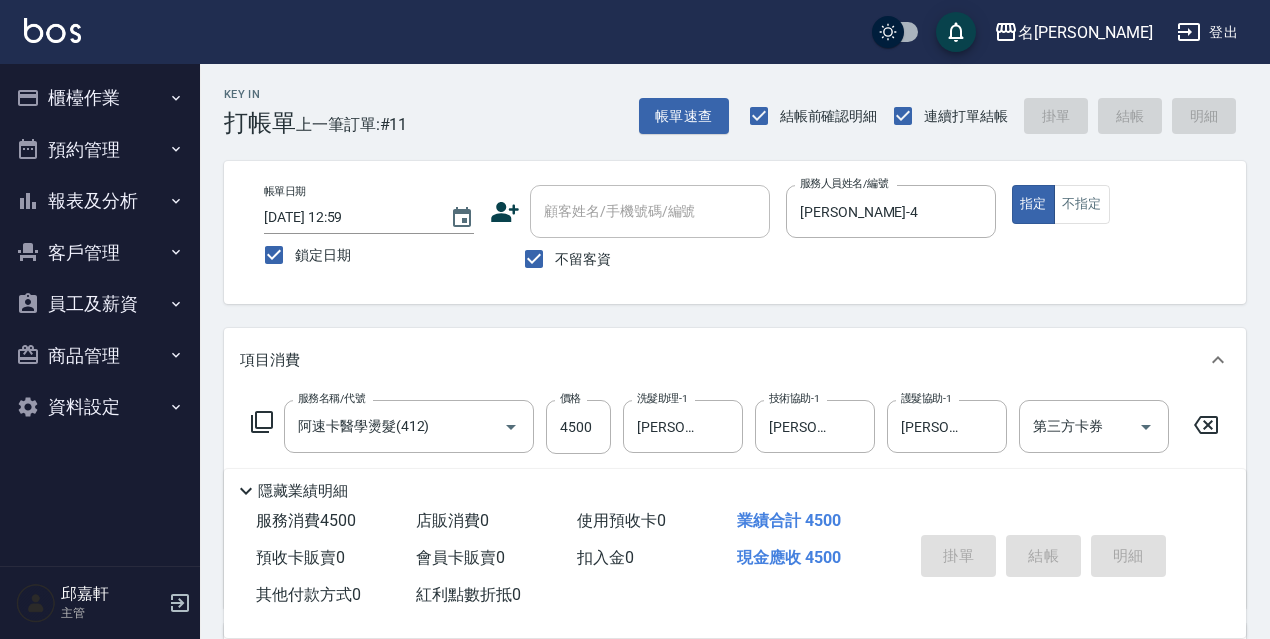 type 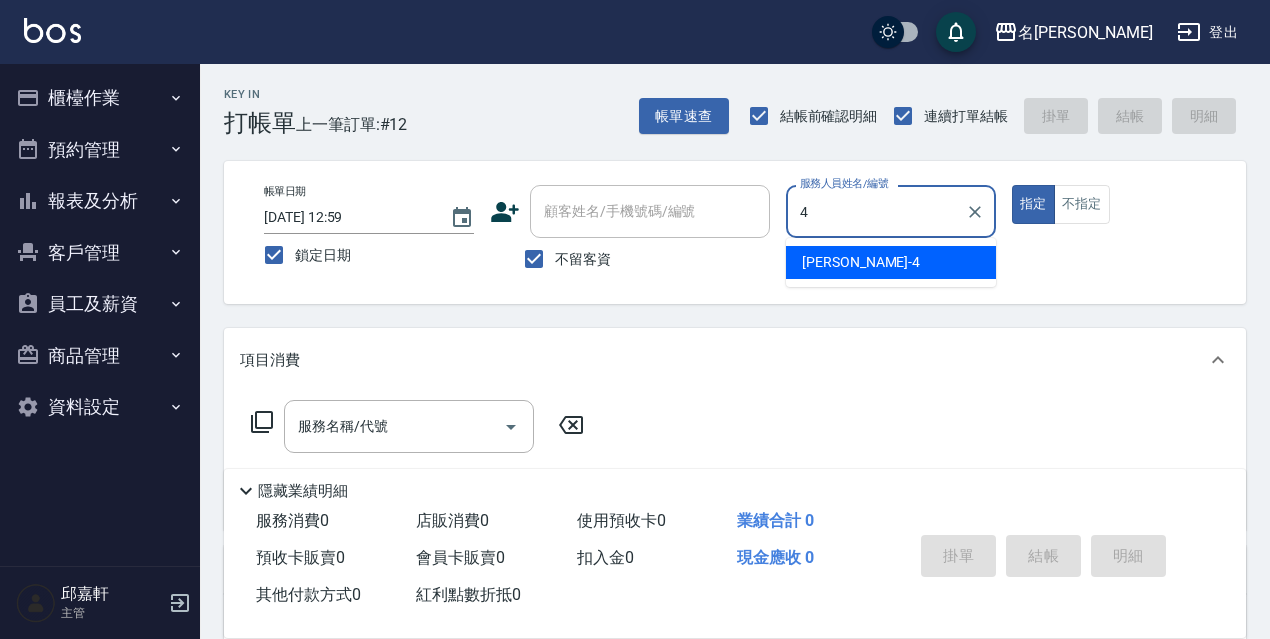 type on "[PERSON_NAME]-4" 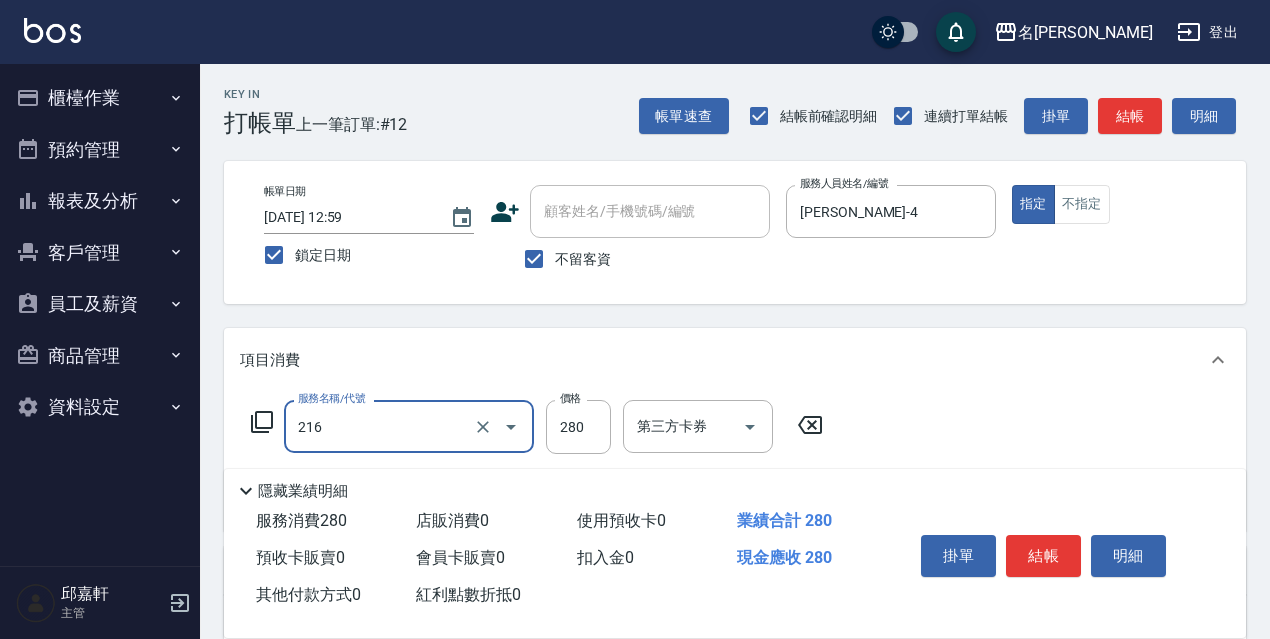 type on "洗髮卷<抵>280(216)" 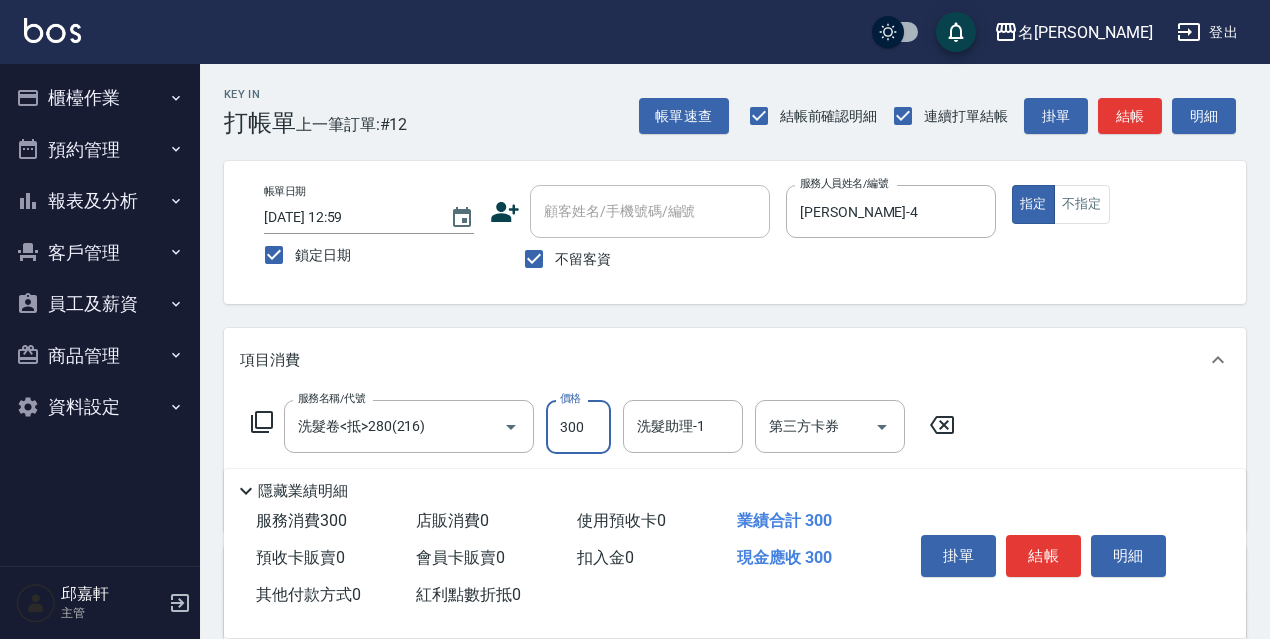 type on "300" 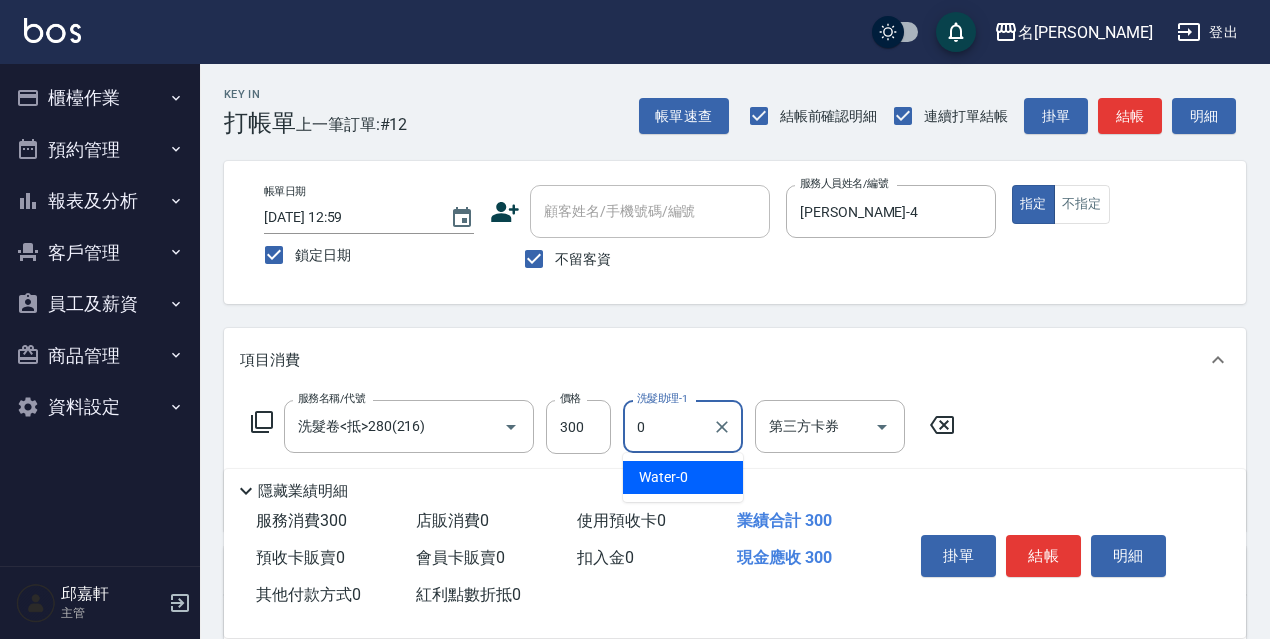 type on "Water-0" 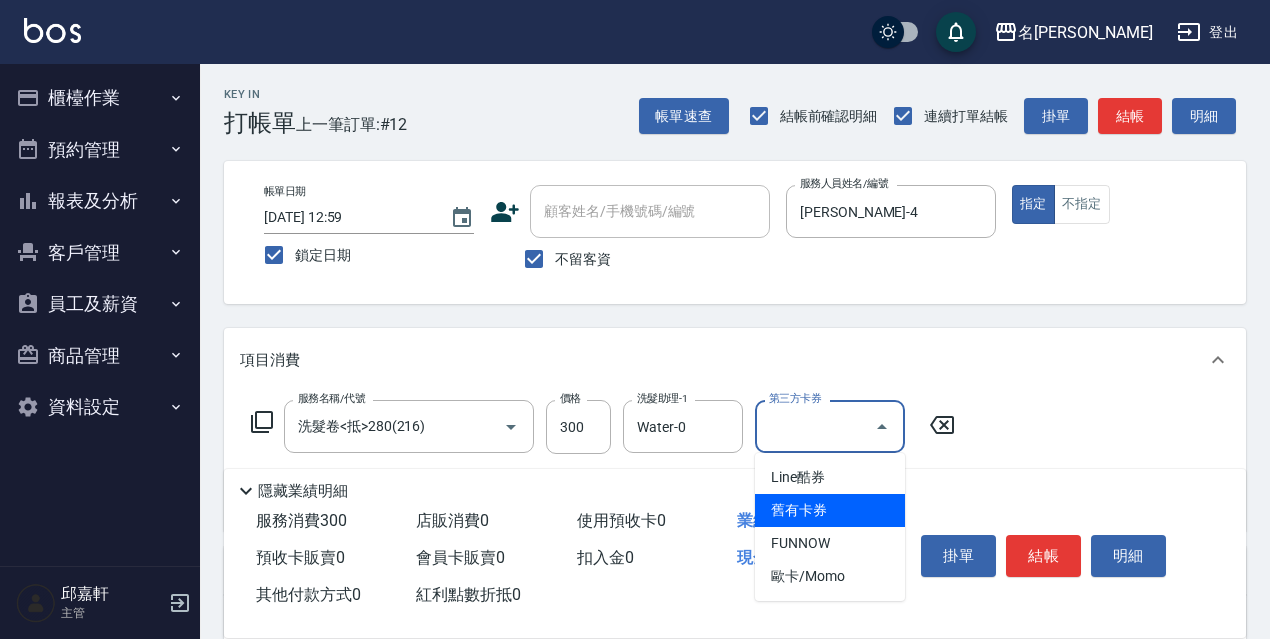 type on "舊有卡券" 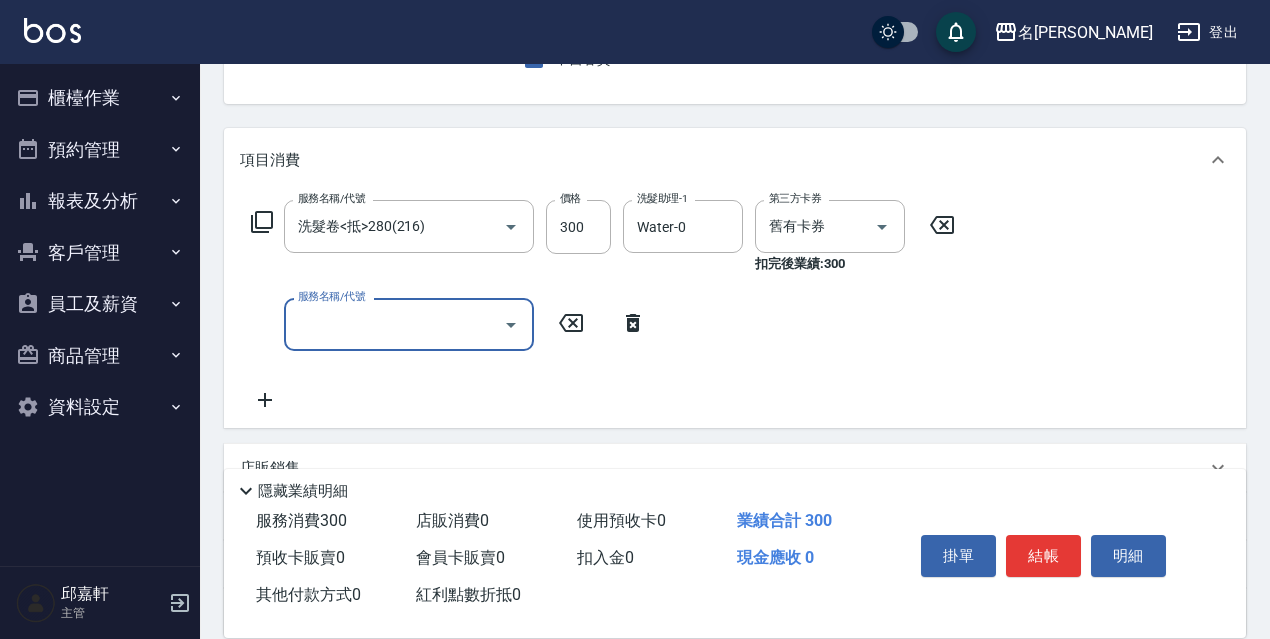 scroll, scrollTop: 389, scrollLeft: 0, axis: vertical 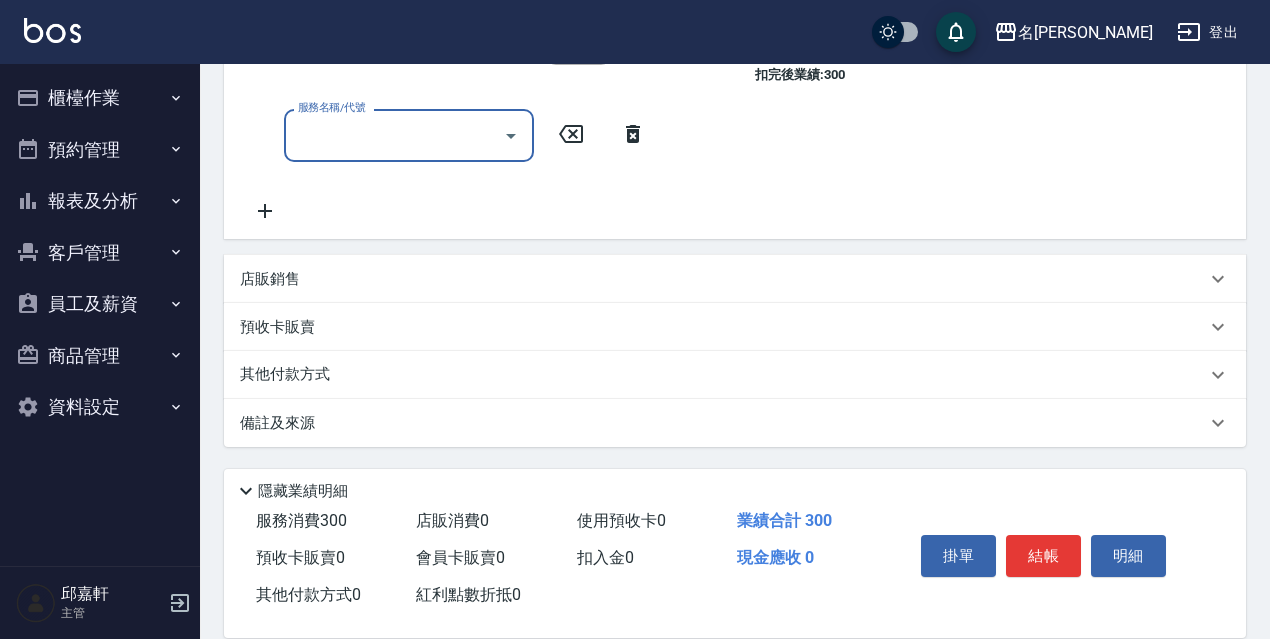 click on "預收卡販賣" at bounding box center (723, 327) 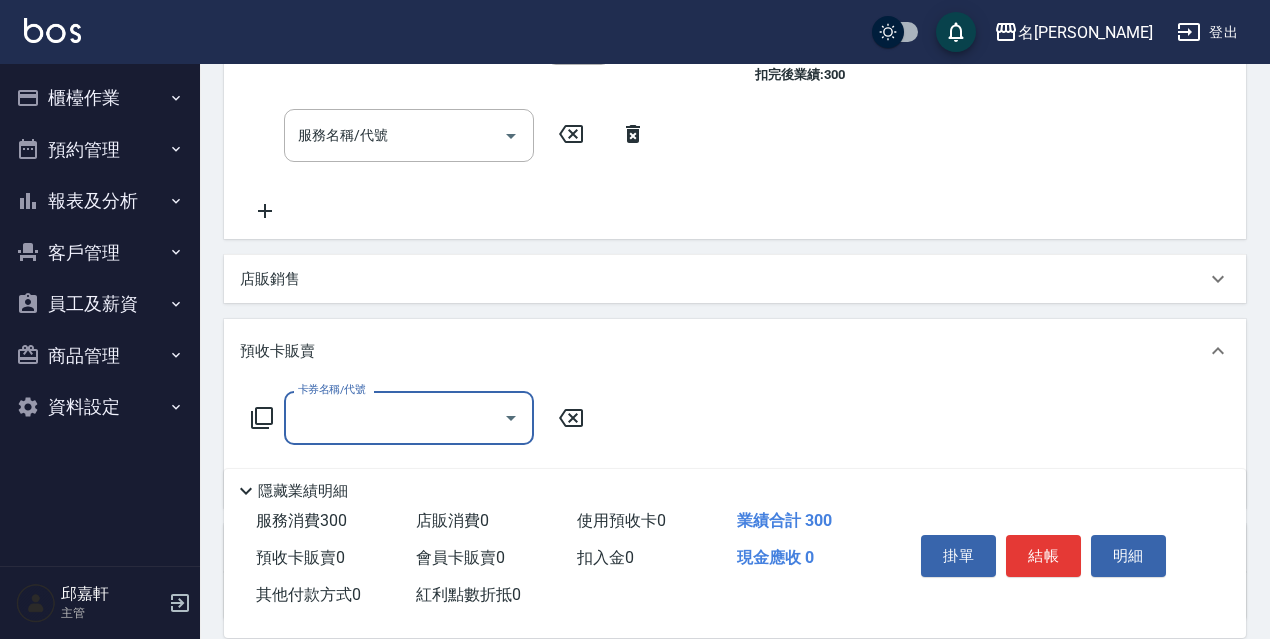 scroll, scrollTop: 1, scrollLeft: 0, axis: vertical 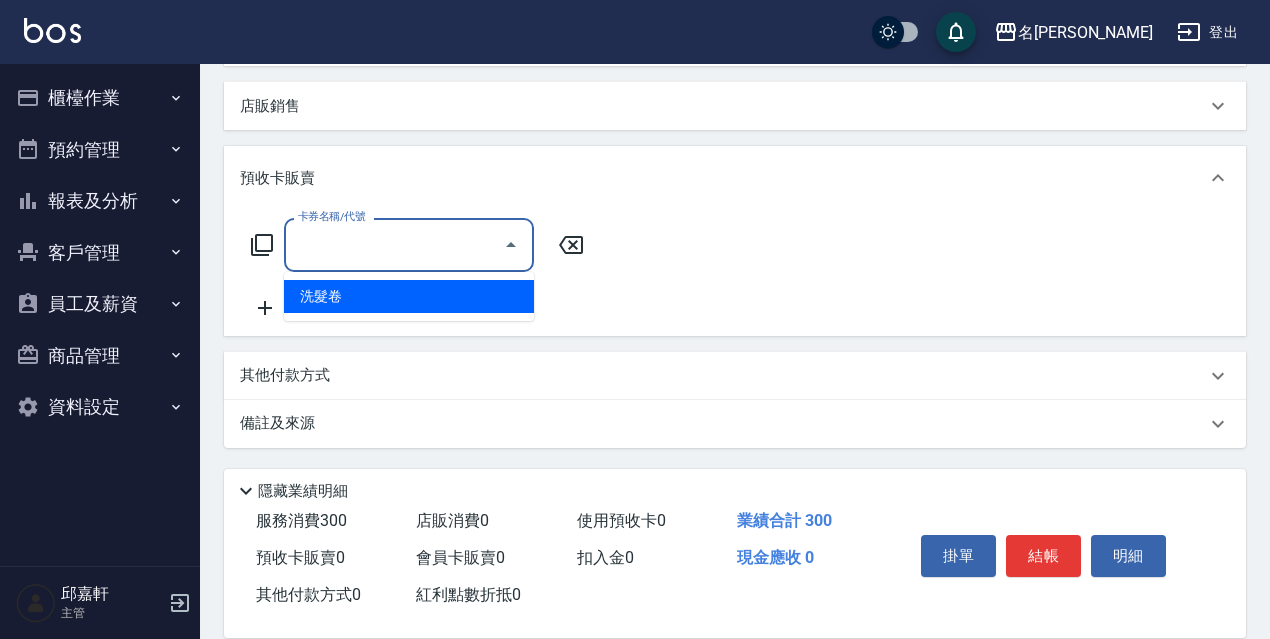 type on "洗髮卷(991)" 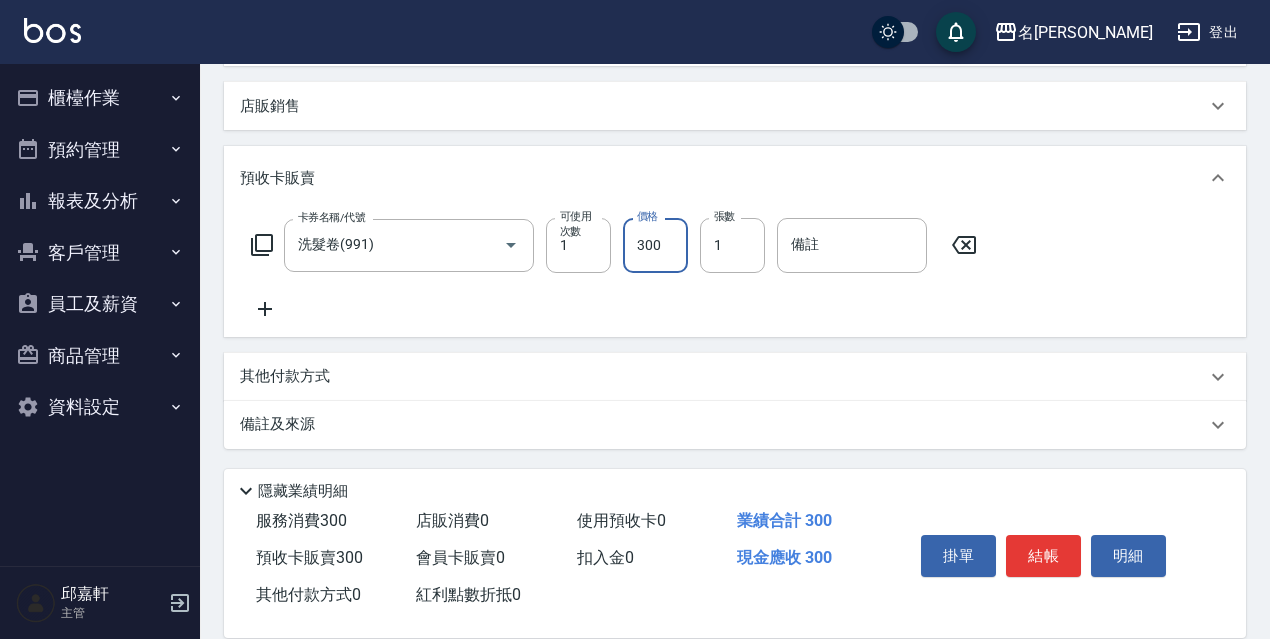 type on "3000" 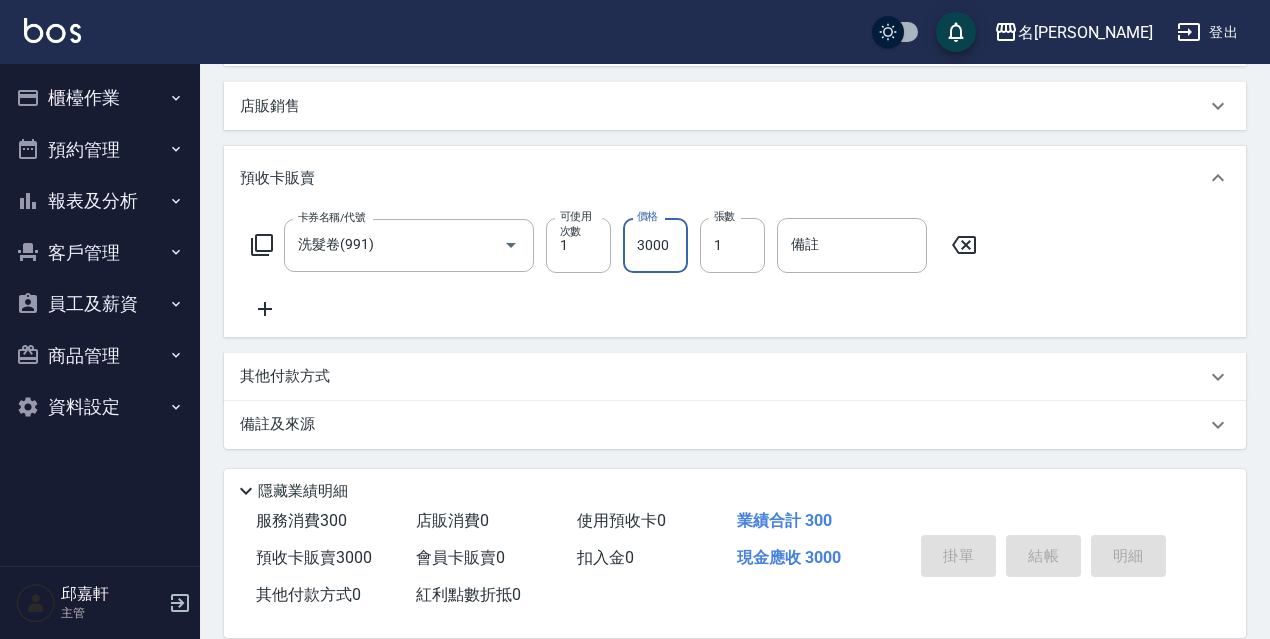 type 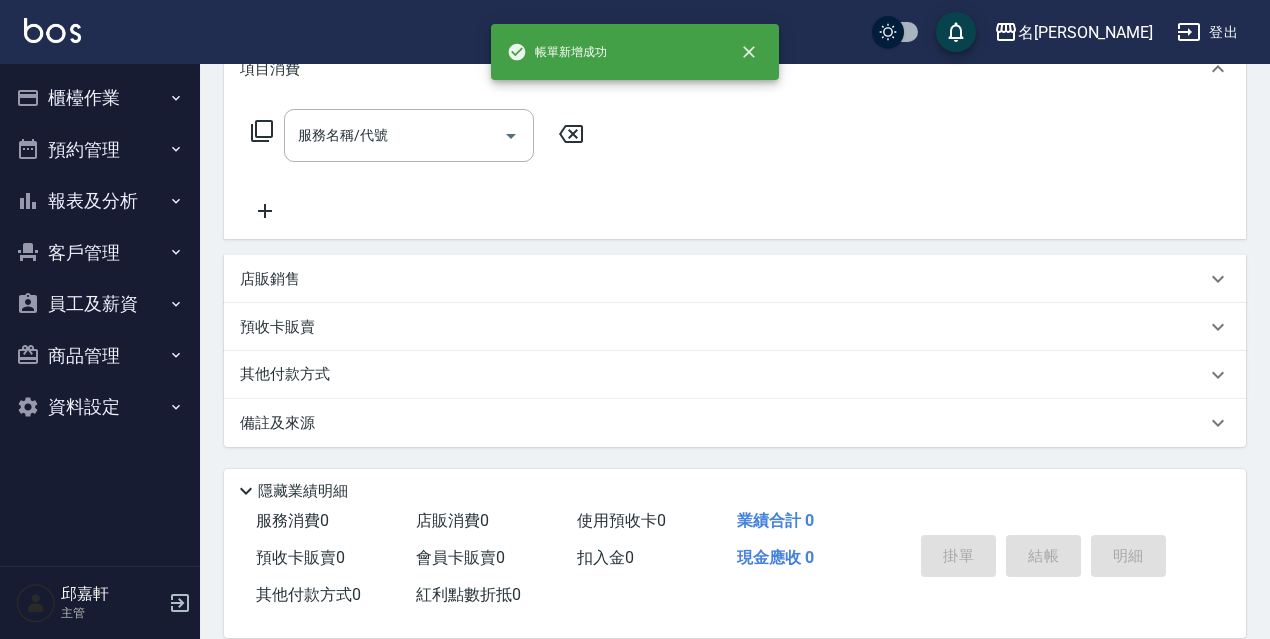 scroll, scrollTop: 0, scrollLeft: 0, axis: both 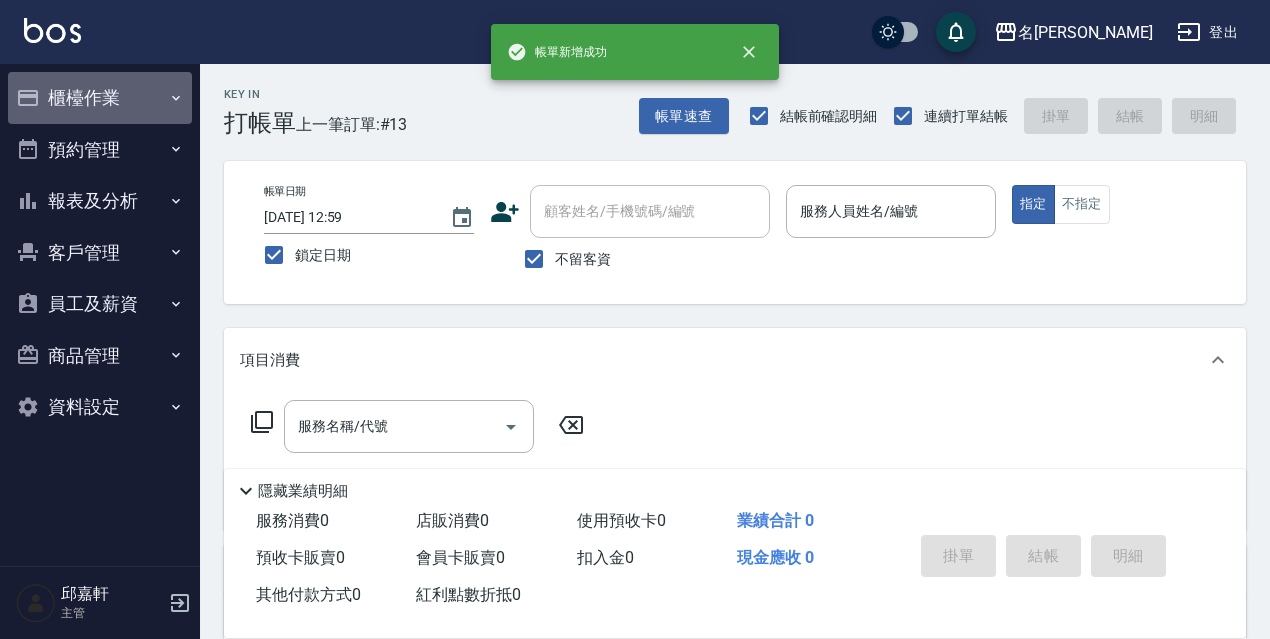 click on "櫃檯作業" at bounding box center [100, 98] 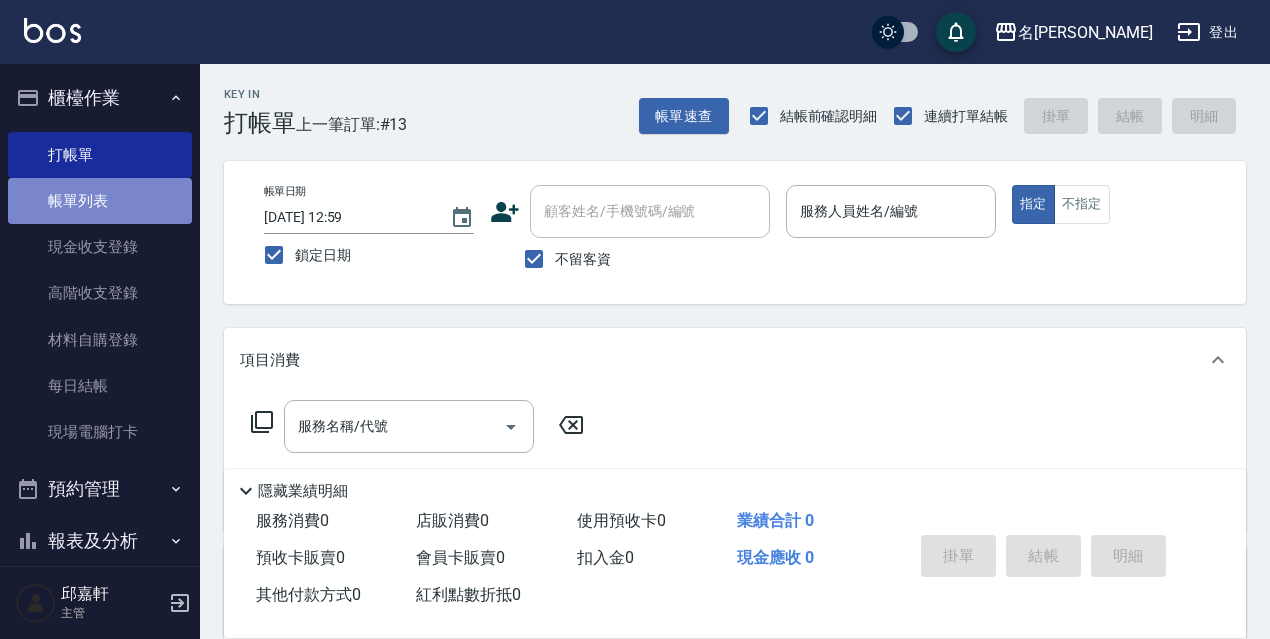 click on "帳單列表" at bounding box center (100, 201) 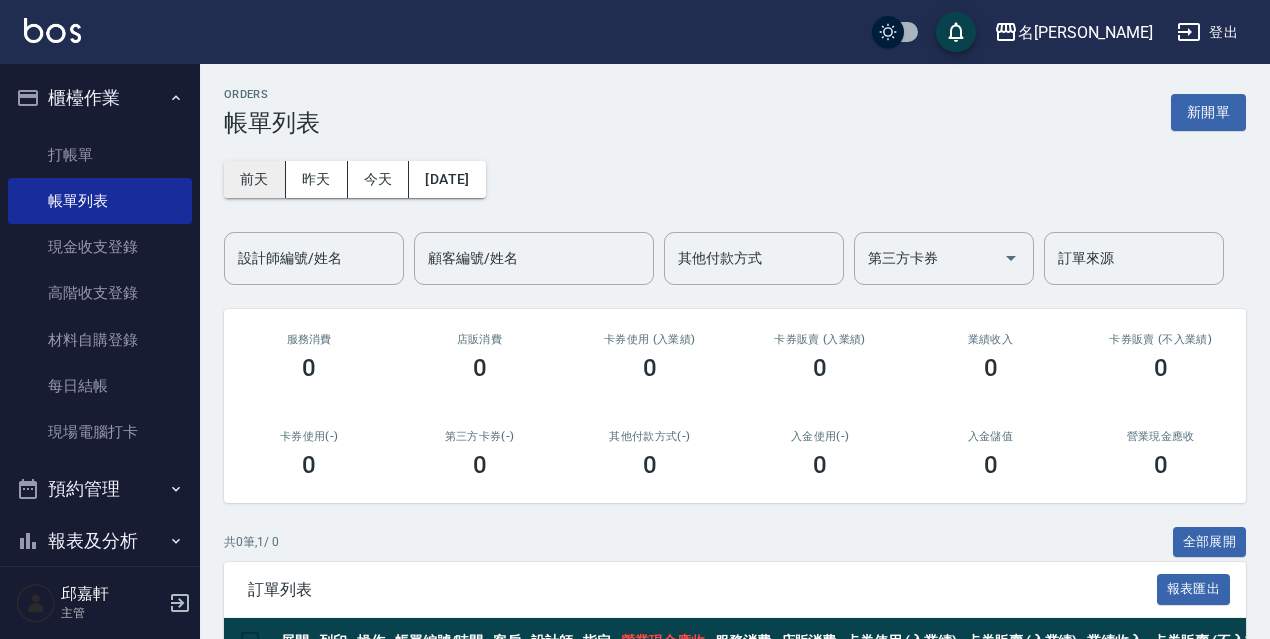 click on "前天" at bounding box center [255, 179] 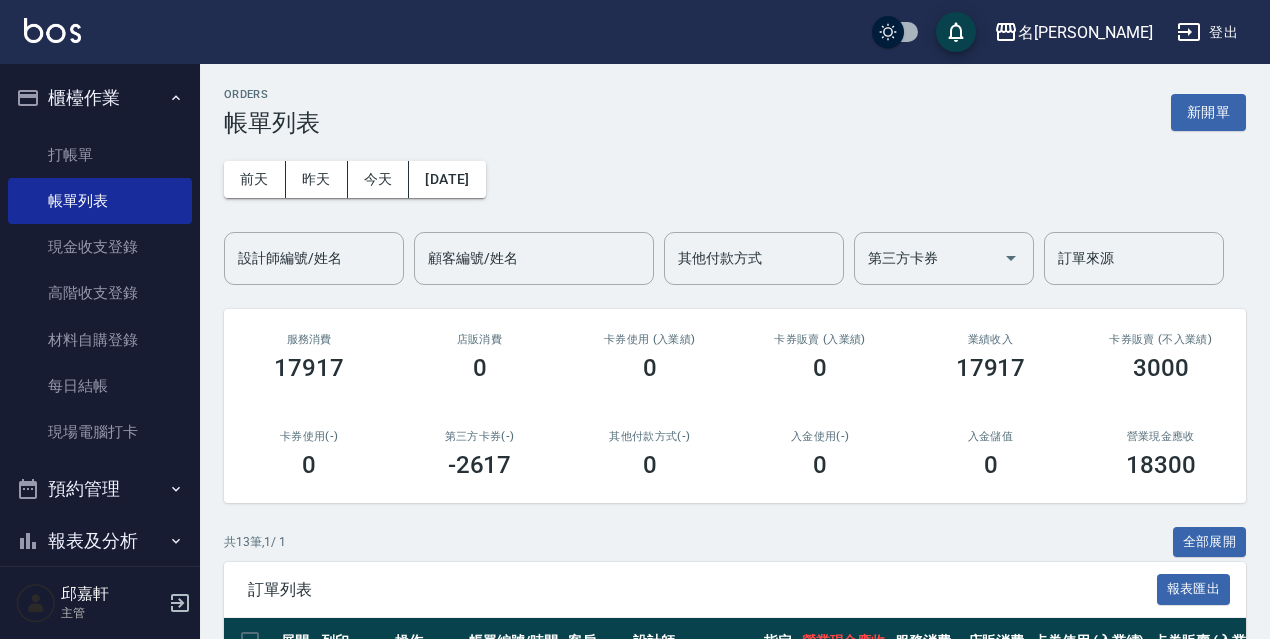scroll, scrollTop: 300, scrollLeft: 0, axis: vertical 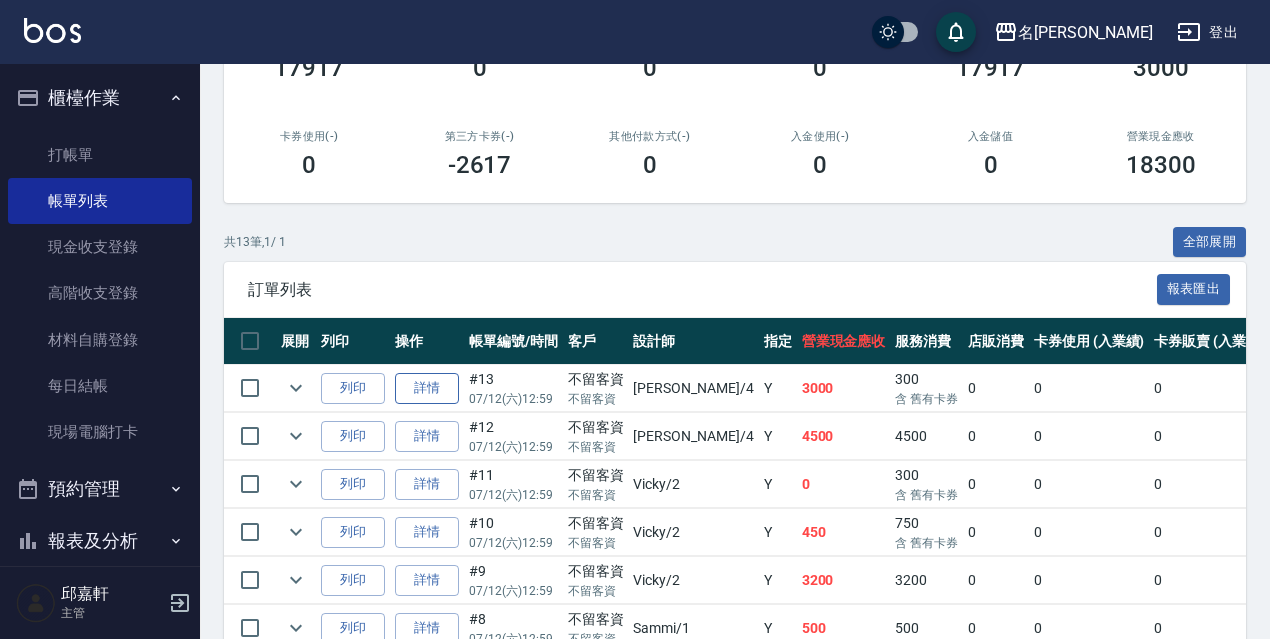 click on "詳情" at bounding box center [427, 388] 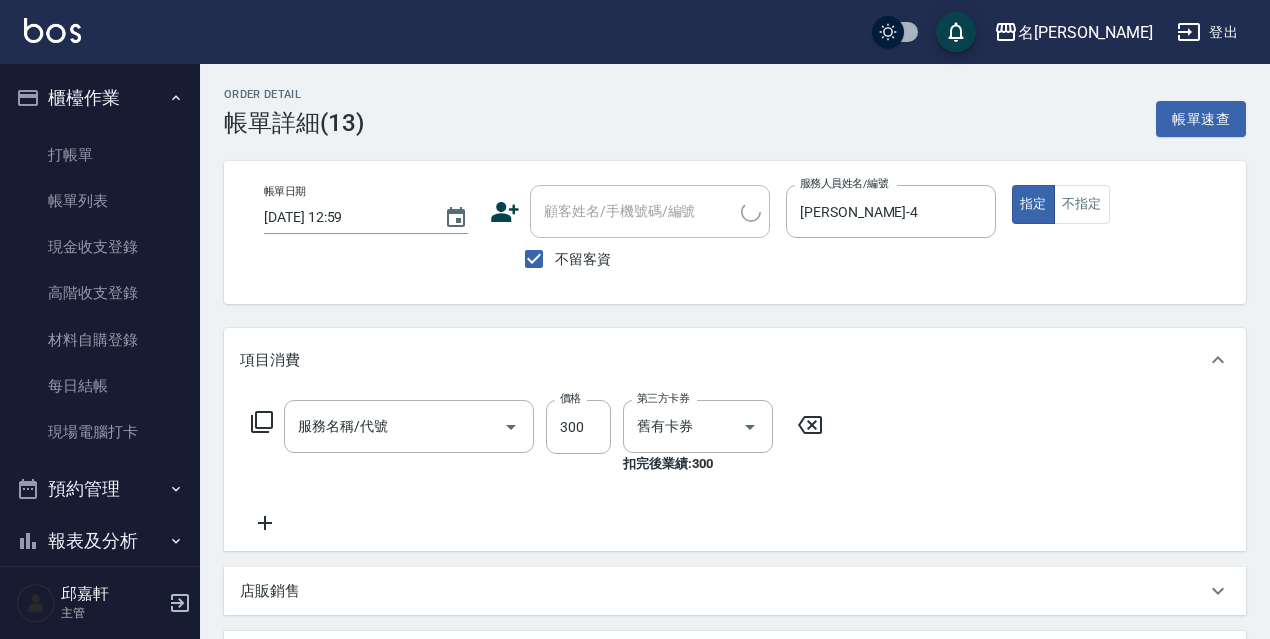 type on "[DATE] 12:59" 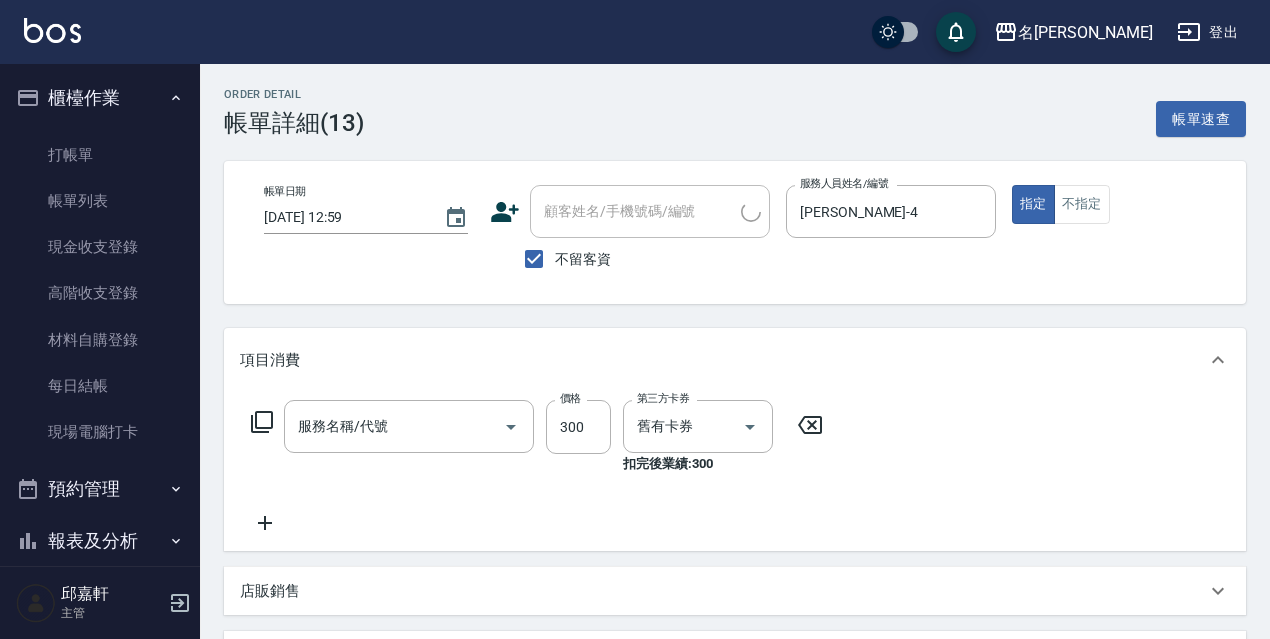 checkbox on "true" 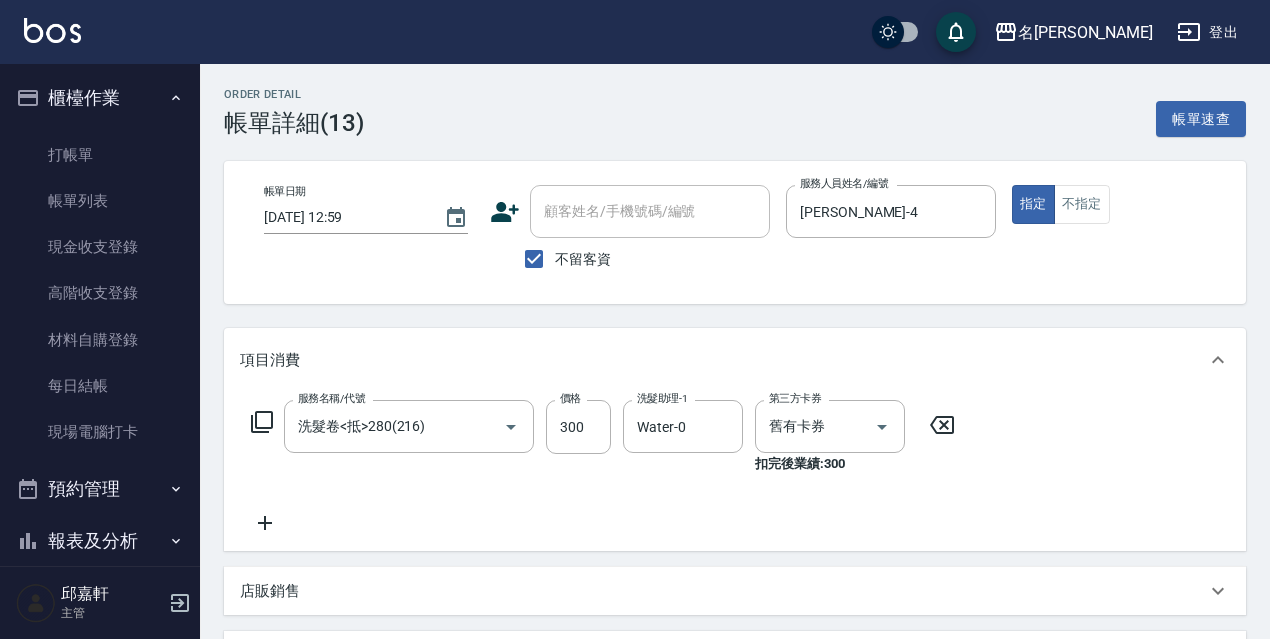 scroll, scrollTop: 0, scrollLeft: 0, axis: both 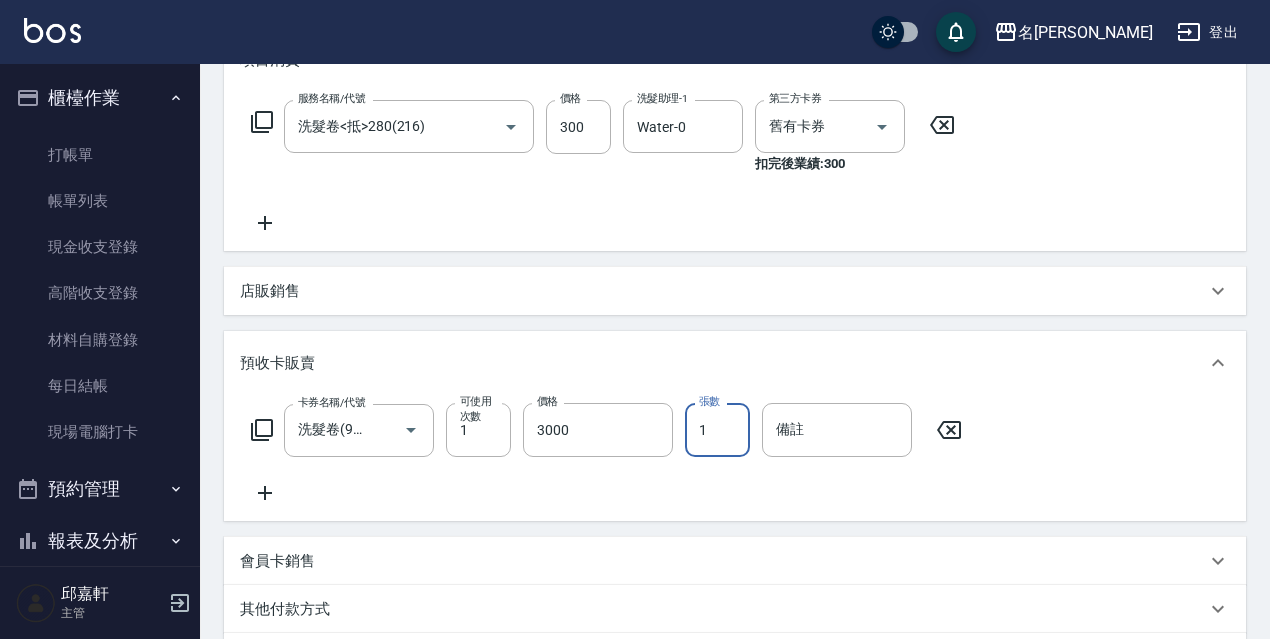 click on "1" at bounding box center [717, 430] 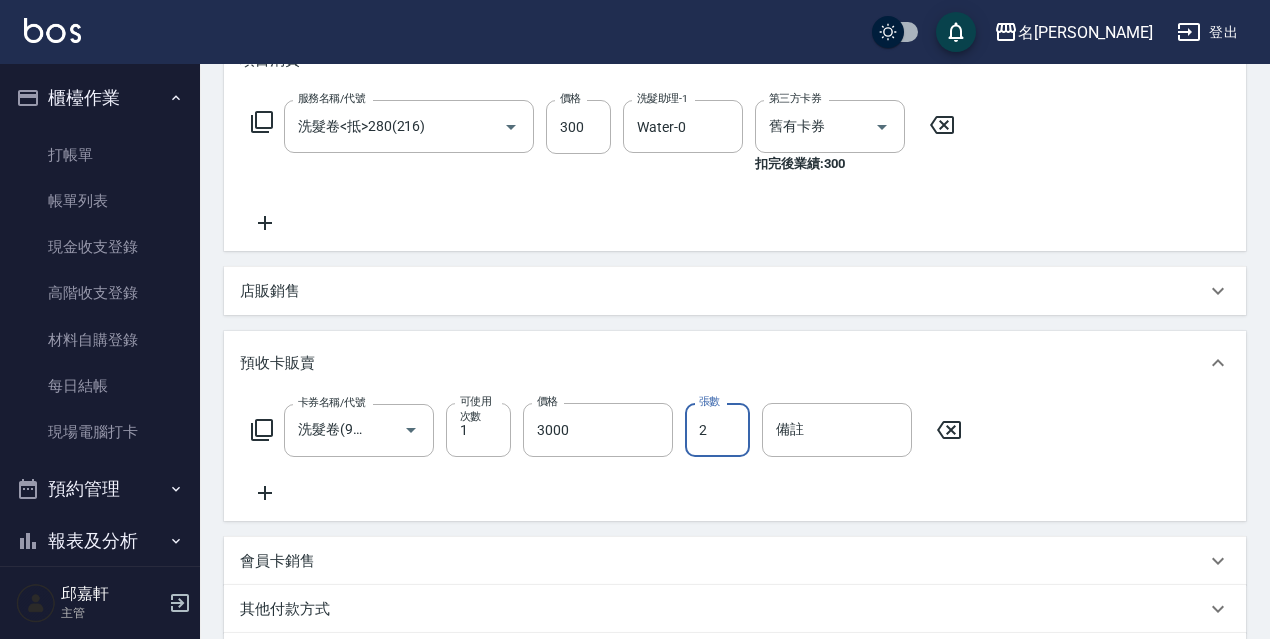 scroll, scrollTop: 558, scrollLeft: 0, axis: vertical 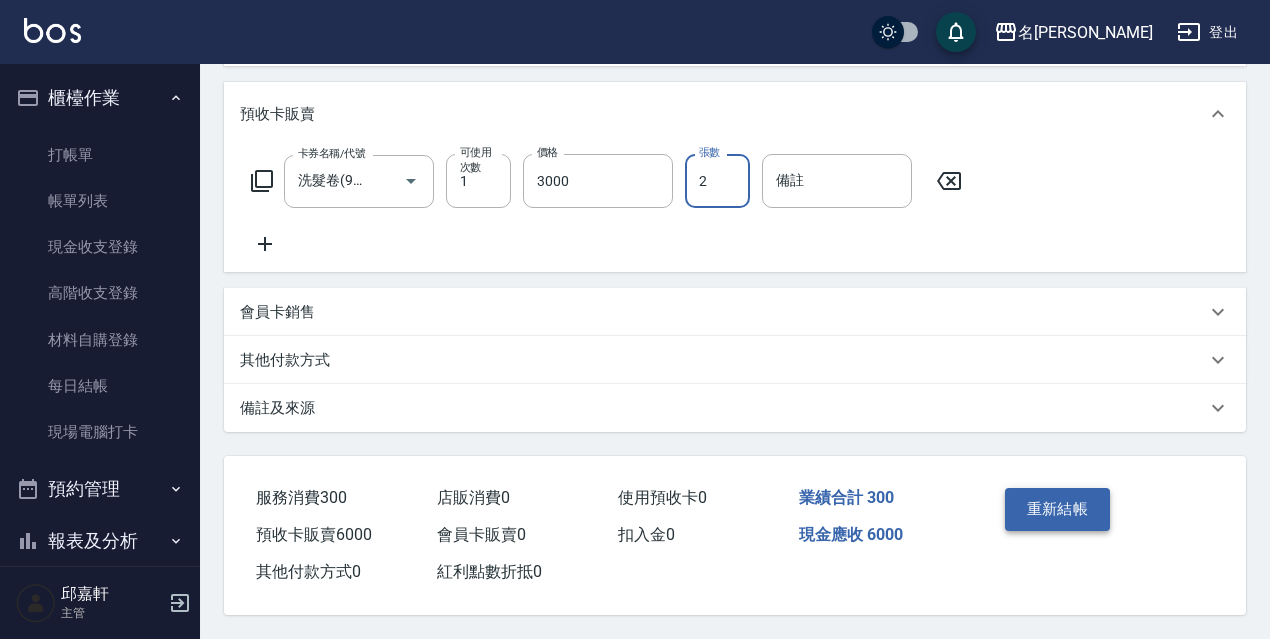 type on "2" 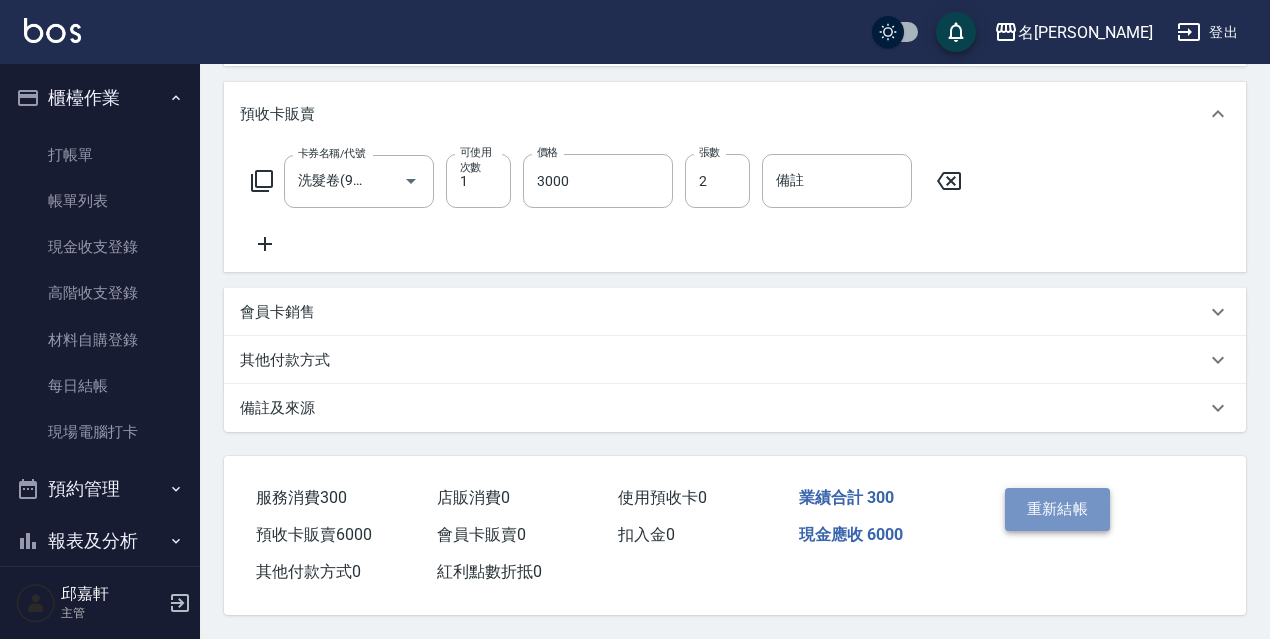 click on "重新結帳" at bounding box center [1058, 509] 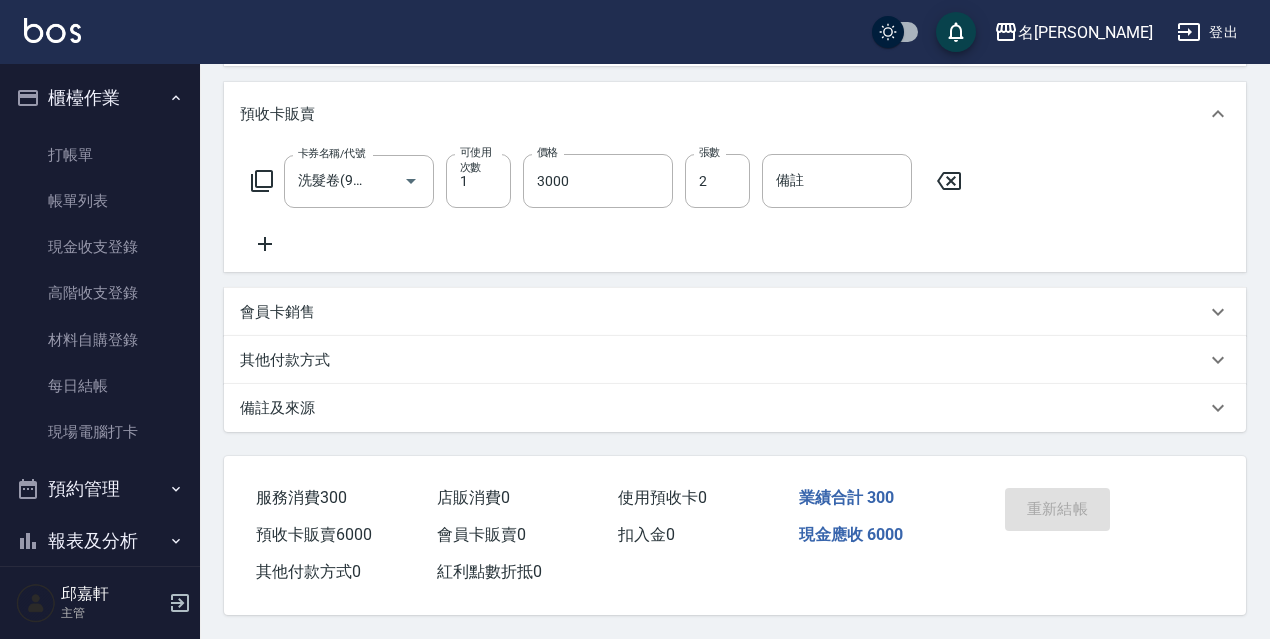 scroll, scrollTop: 0, scrollLeft: 0, axis: both 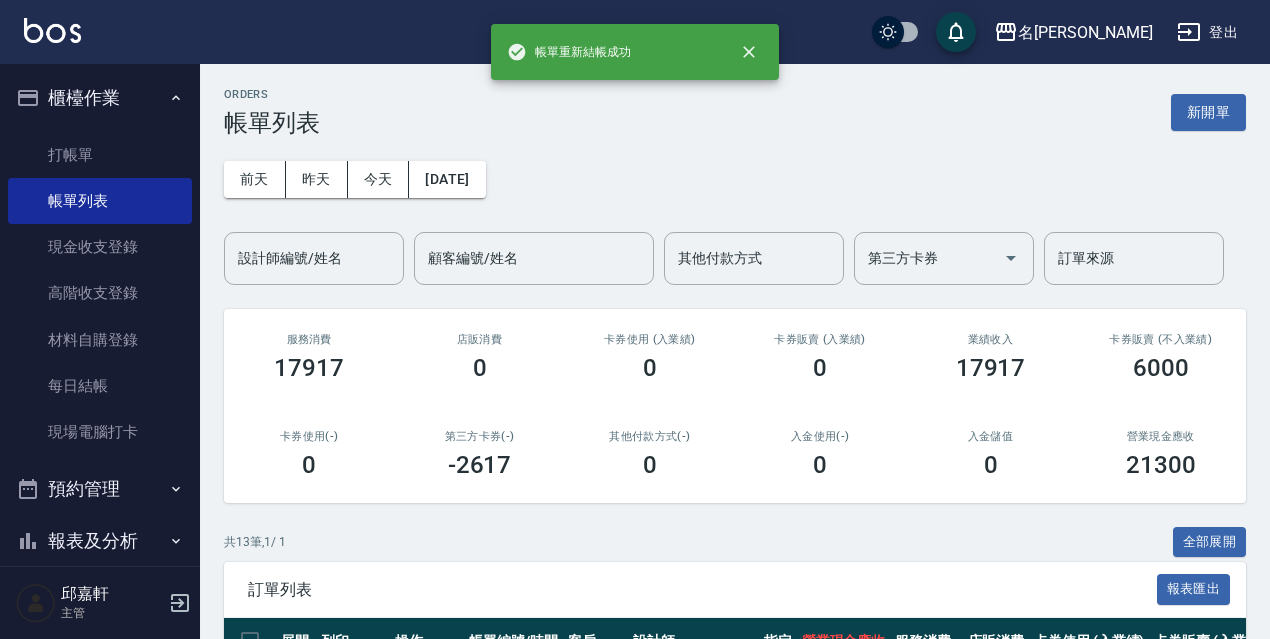 click on "打帳單 帳單列表 現金收支登錄 高階收支登錄 材料自購登錄 每日結帳 現場電腦打卡" at bounding box center (100, 294) 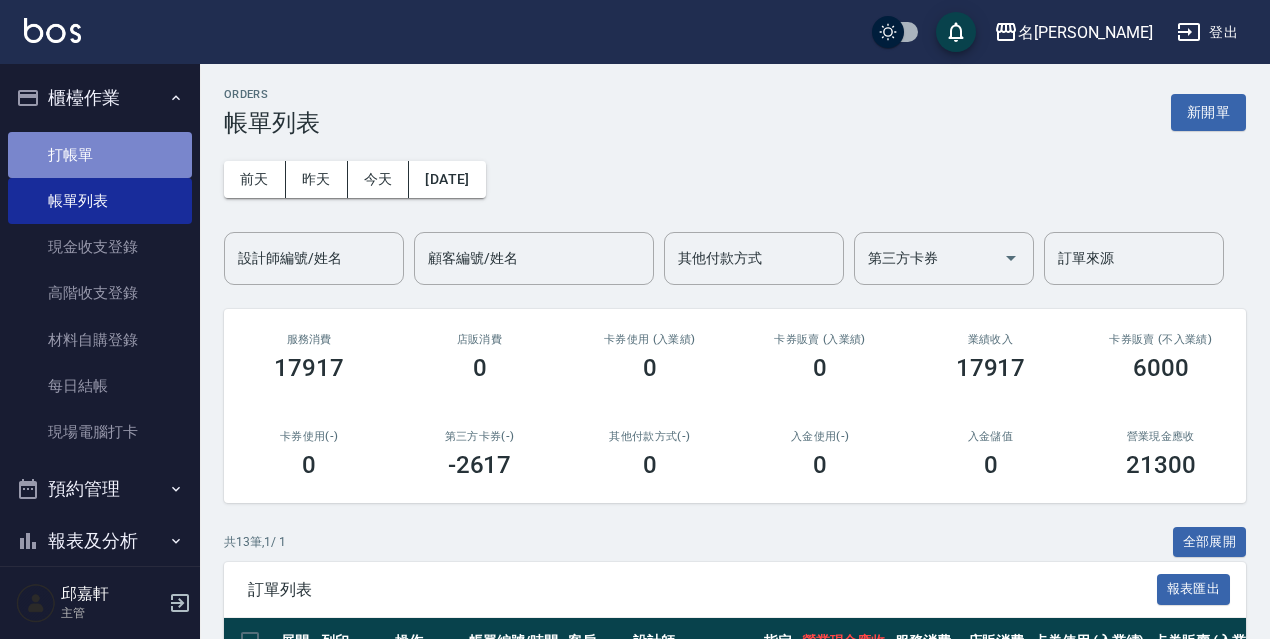 click on "打帳單" at bounding box center [100, 155] 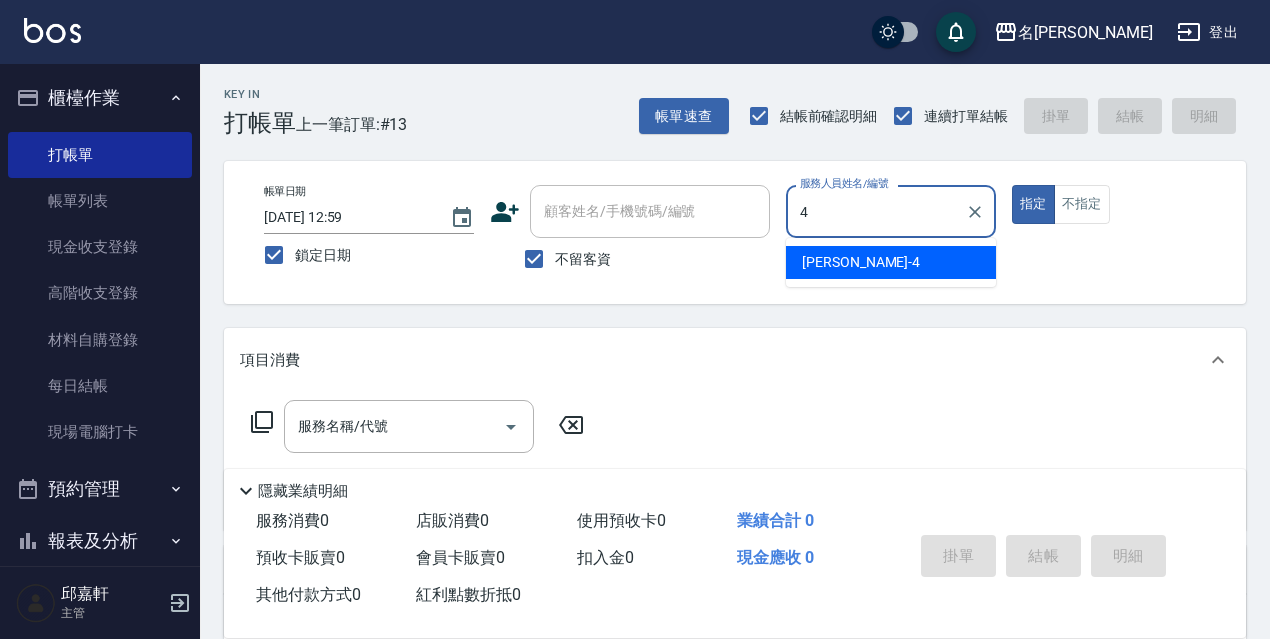 type on "[PERSON_NAME]-4" 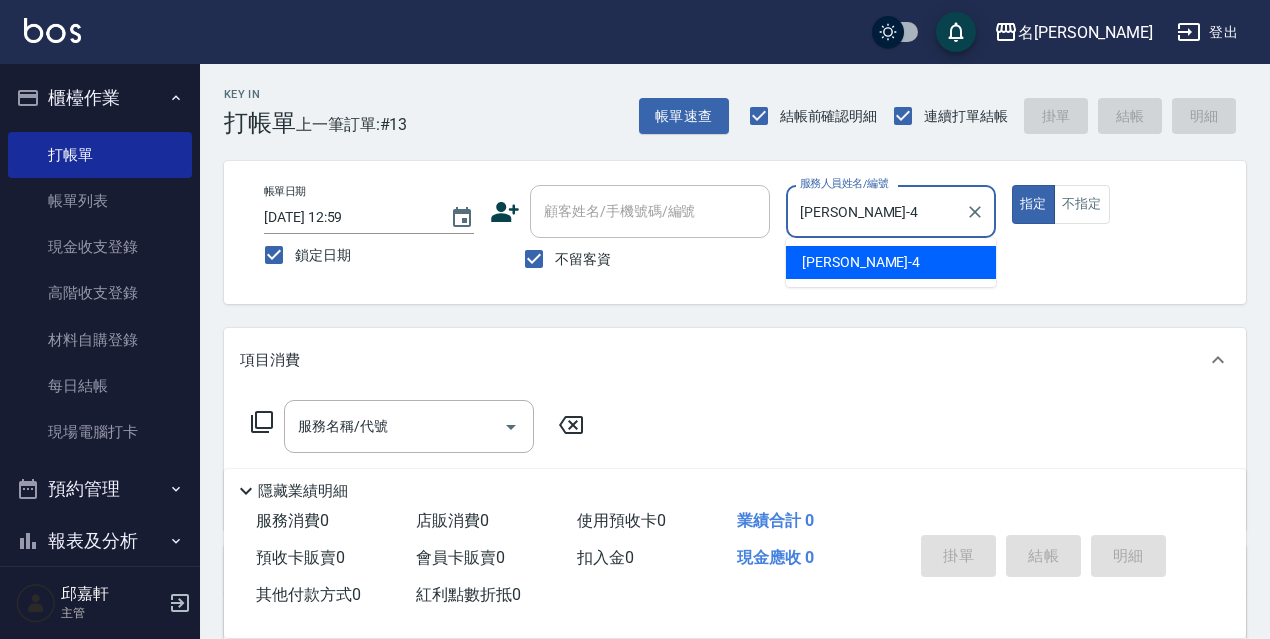 type on "true" 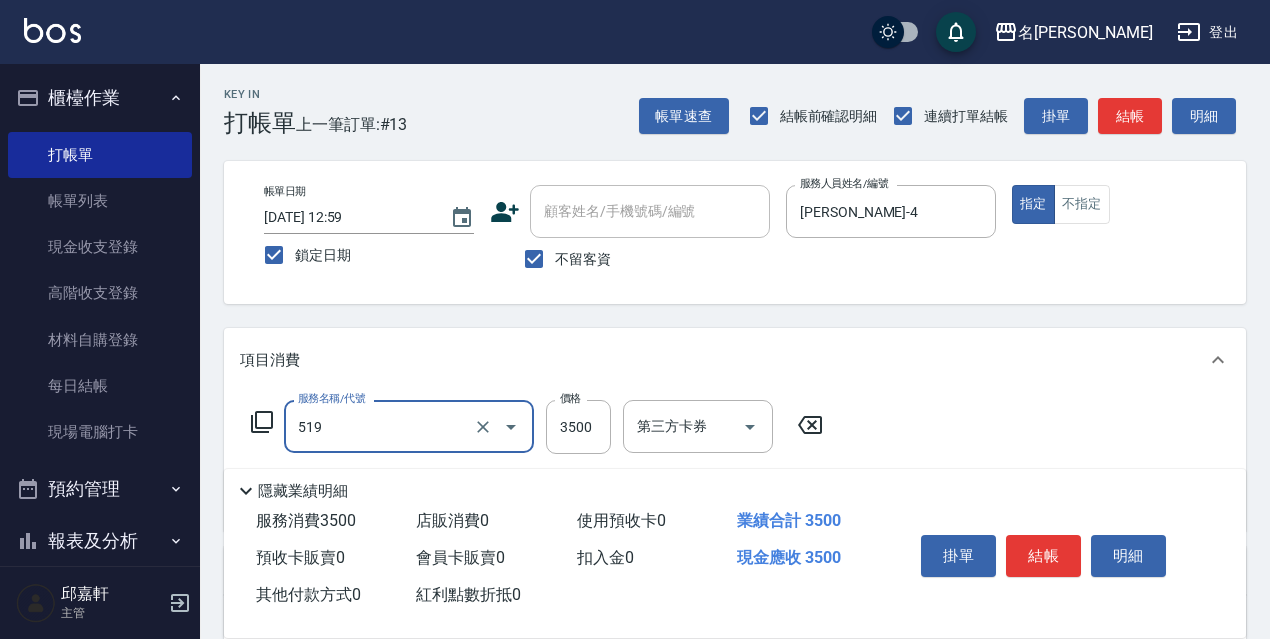 type on "阿速卡醫學染髮(519)" 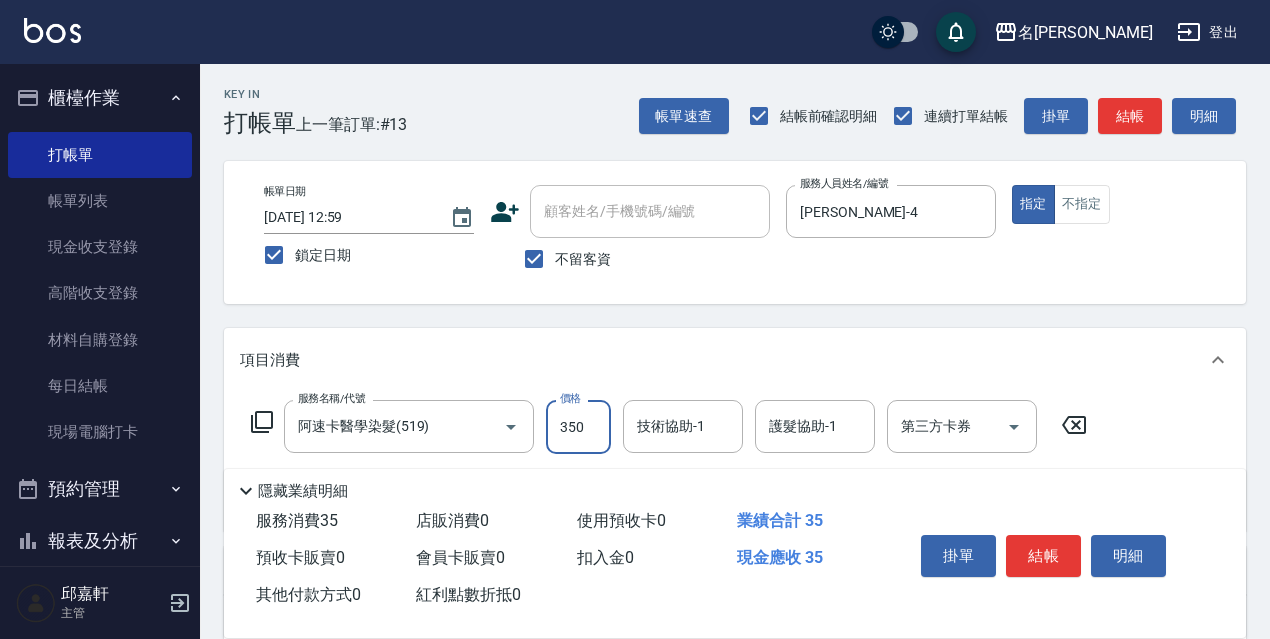 type on "3500" 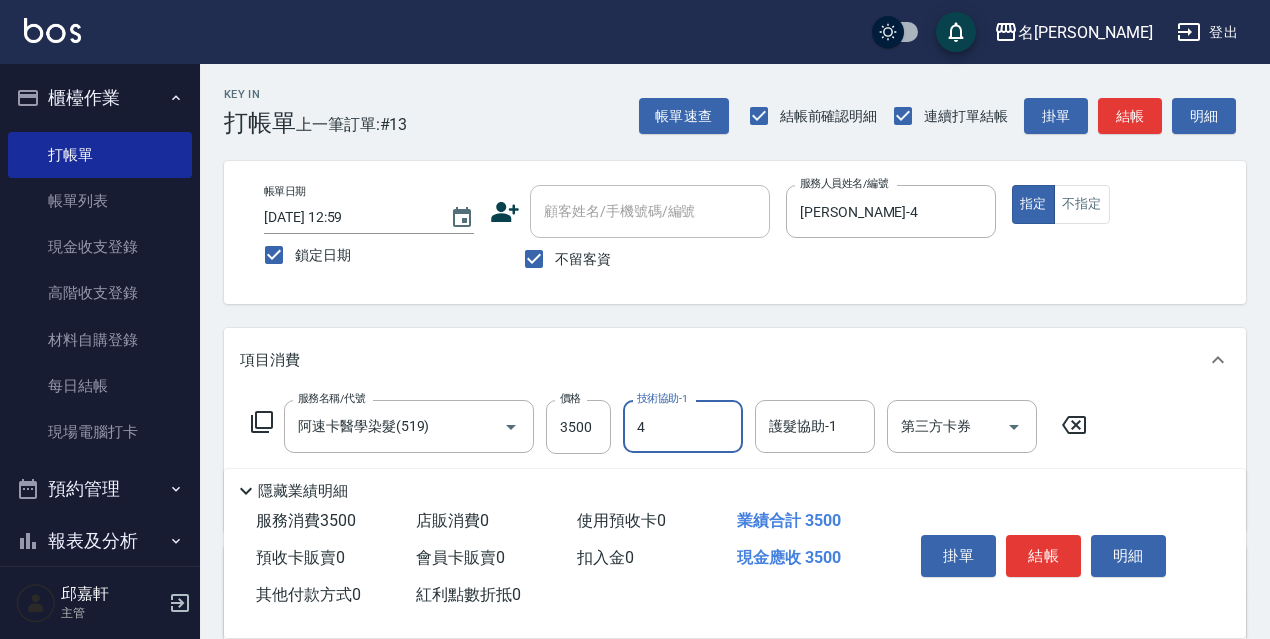type on "[PERSON_NAME]-4" 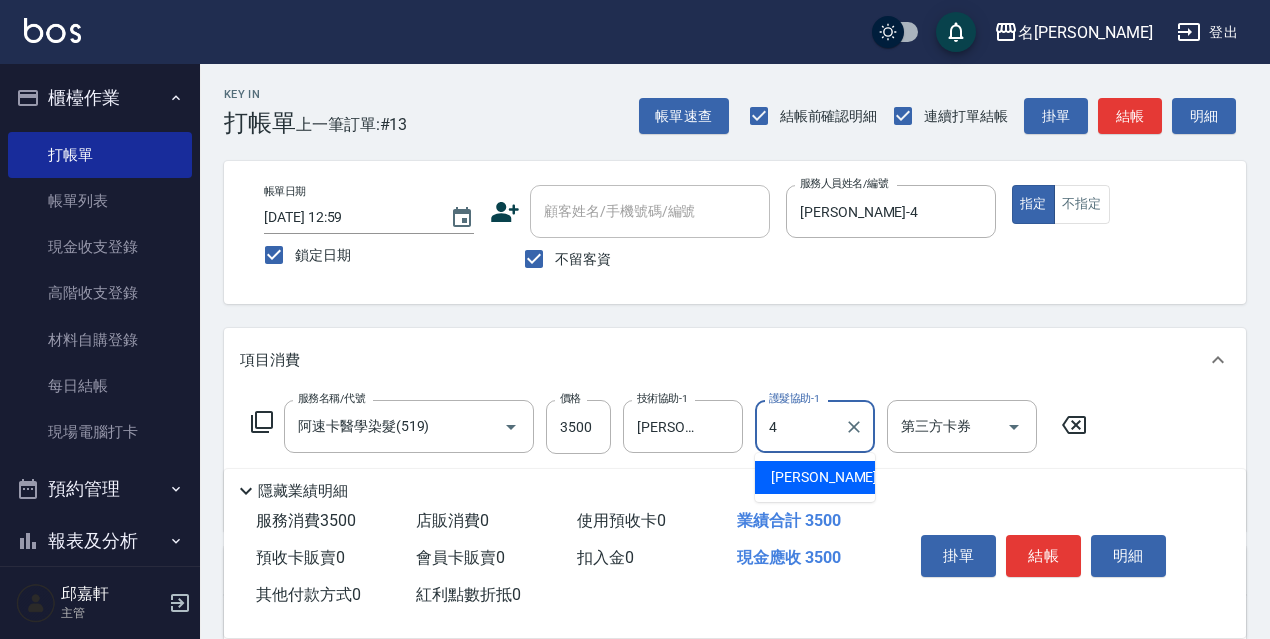 type on "[PERSON_NAME]-4" 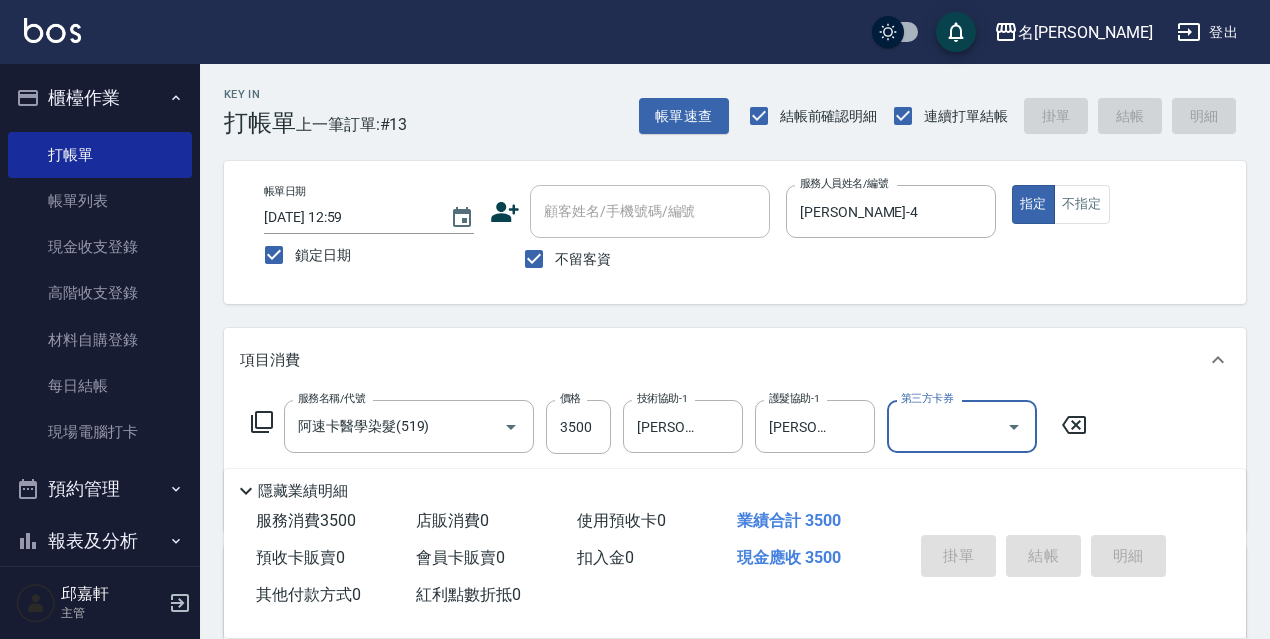 type 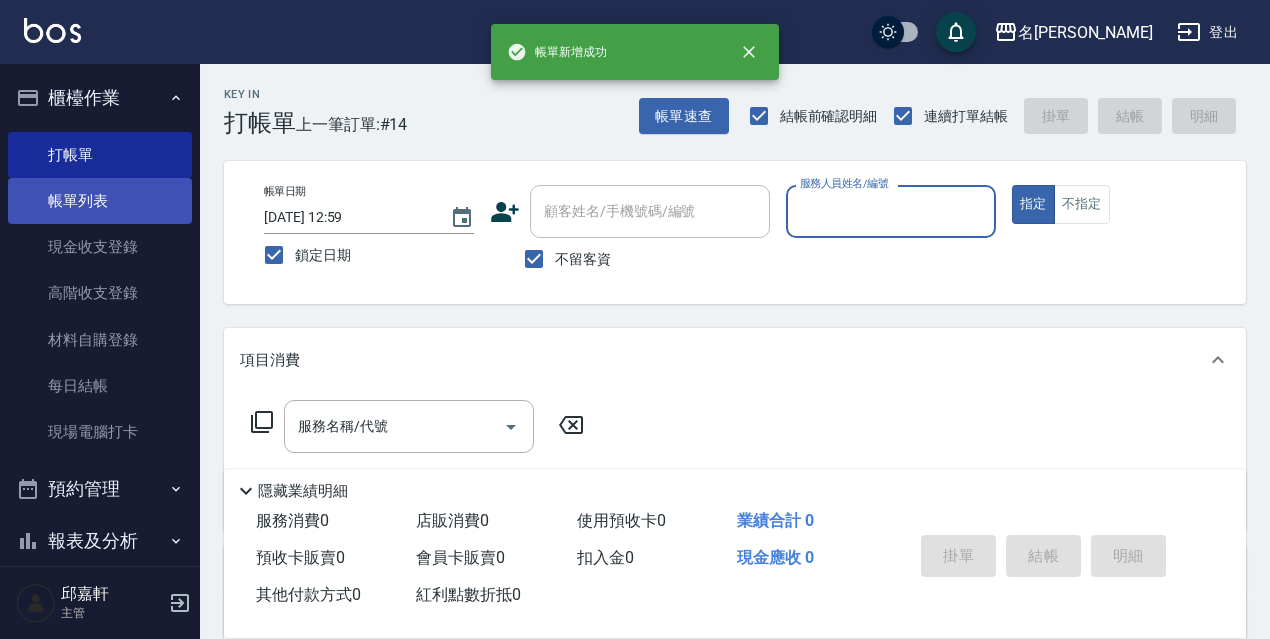 click on "帳單列表" at bounding box center (100, 201) 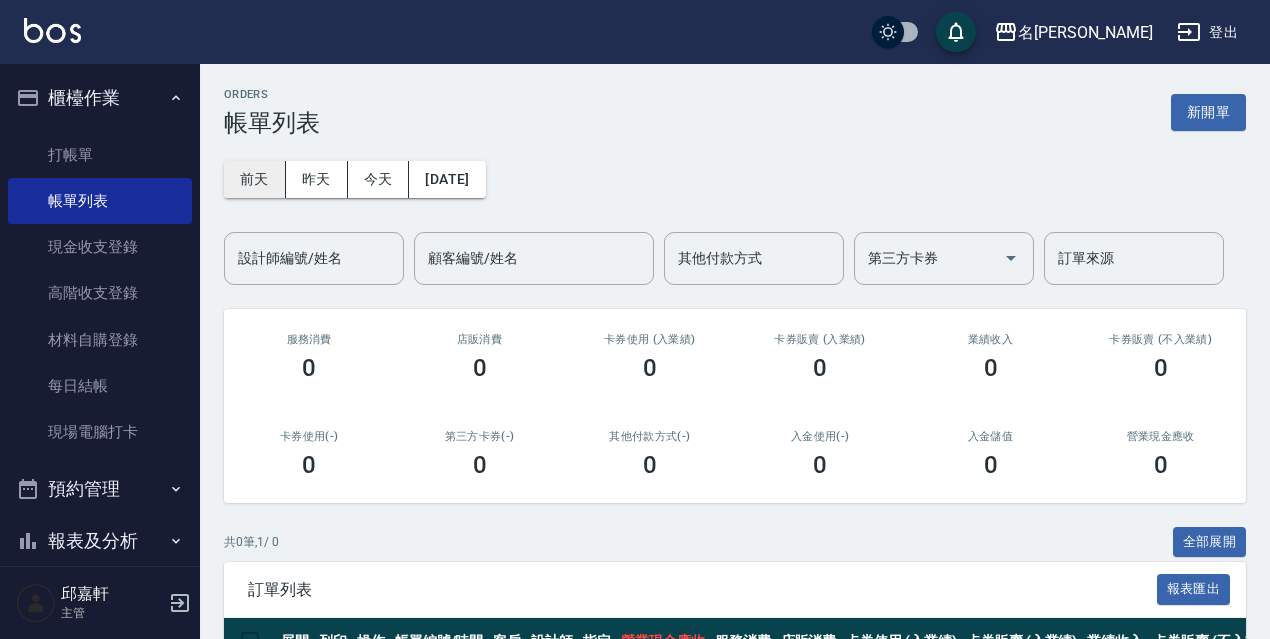 click on "前天" at bounding box center [255, 179] 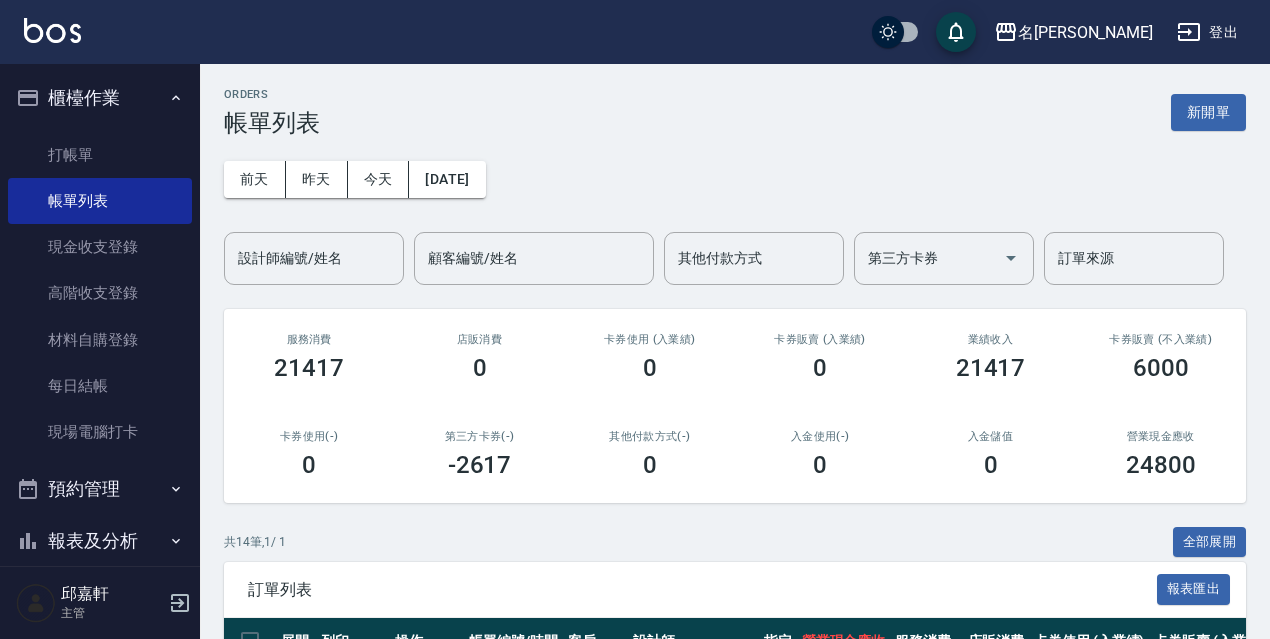 scroll, scrollTop: 300, scrollLeft: 0, axis: vertical 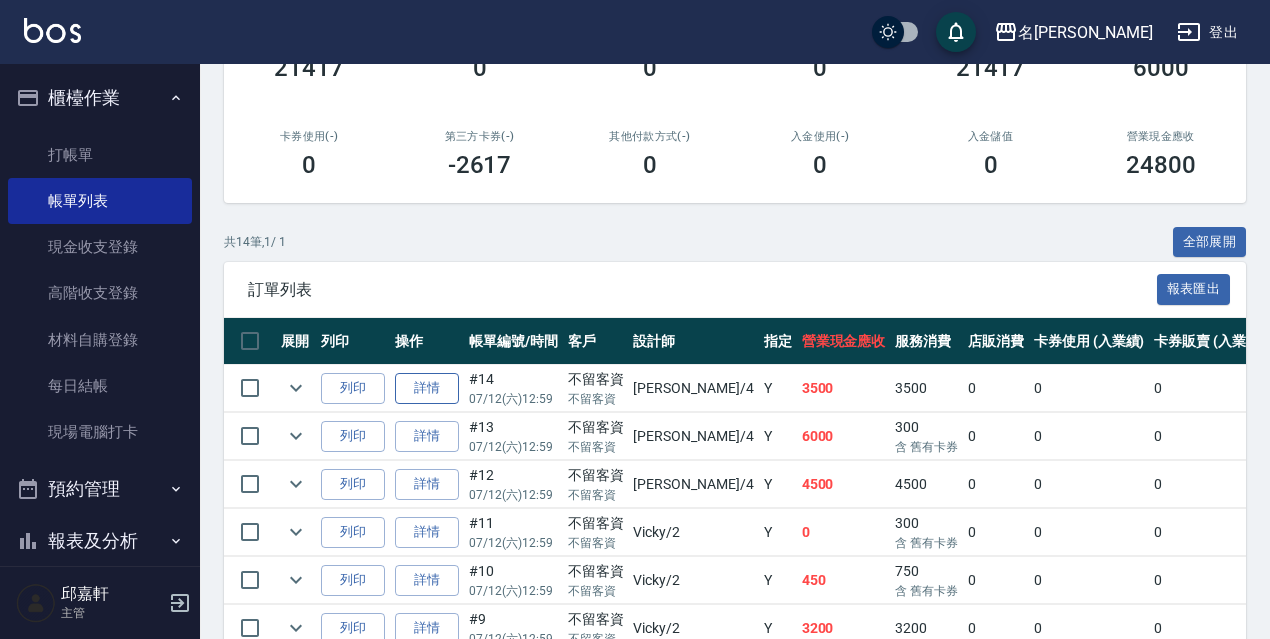 click on "詳情" at bounding box center [427, 388] 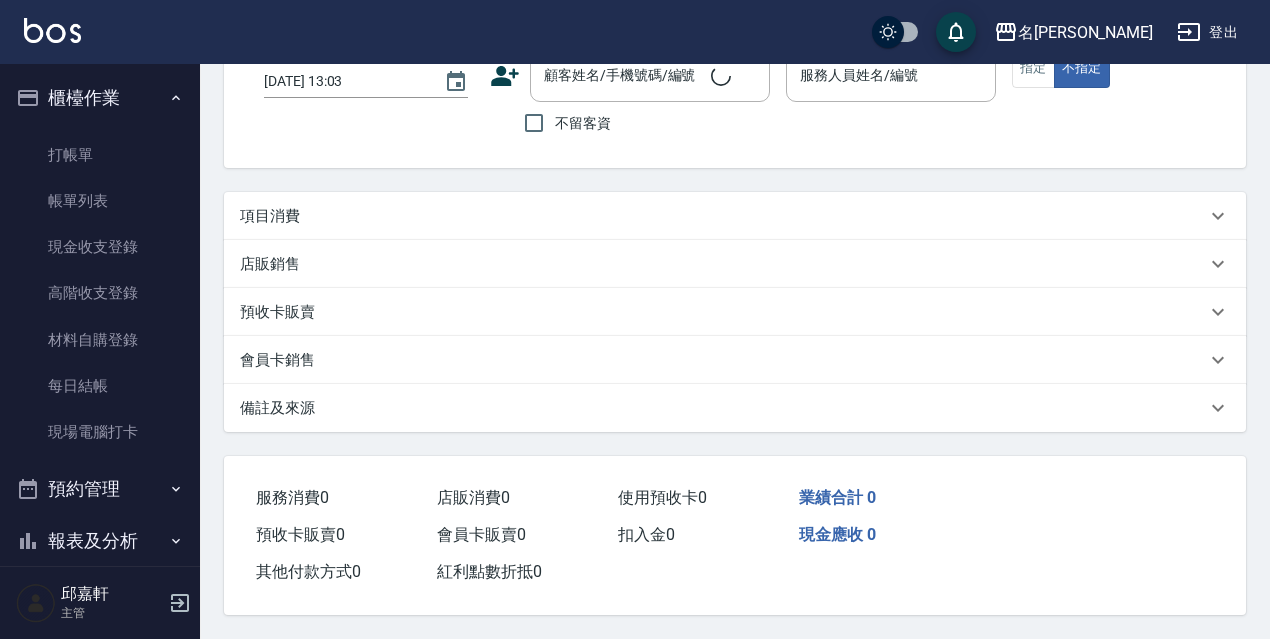 scroll, scrollTop: 0, scrollLeft: 0, axis: both 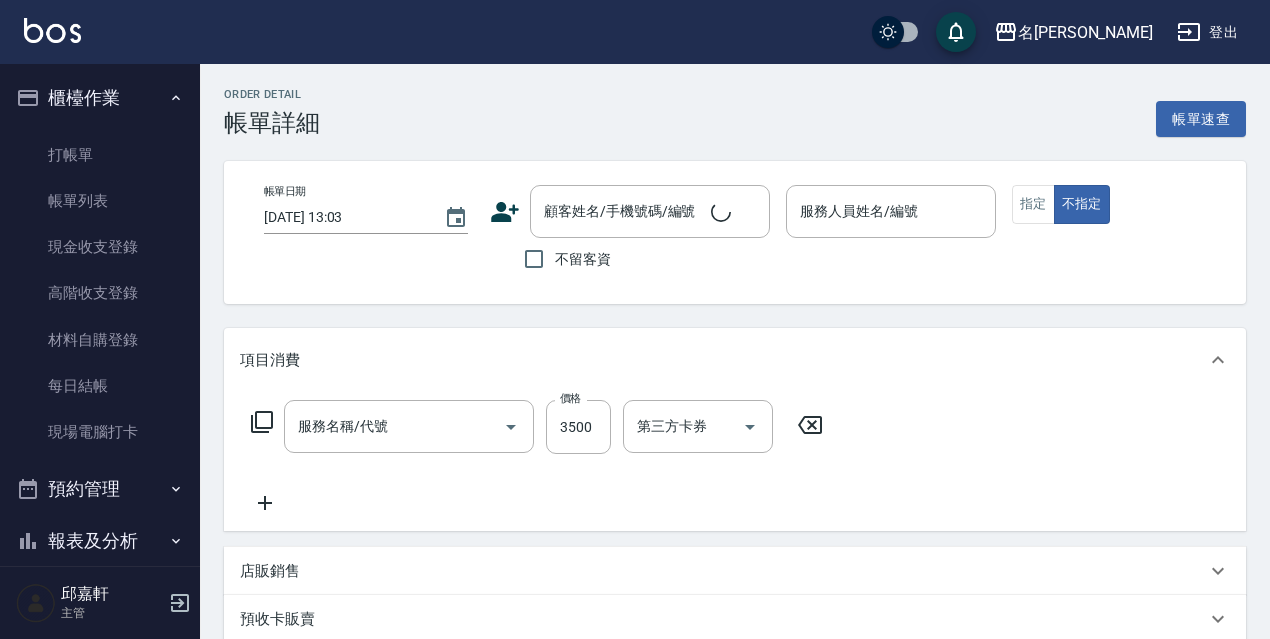 type on "[DATE] 12:59" 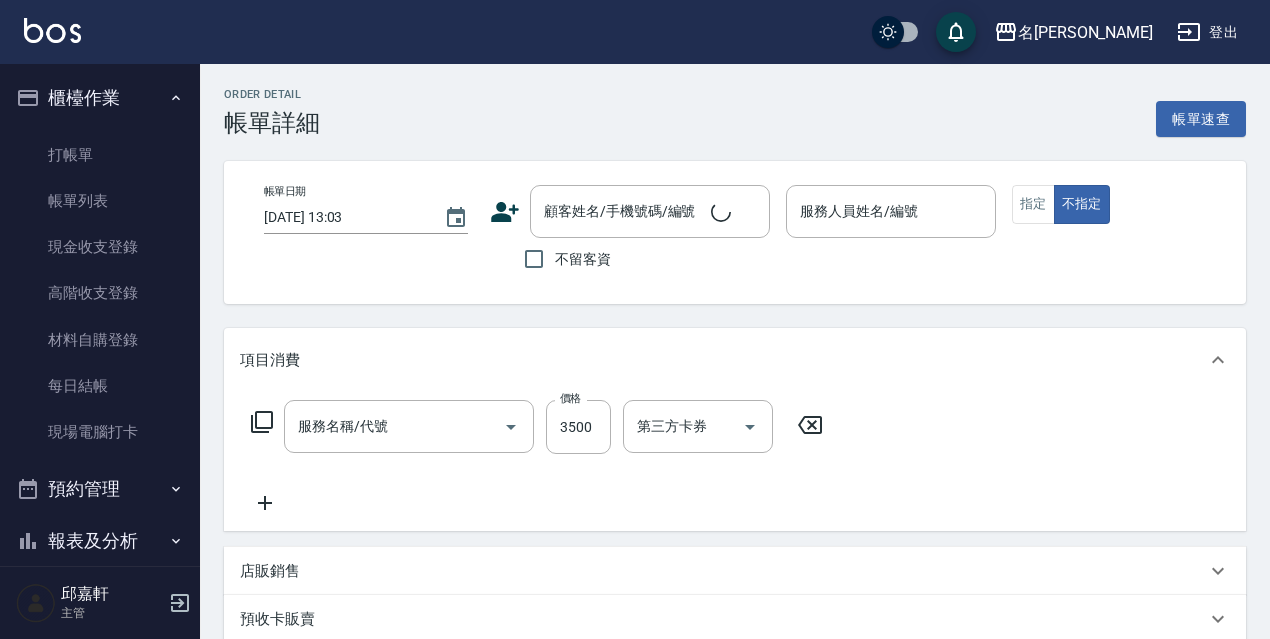 checkbox on "true" 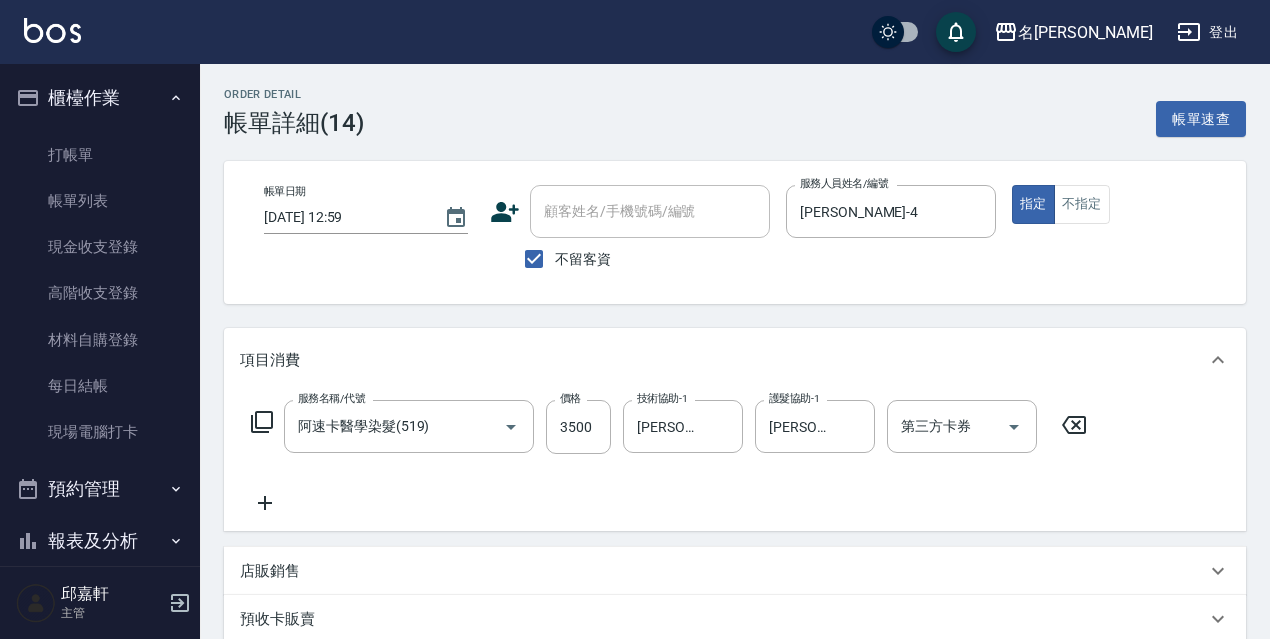 scroll, scrollTop: 300, scrollLeft: 0, axis: vertical 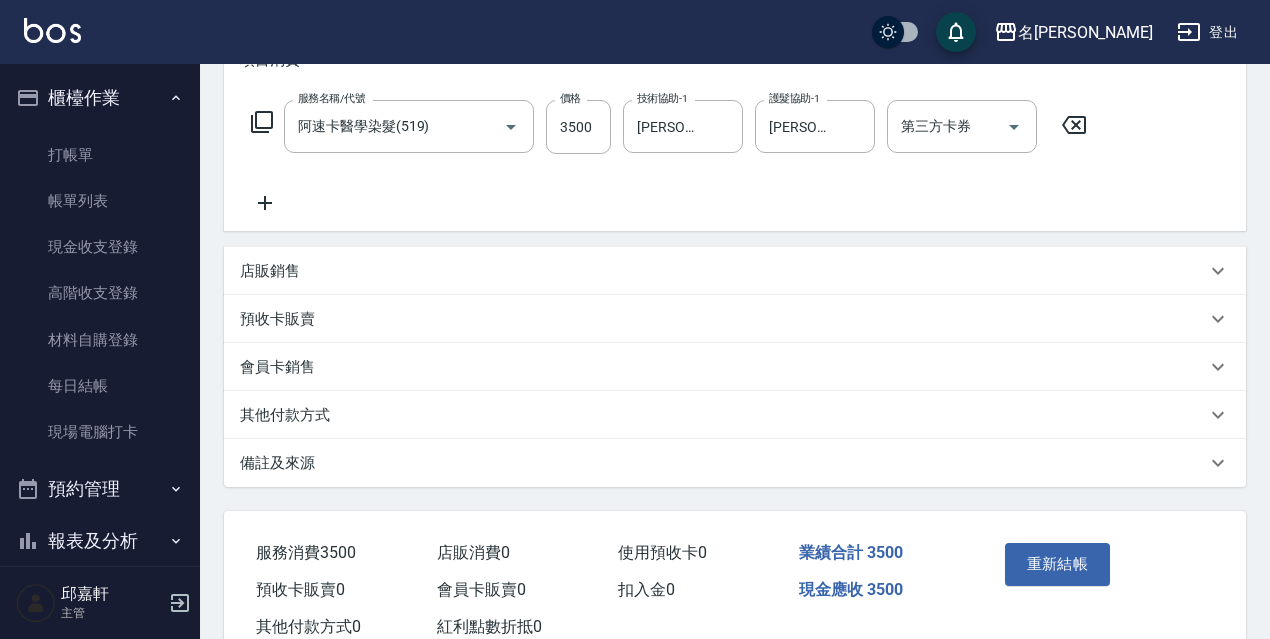 click 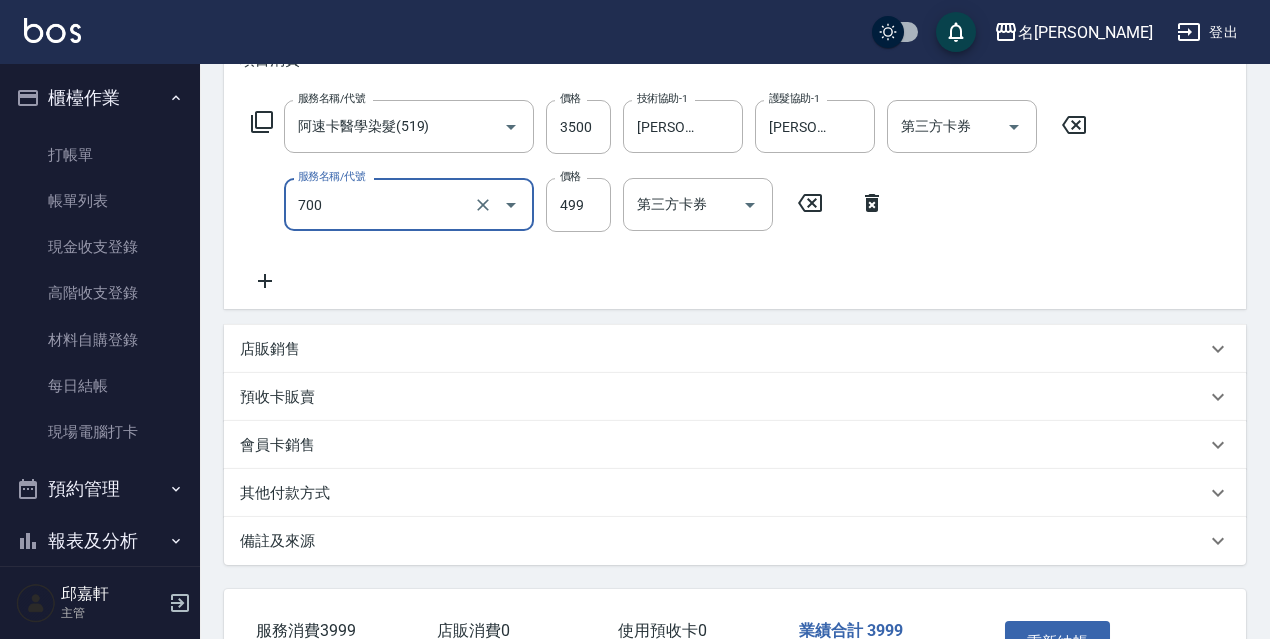 type on "頭皮隔離(700)" 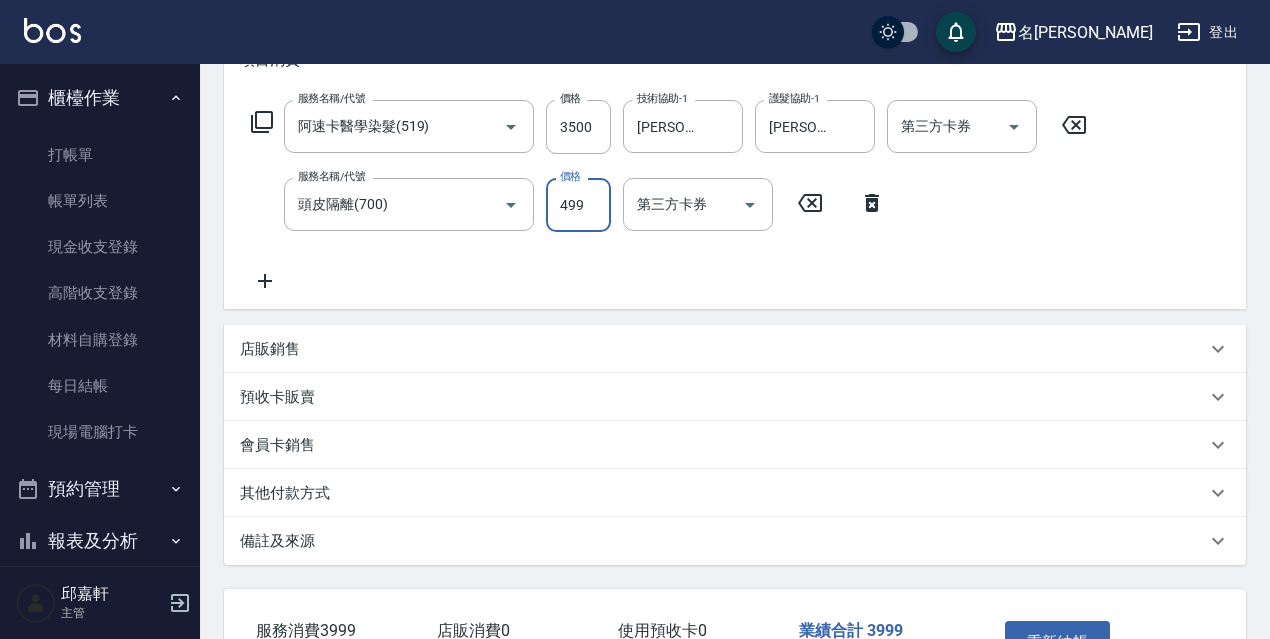 scroll, scrollTop: 400, scrollLeft: 0, axis: vertical 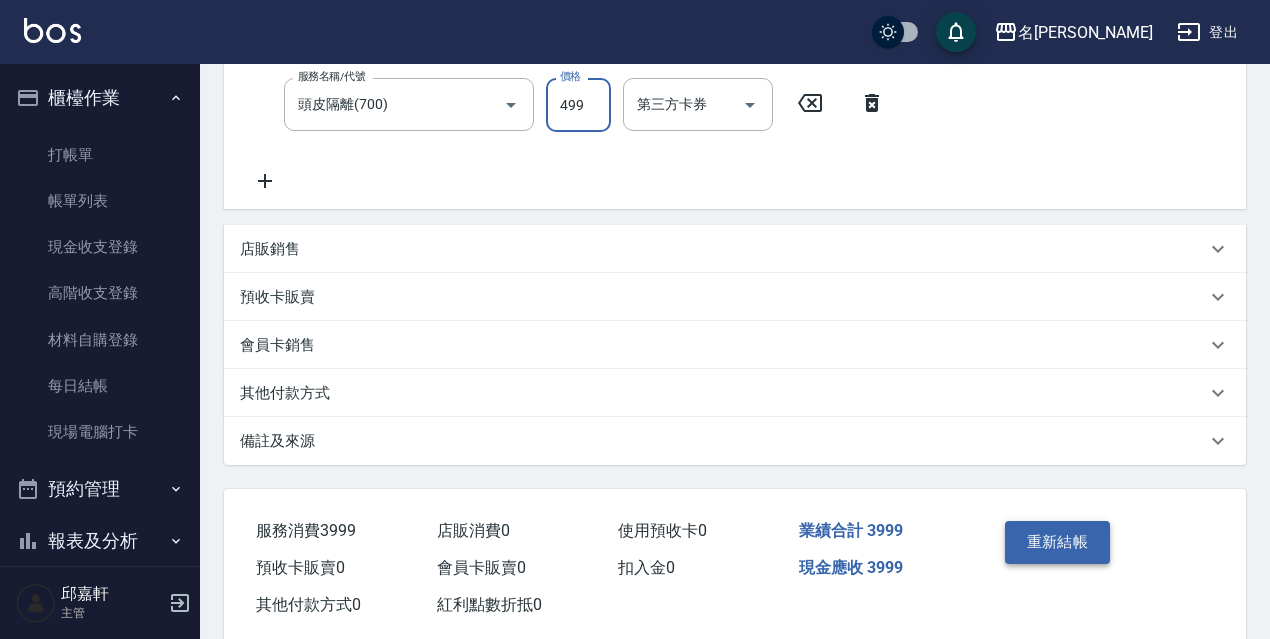 click on "重新結帳" at bounding box center [1058, 542] 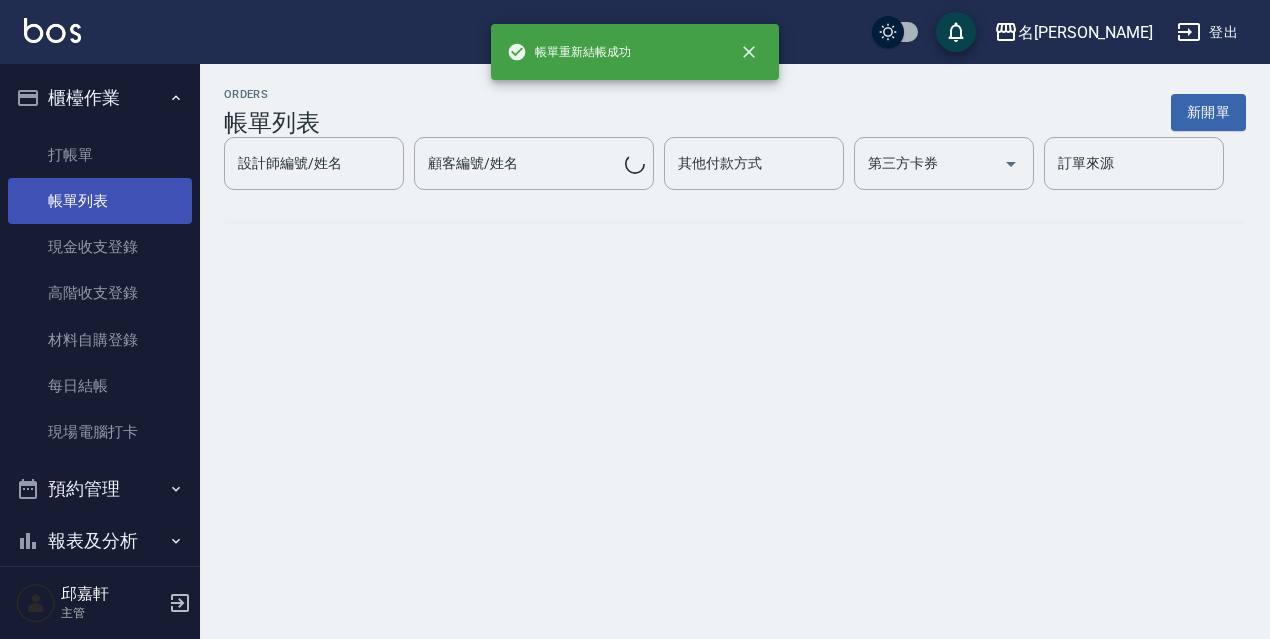 scroll, scrollTop: 0, scrollLeft: 0, axis: both 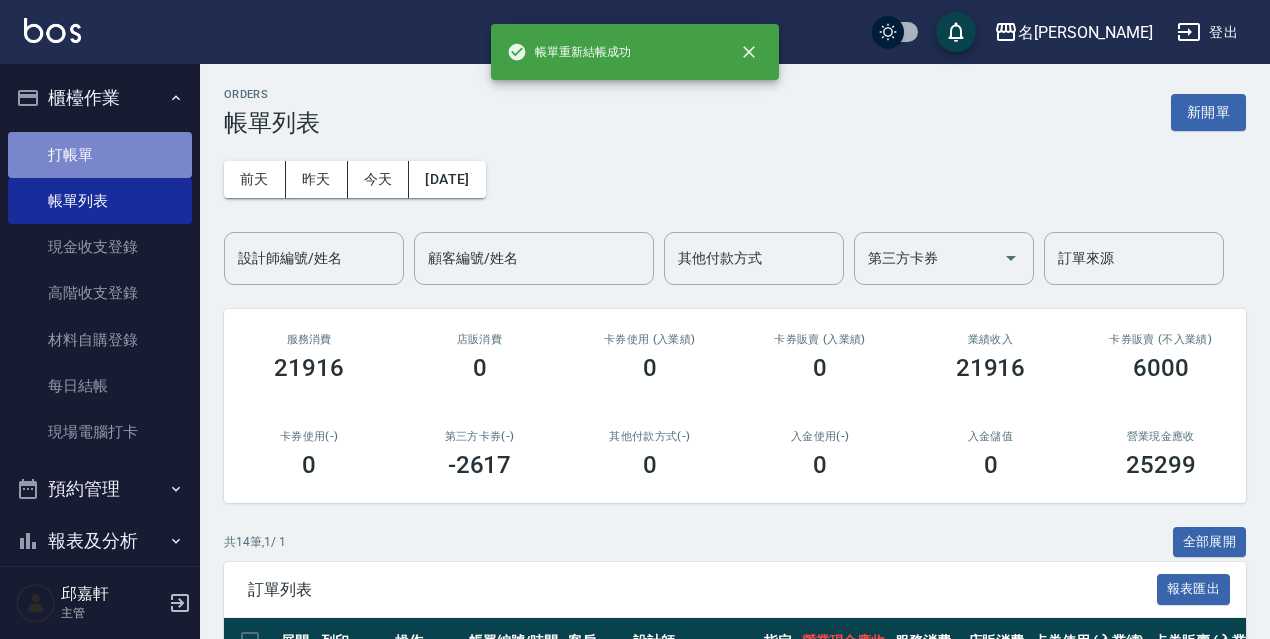 click on "打帳單" at bounding box center (100, 155) 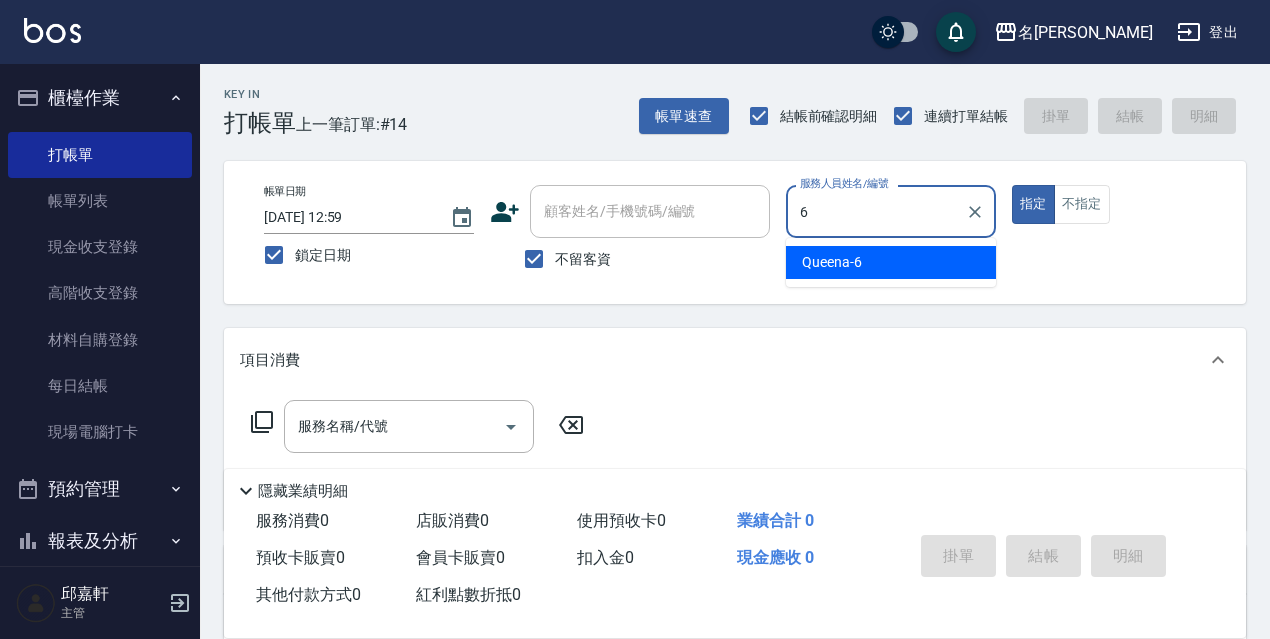 type on "Queena-6" 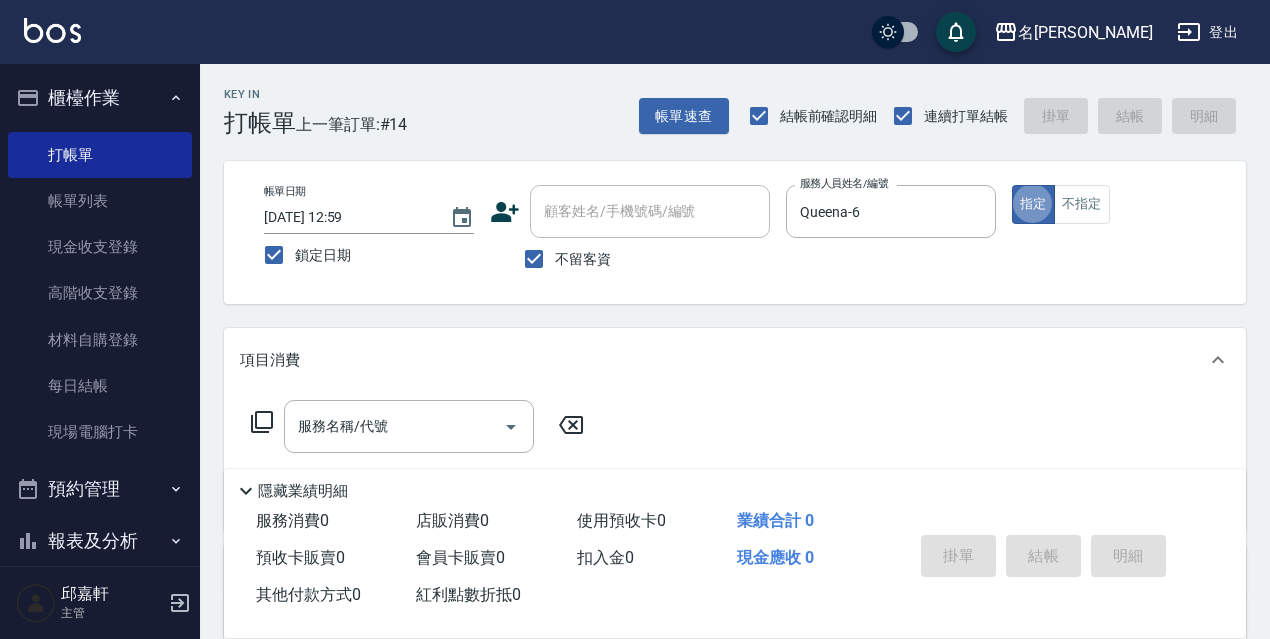 type on "true" 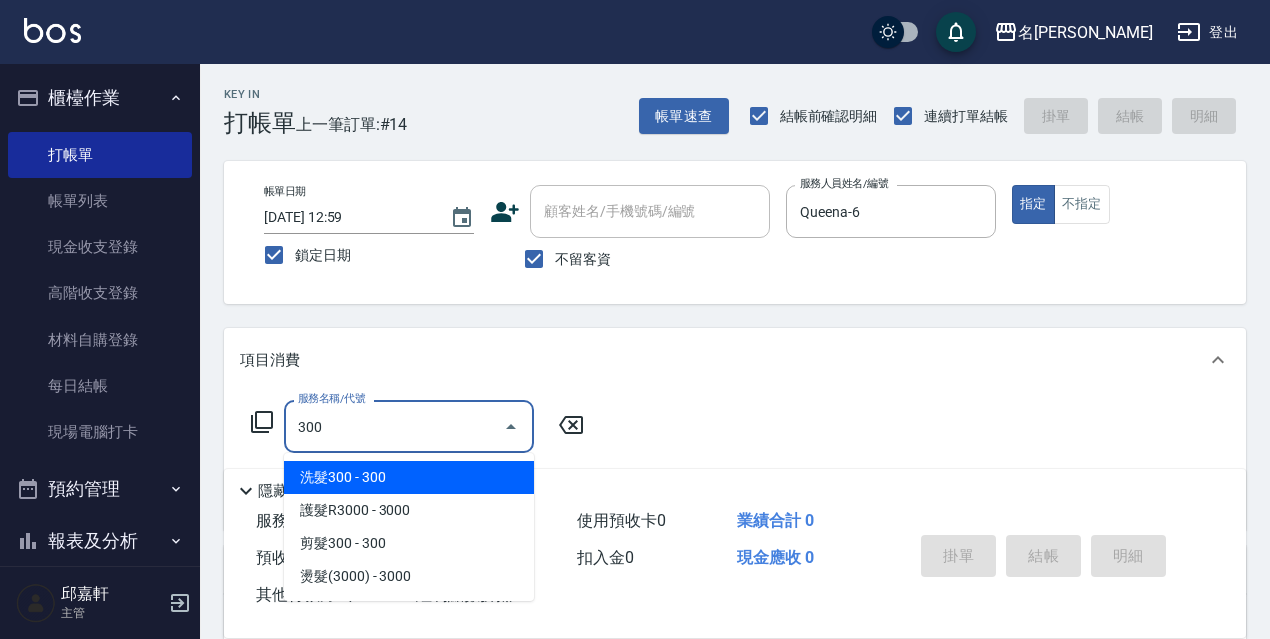 type on "洗髮300(300)" 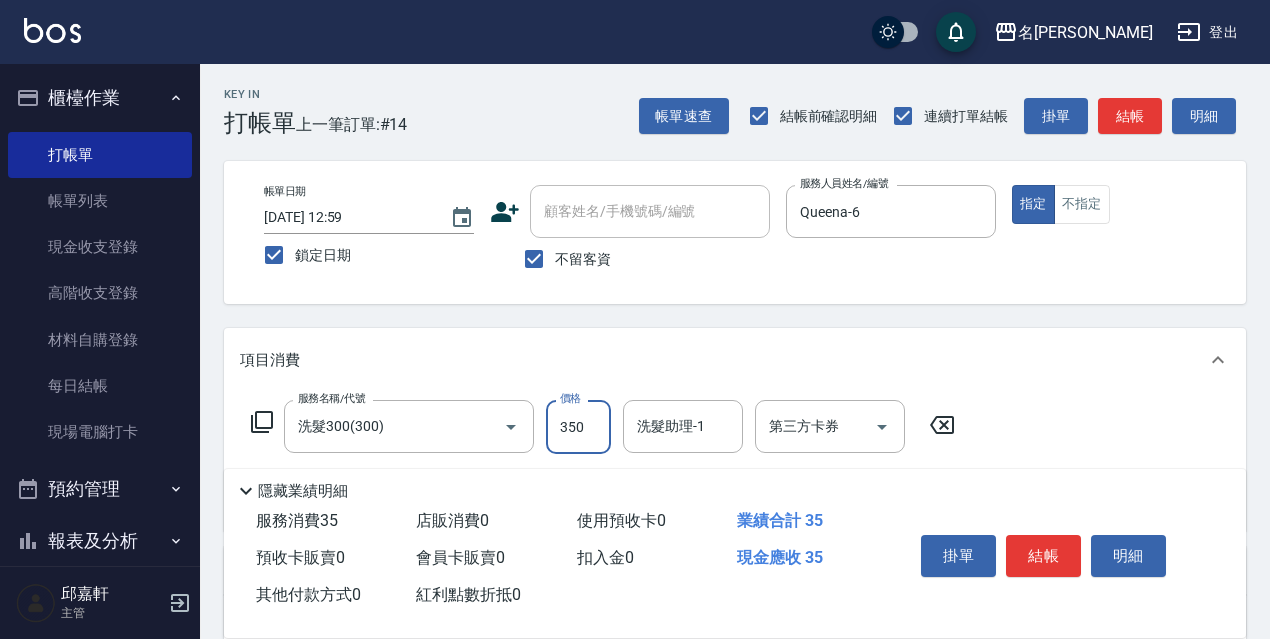 type on "350" 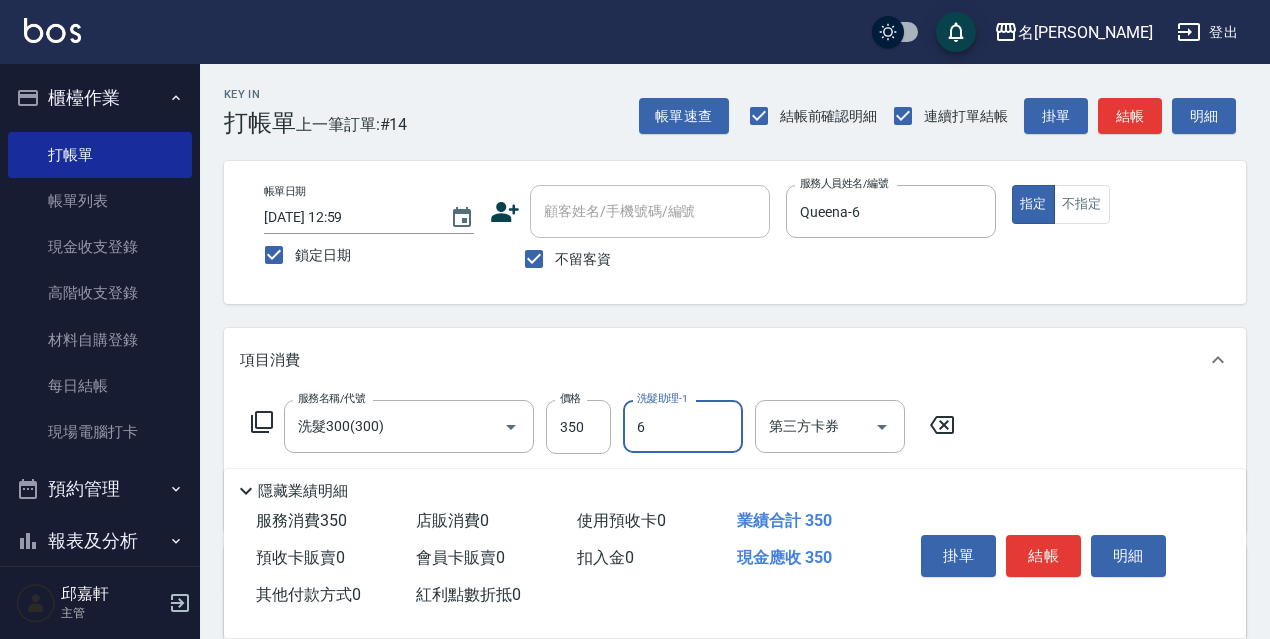 type on "Queena-6" 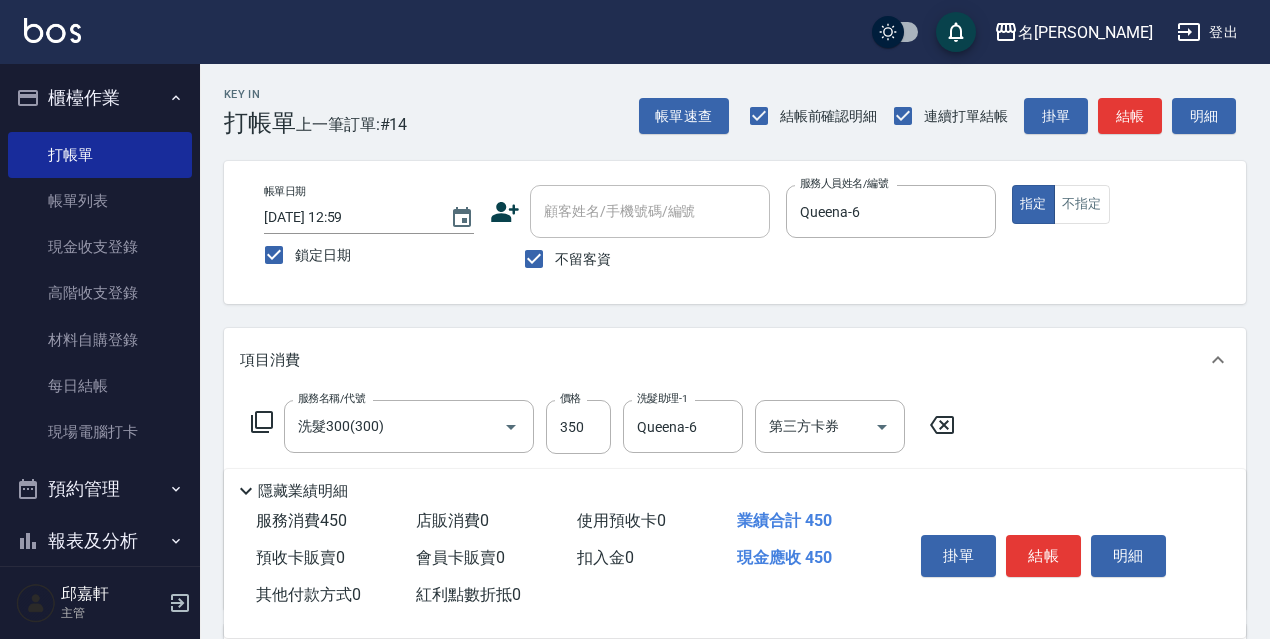 type on "電棒/夾直(803)" 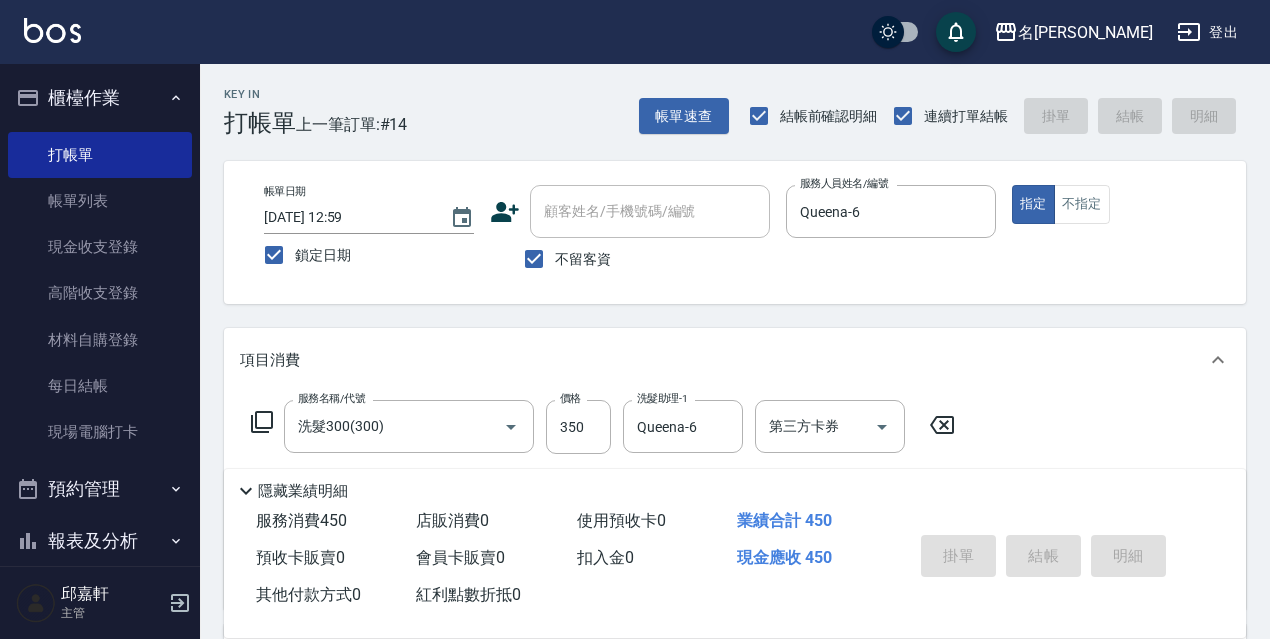 type 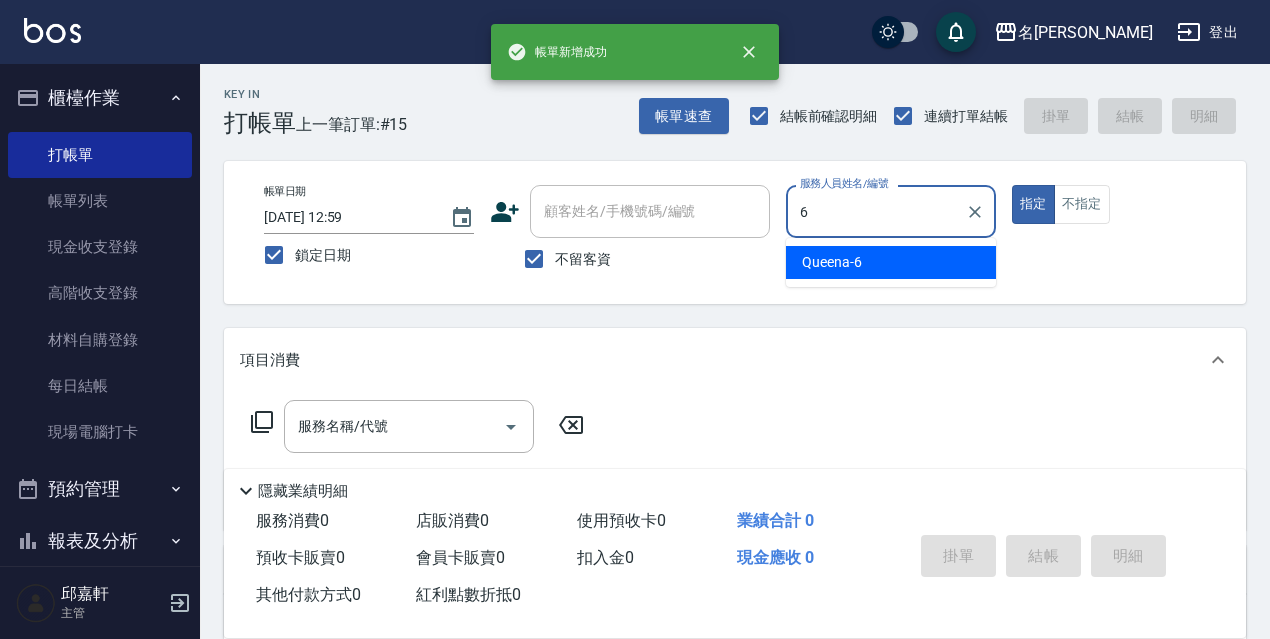 type on "Queena-6" 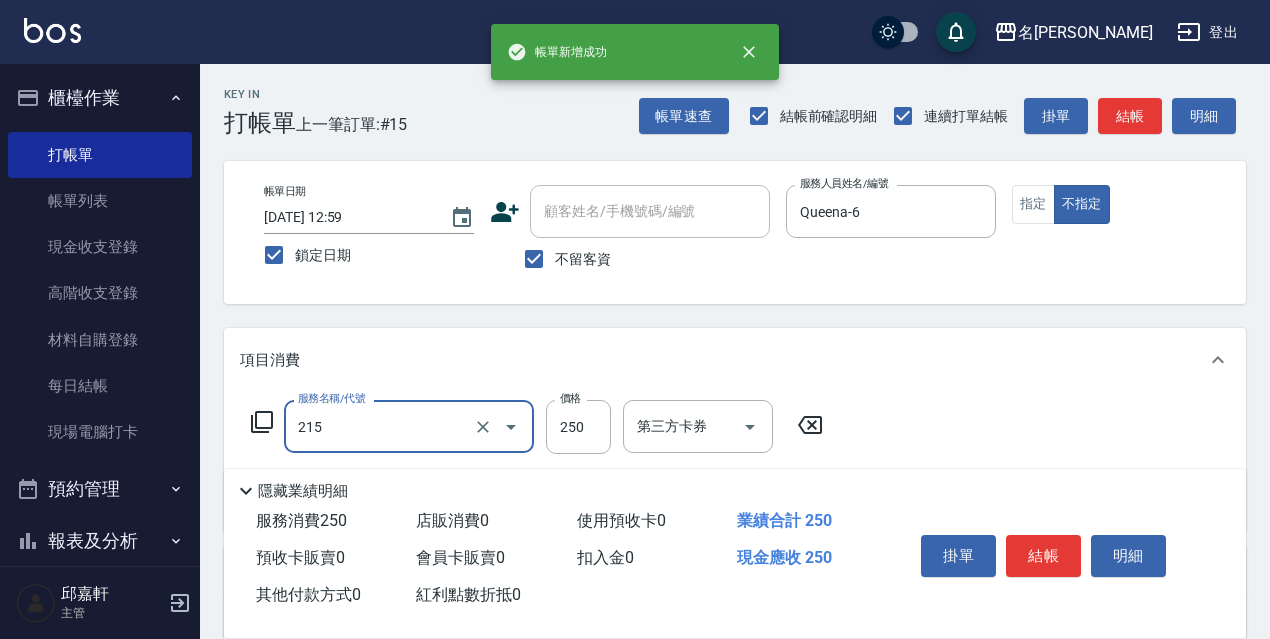 type on "洗髮卷<抵>250(215)" 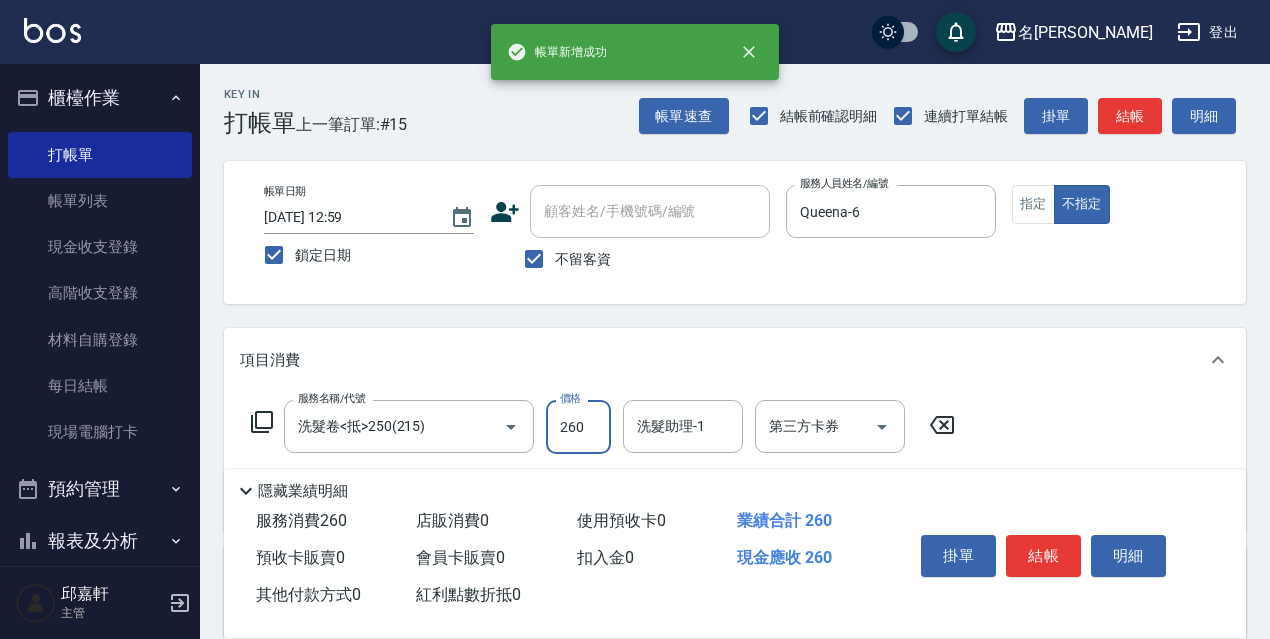 type on "260" 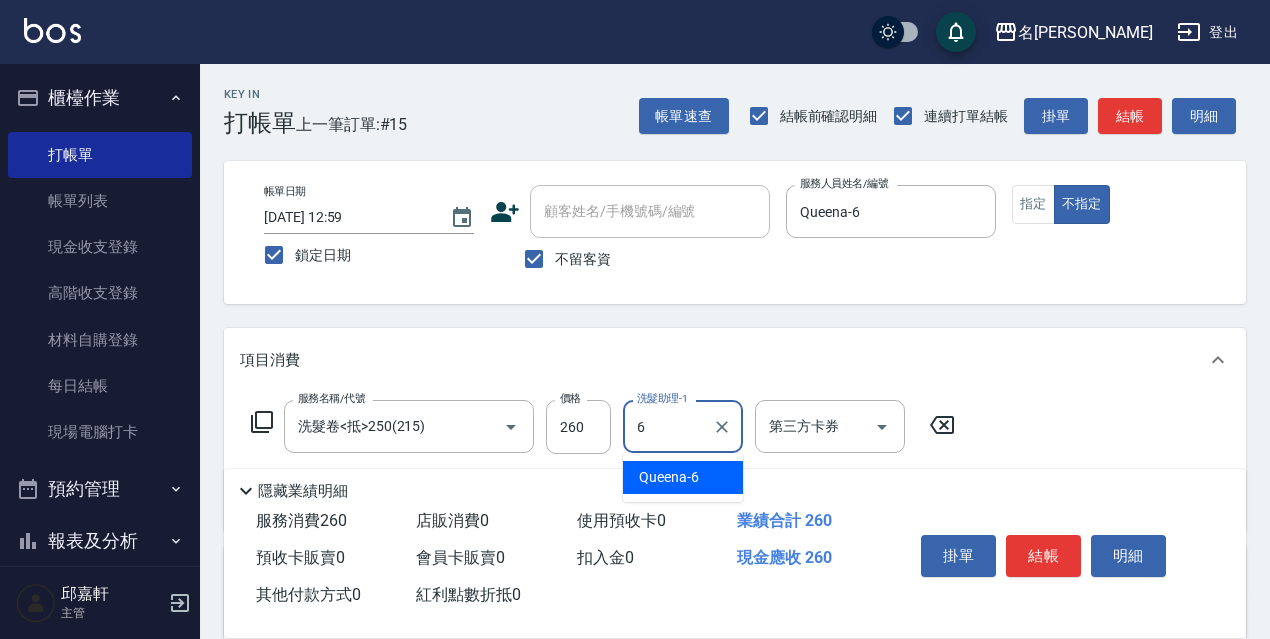 type on "Queena-6" 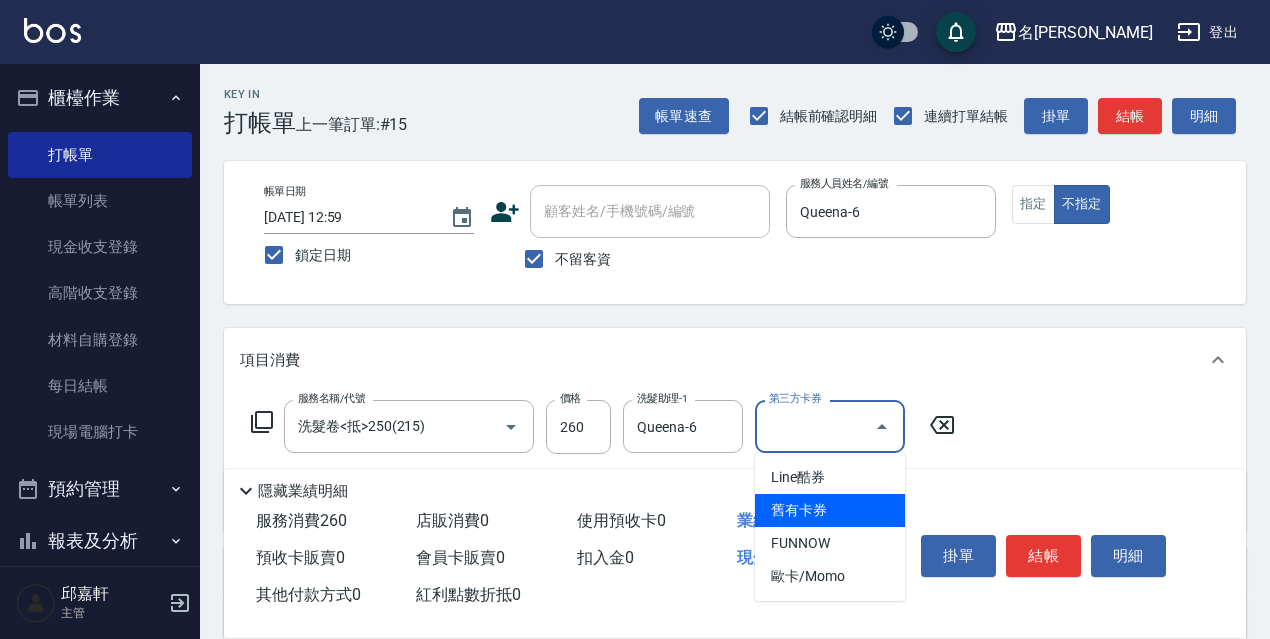 type on "舊有卡券" 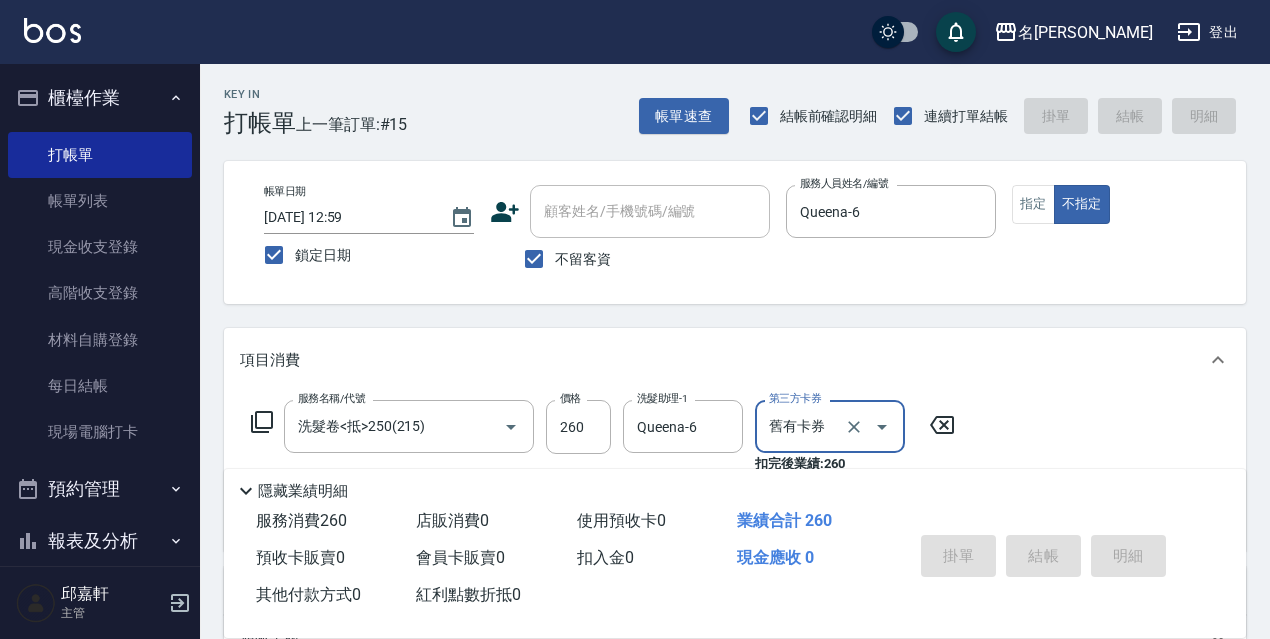 type 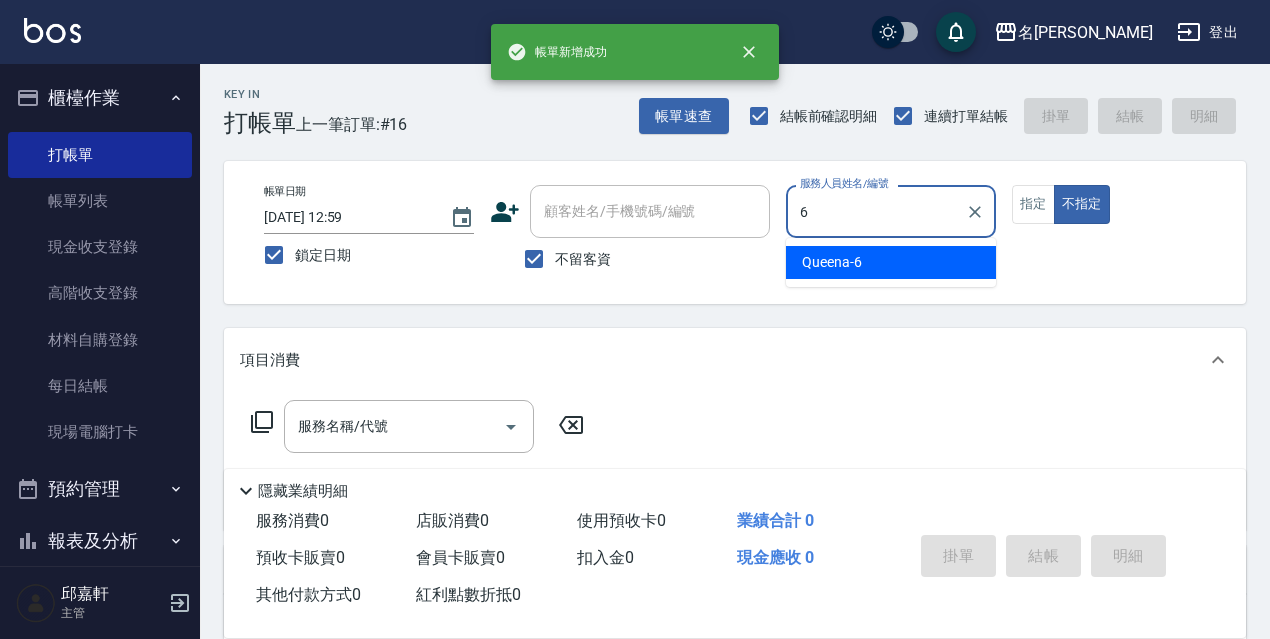 type on "Queena-6" 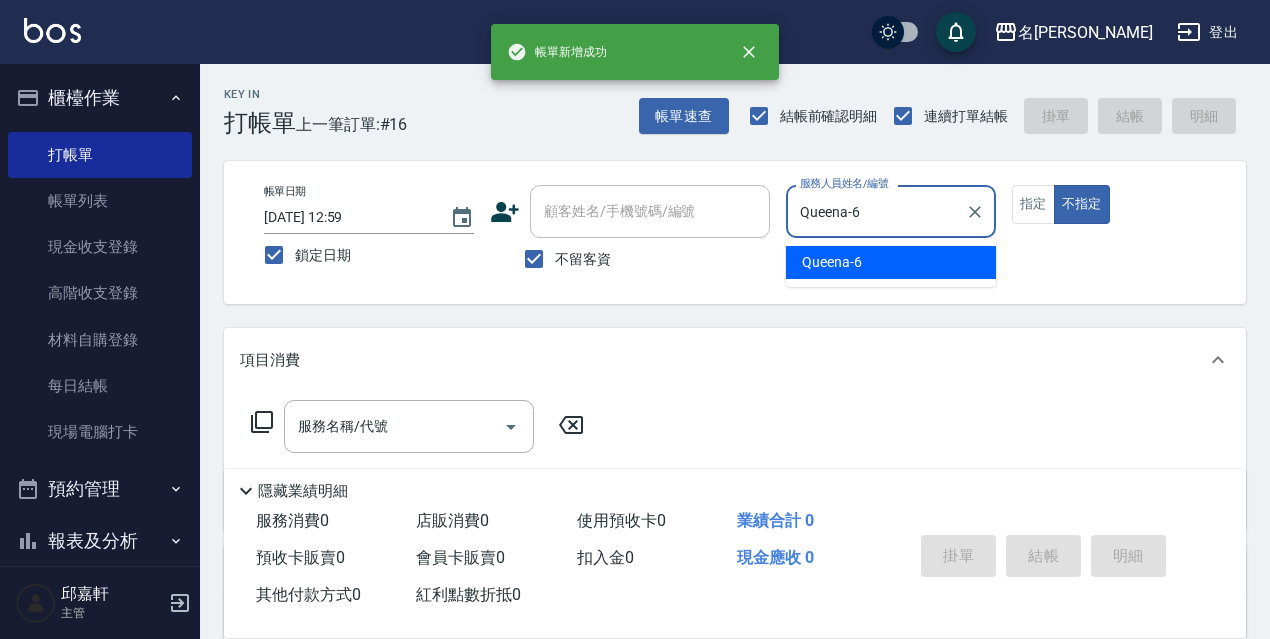 type on "false" 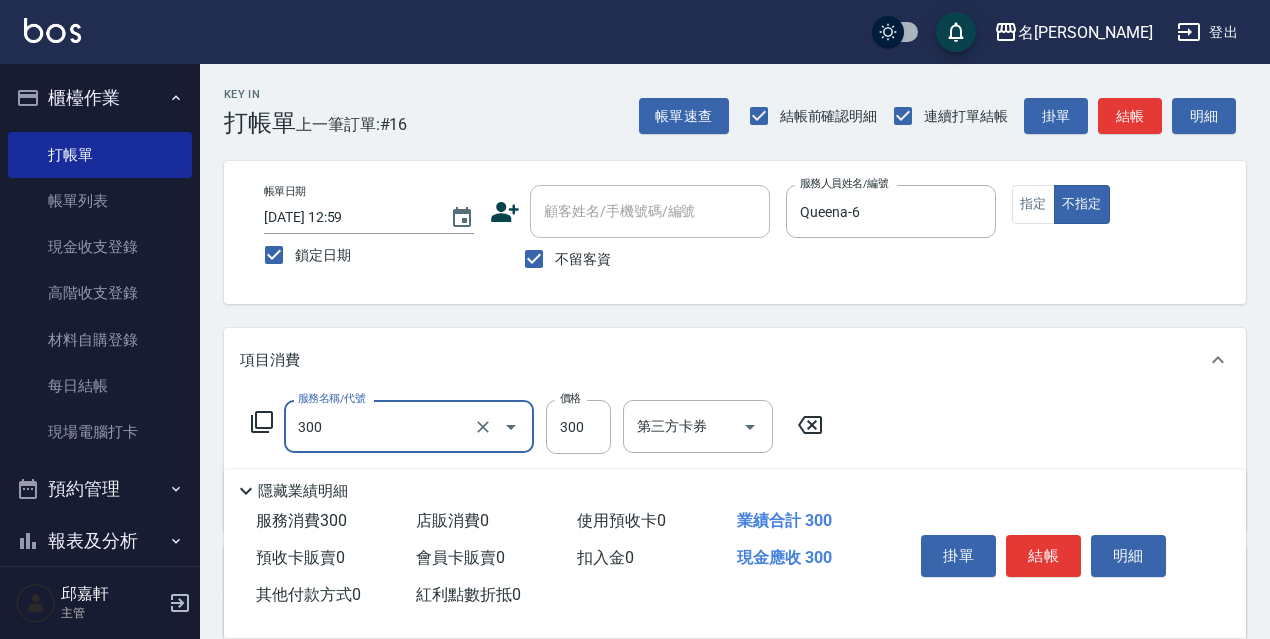 type on "洗髮300(300)" 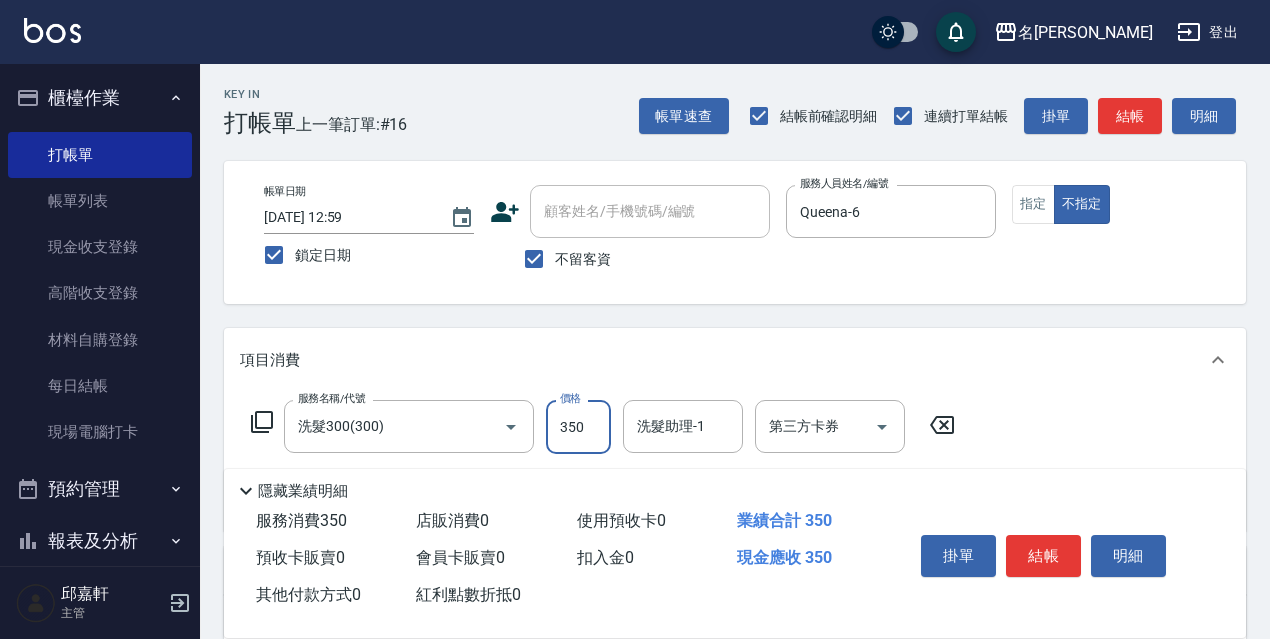 type on "350" 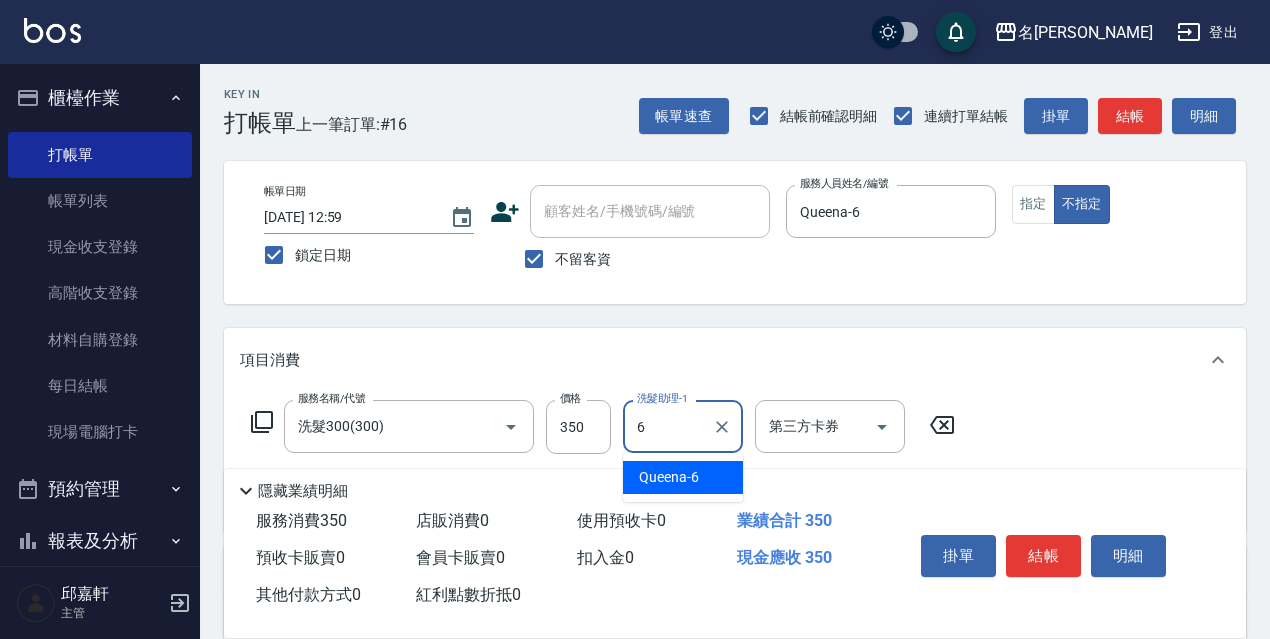 type on "Queena-6" 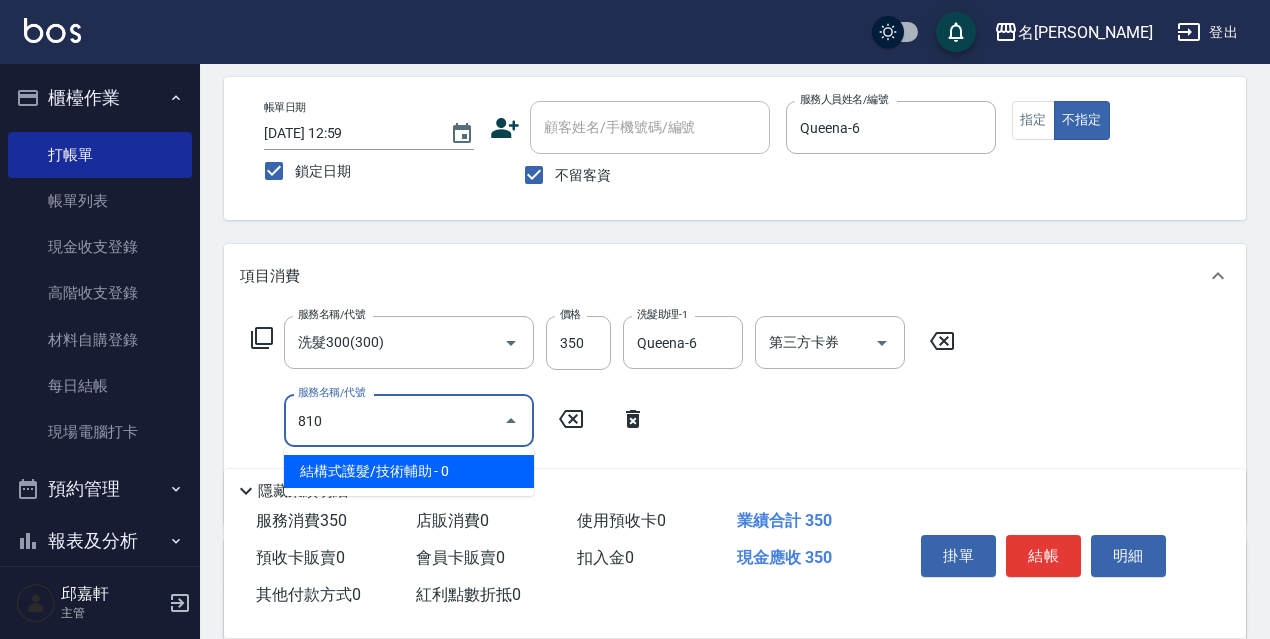 scroll, scrollTop: 117, scrollLeft: 0, axis: vertical 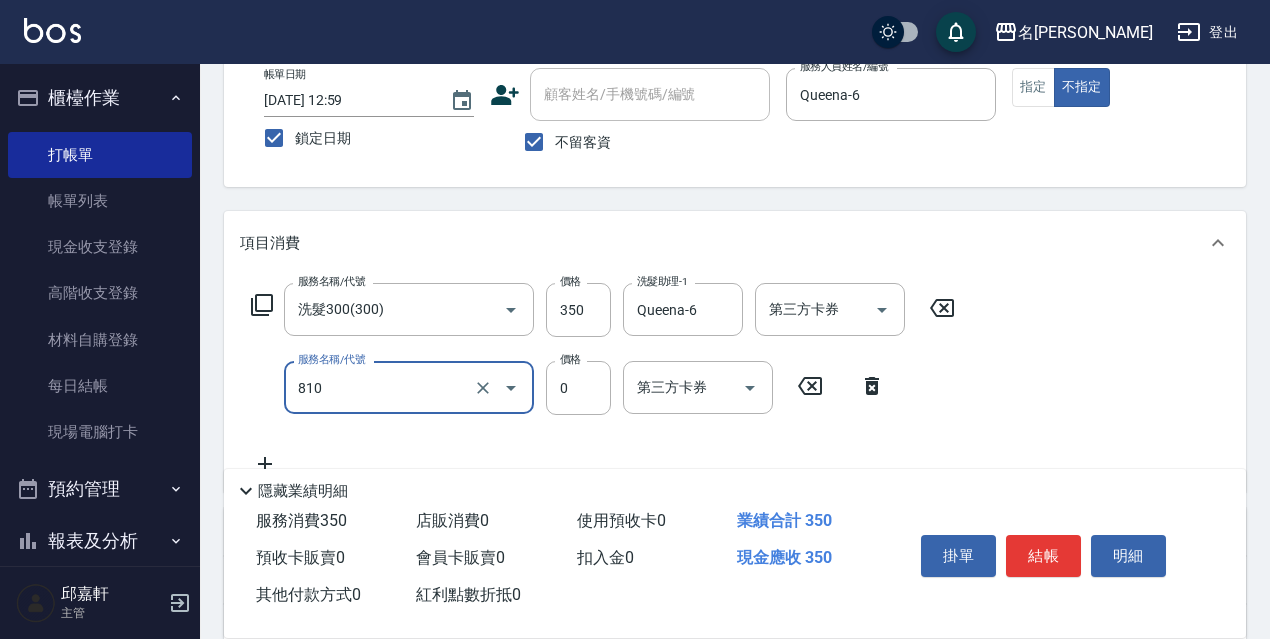 type on "結構式護髮/技術輔助(810)" 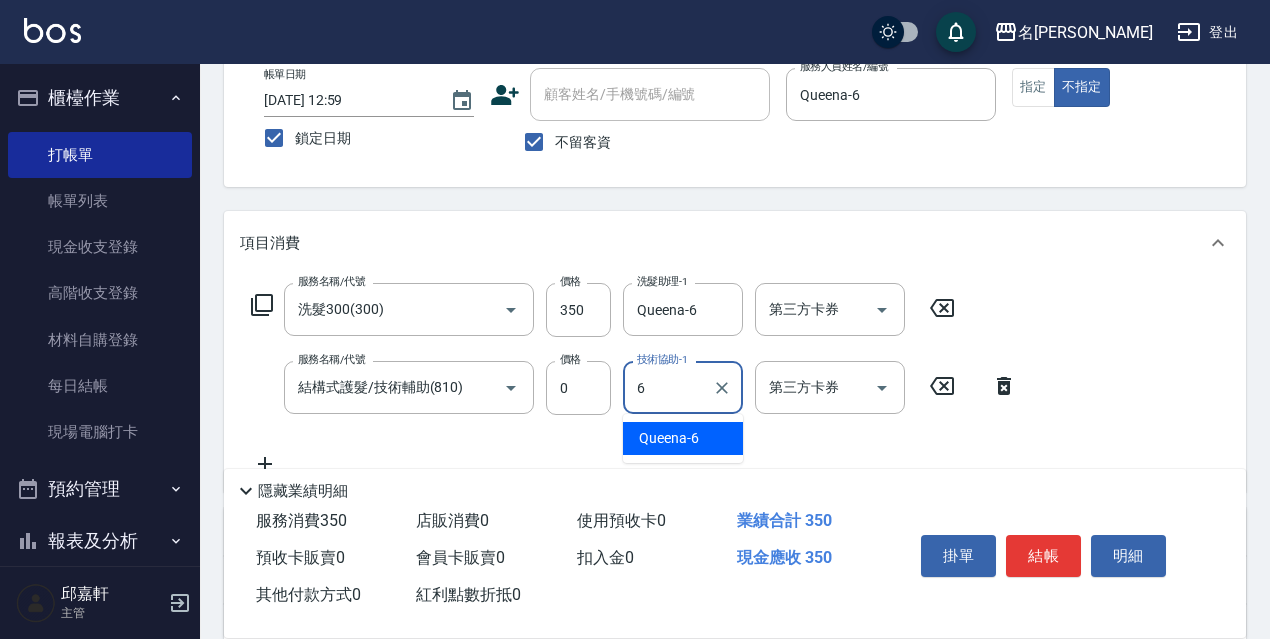 type on "Queena-6" 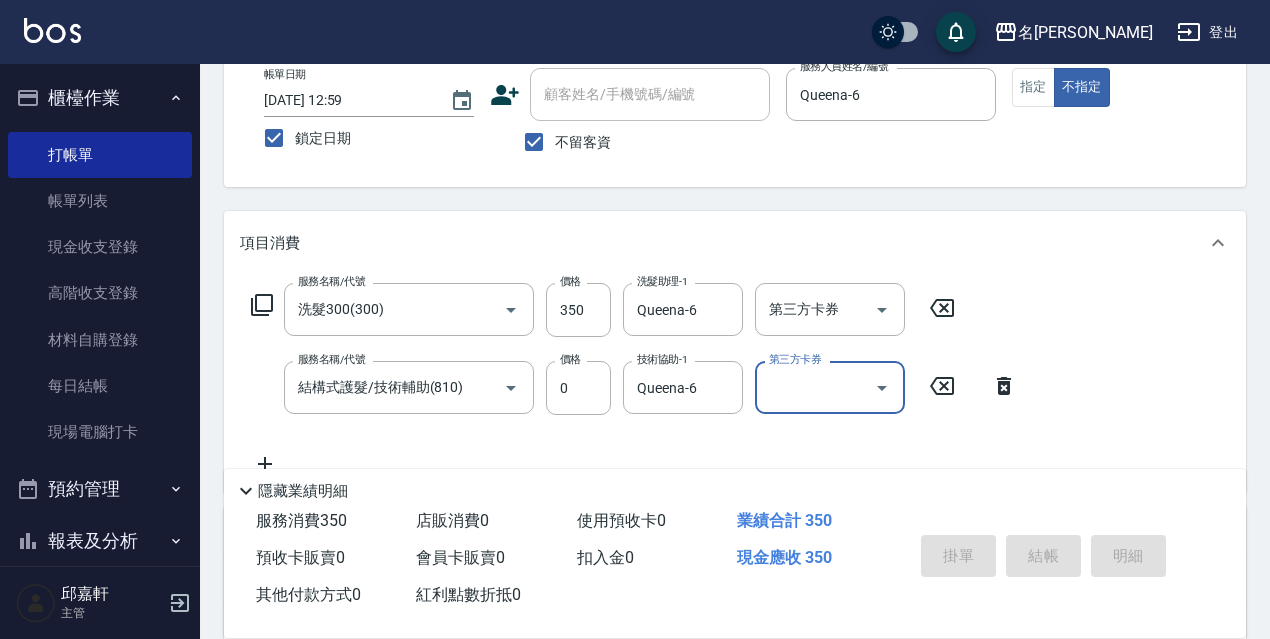 type 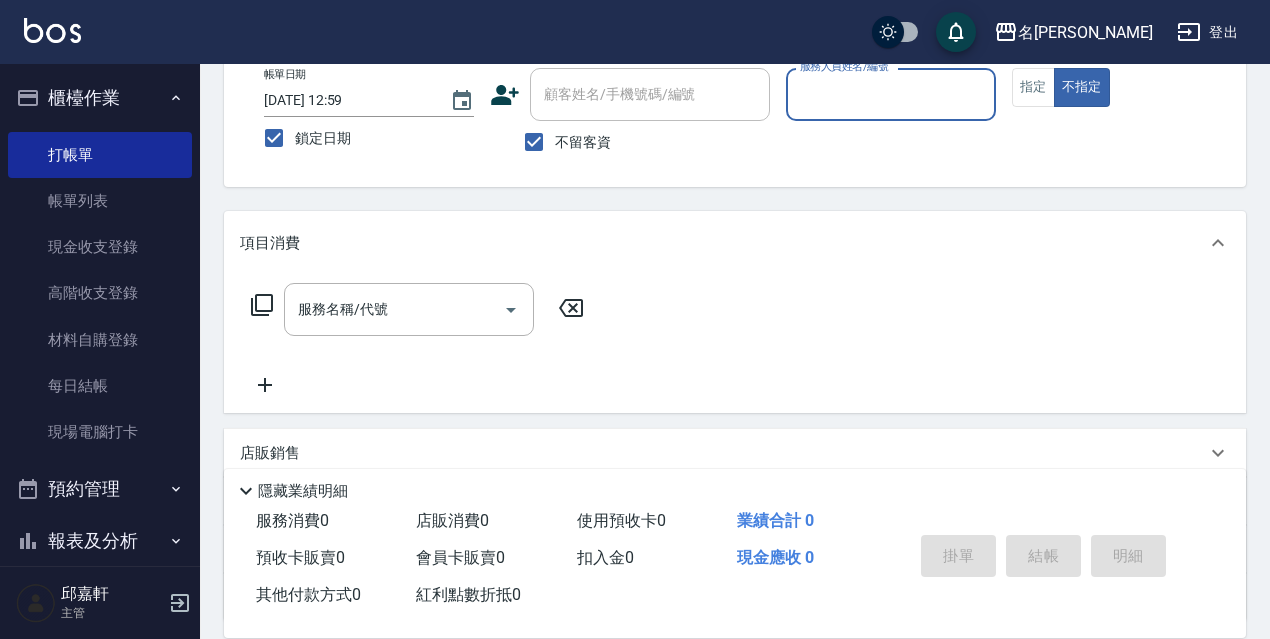 scroll, scrollTop: 17, scrollLeft: 0, axis: vertical 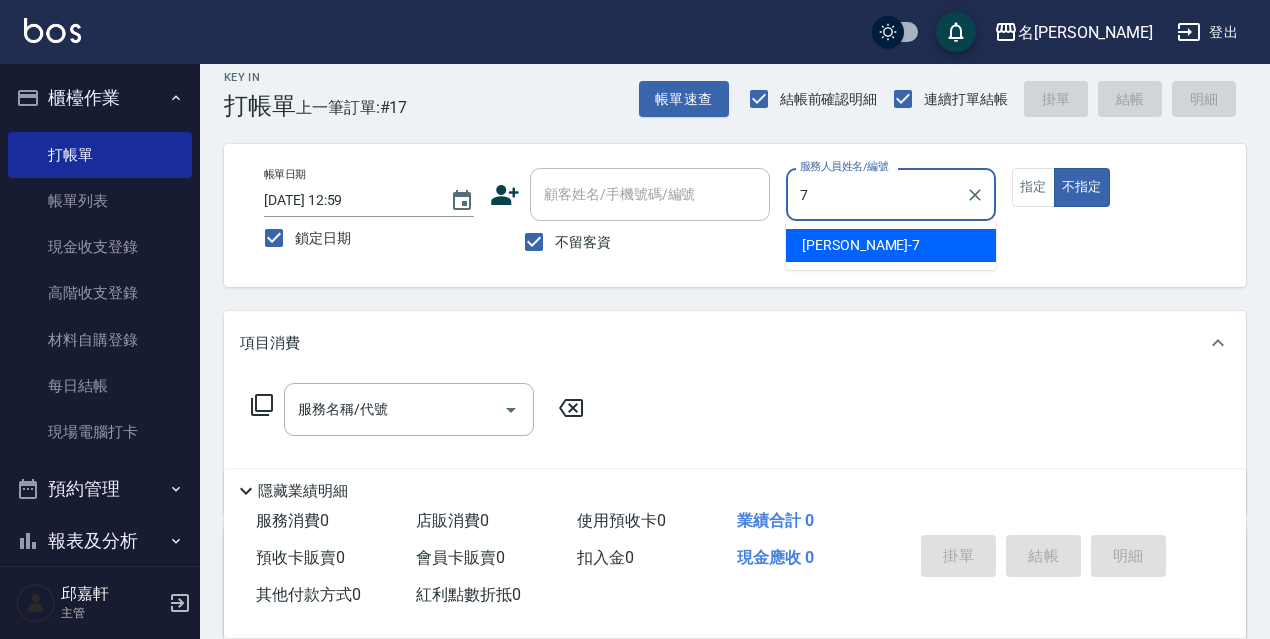 type on "Fanny-7" 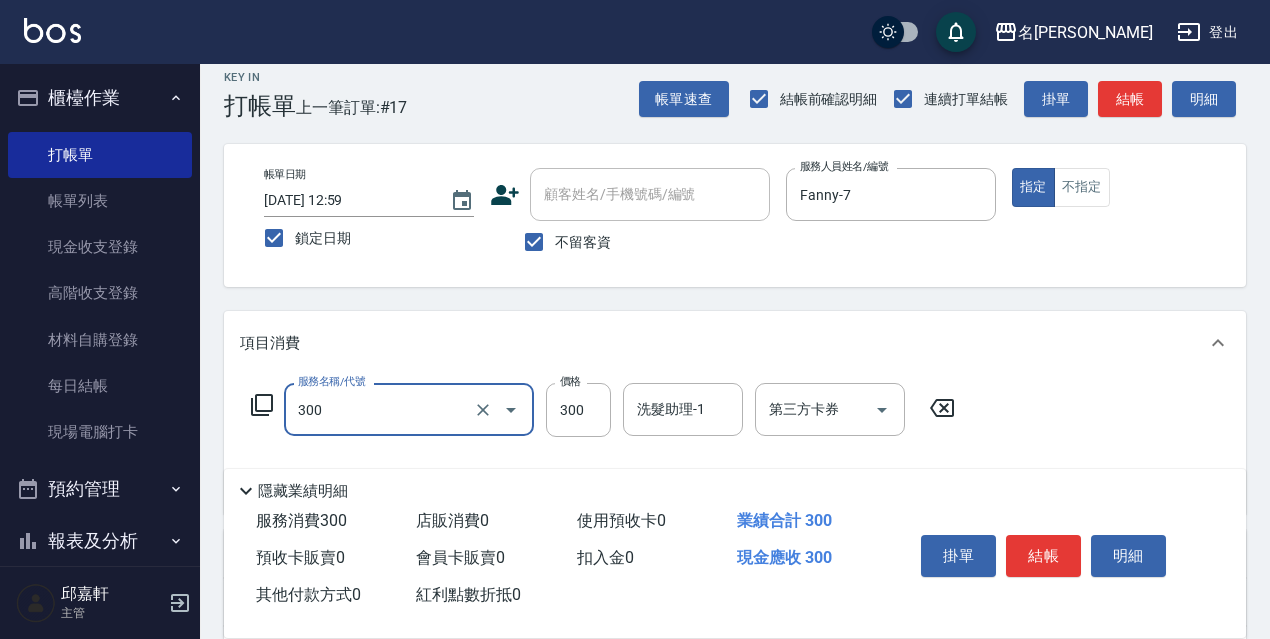type on "洗髮300(300)" 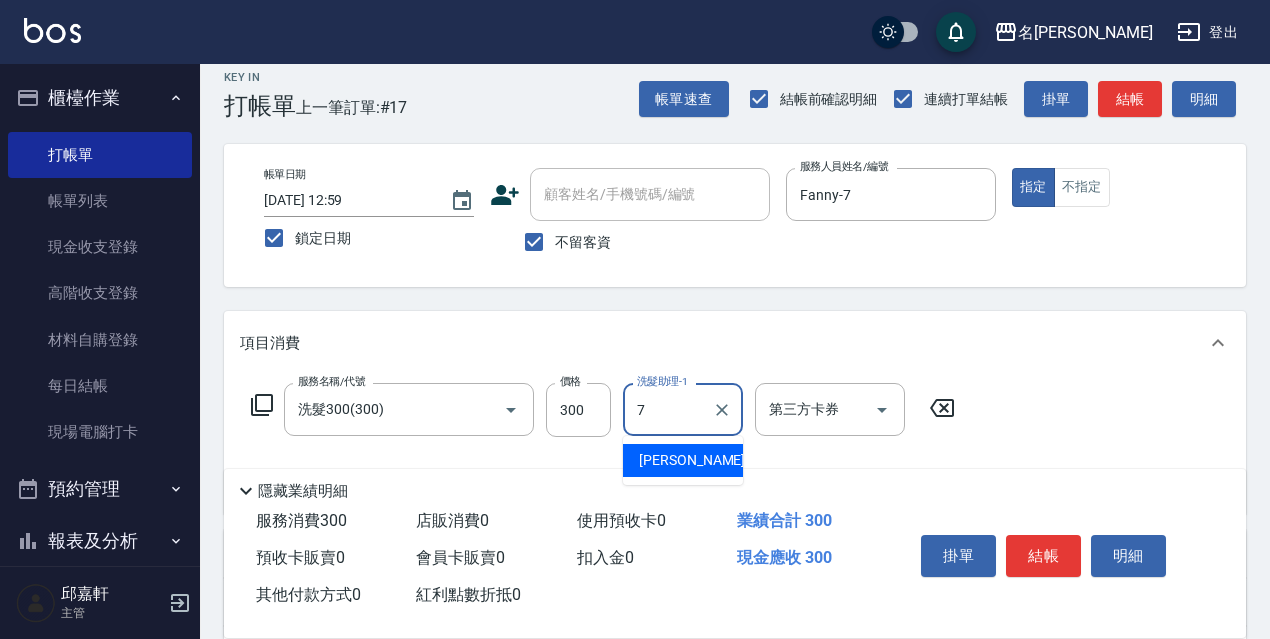 type on "Fanny-7" 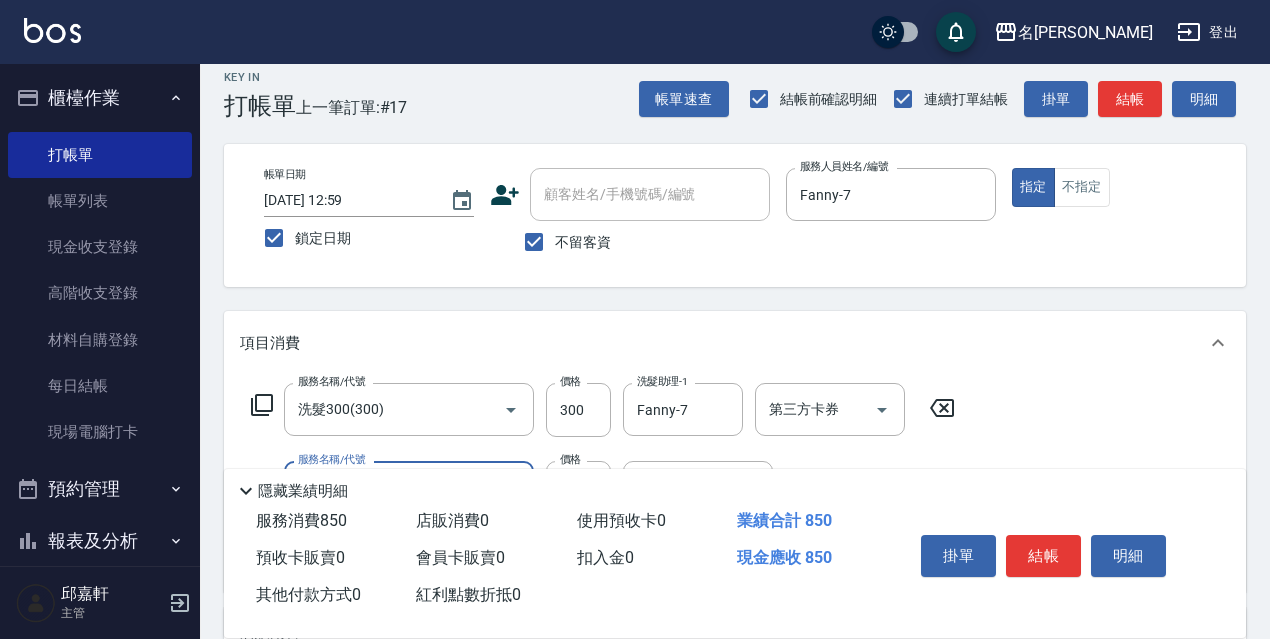 type on "剪髮550(308)" 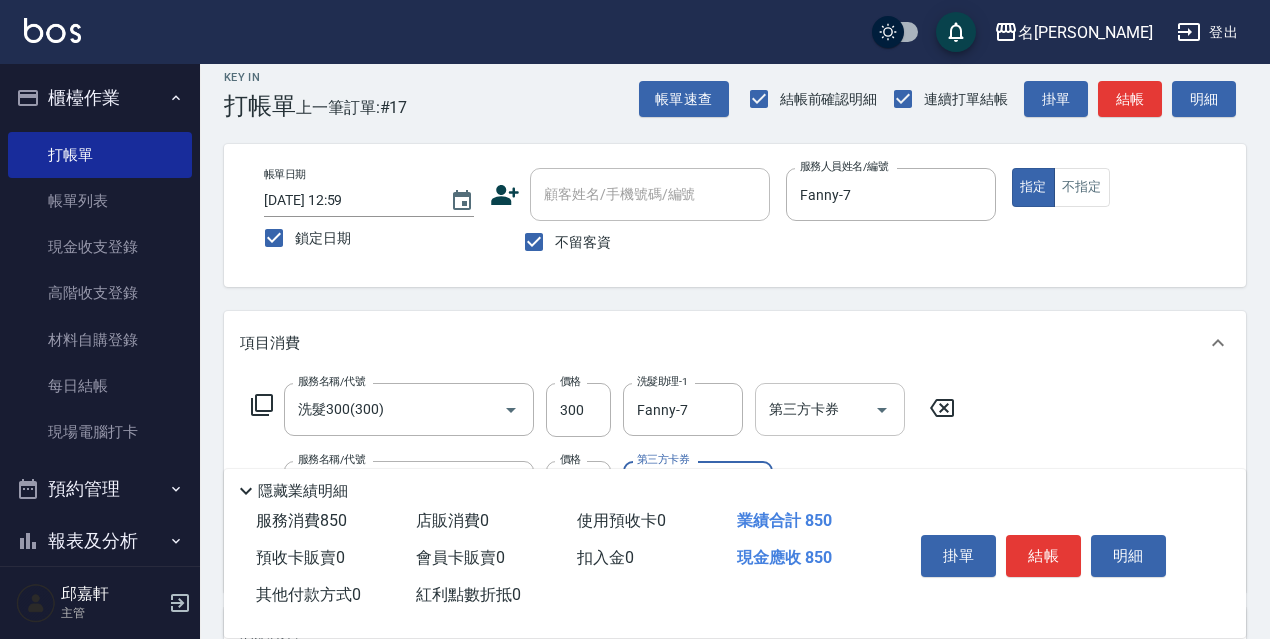 scroll, scrollTop: 217, scrollLeft: 0, axis: vertical 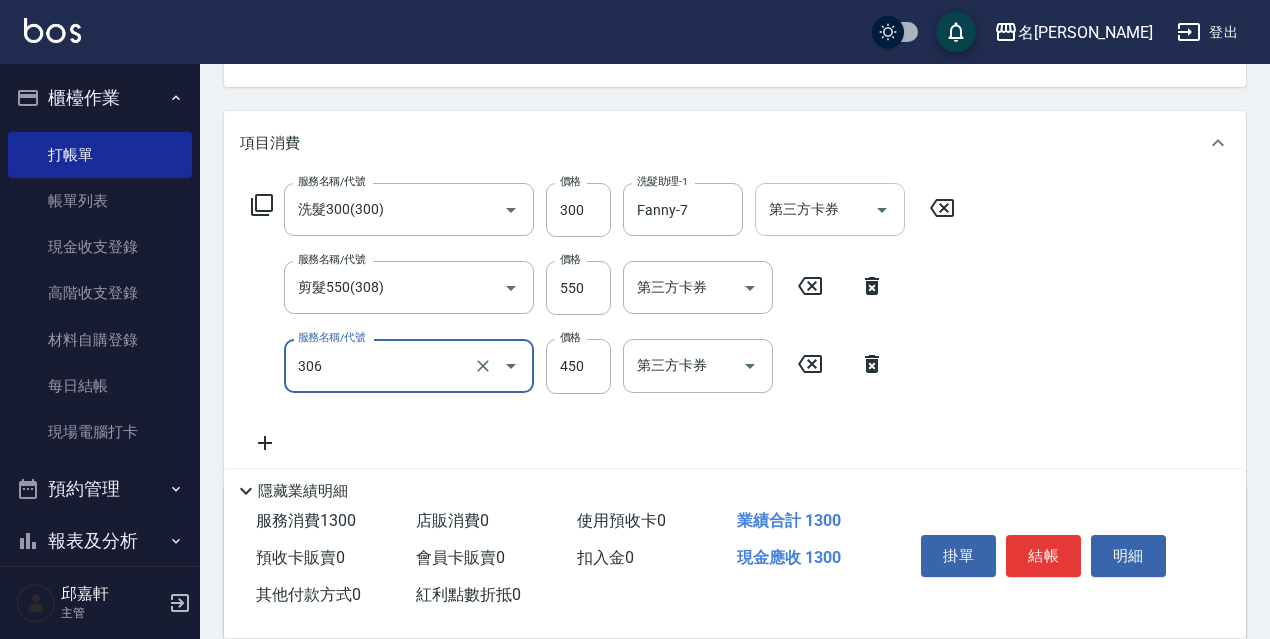 type on "剪髮450(306)" 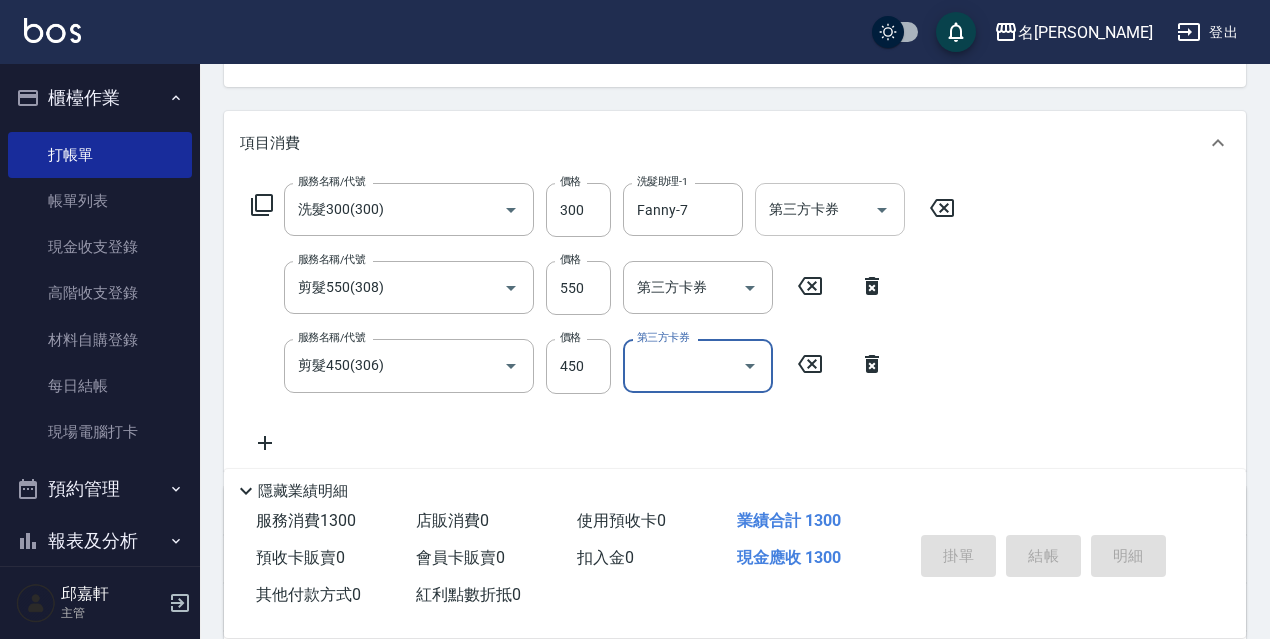 type 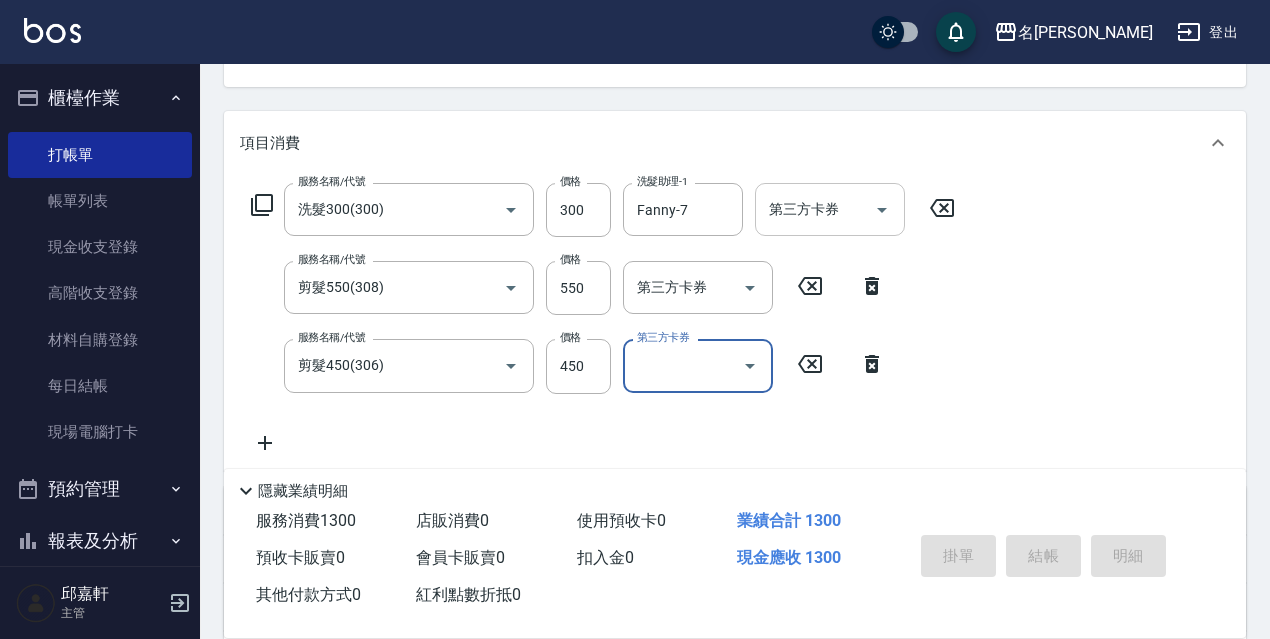 type 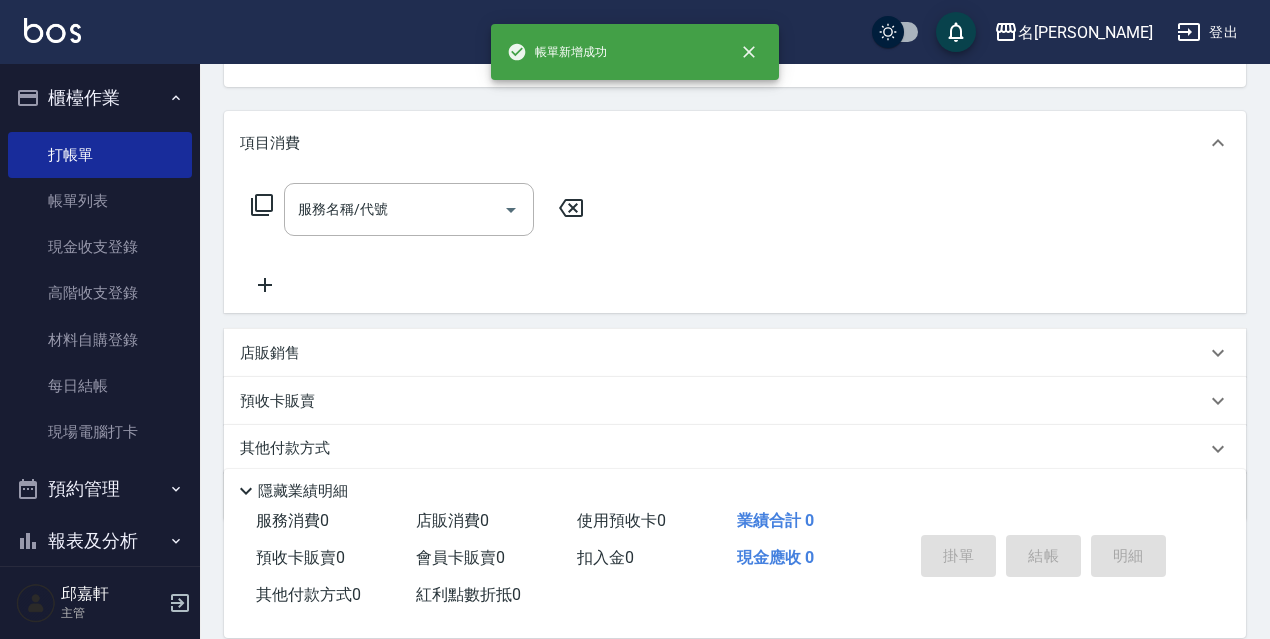 scroll, scrollTop: 194, scrollLeft: 0, axis: vertical 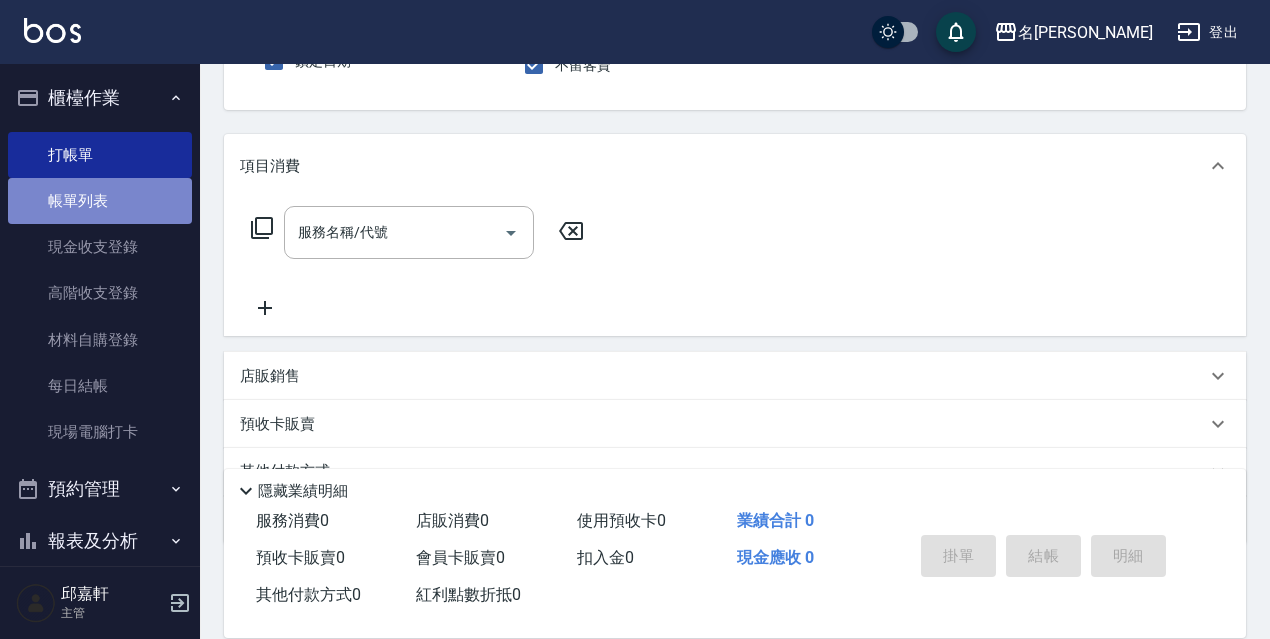 click on "帳單列表" at bounding box center [100, 201] 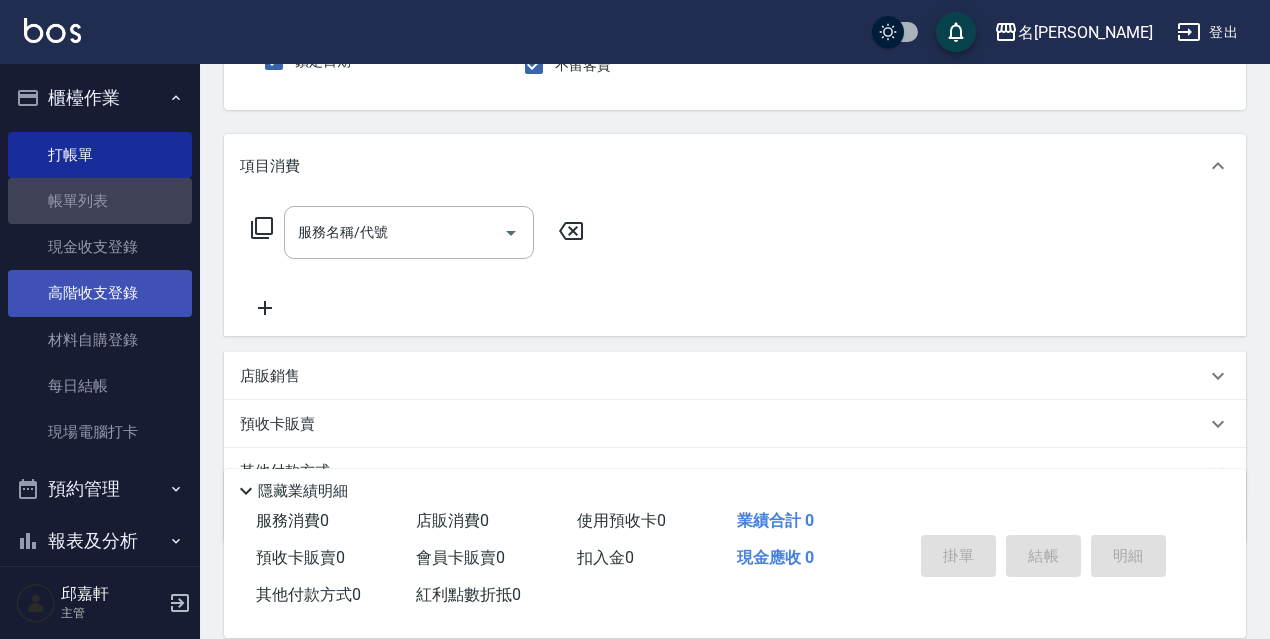 scroll, scrollTop: 0, scrollLeft: 0, axis: both 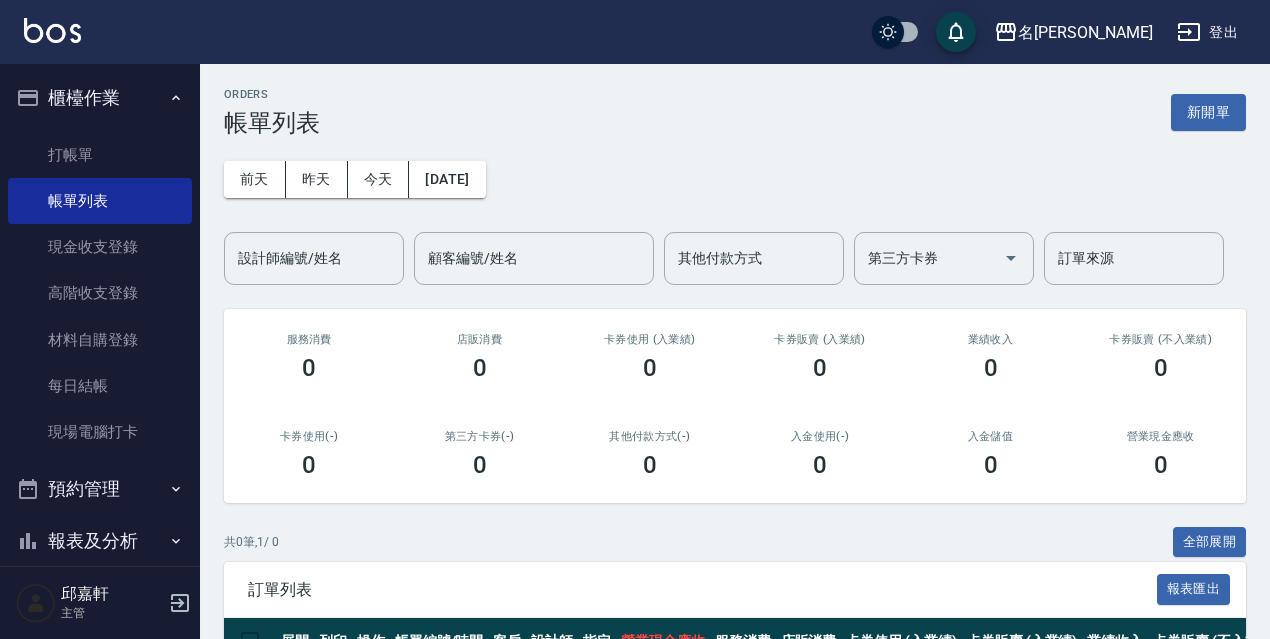 click on "[DATE] [DATE] [DATE] [DATE] 設計師編號/姓名 設計師編號/姓名 顧客編號/姓名 顧客編號/姓名 其他付款方式 其他付款方式 第三方卡券 第三方卡券 訂單來源 訂單來源" at bounding box center [735, 211] 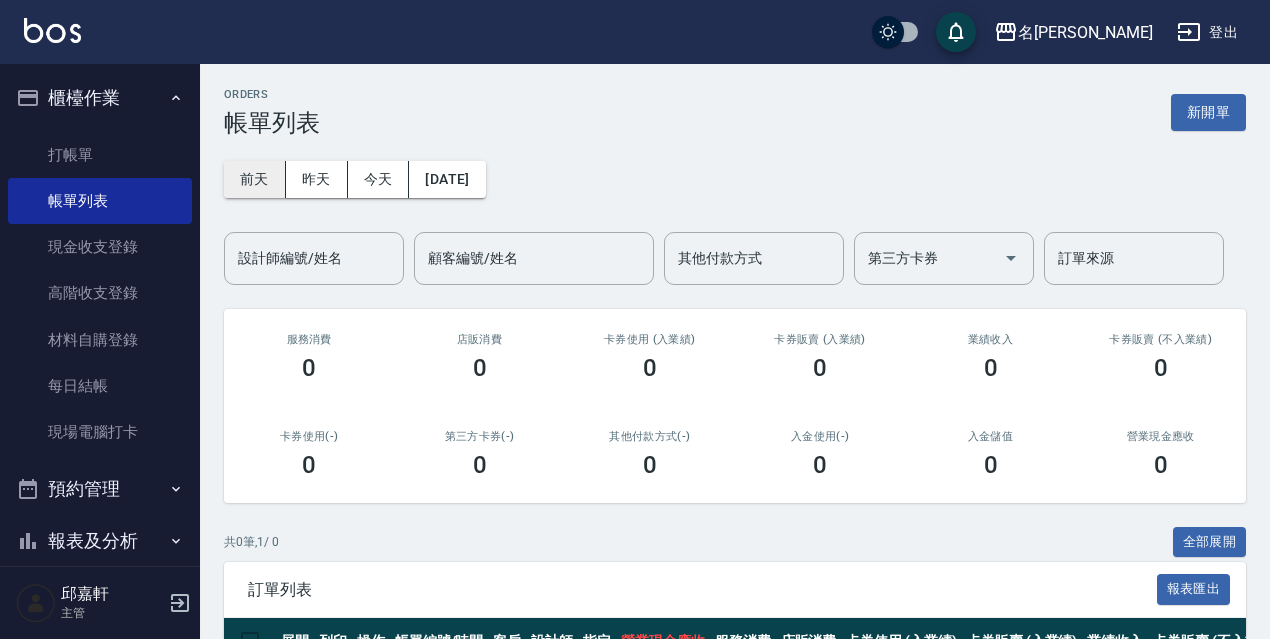 click on "前天" at bounding box center (255, 179) 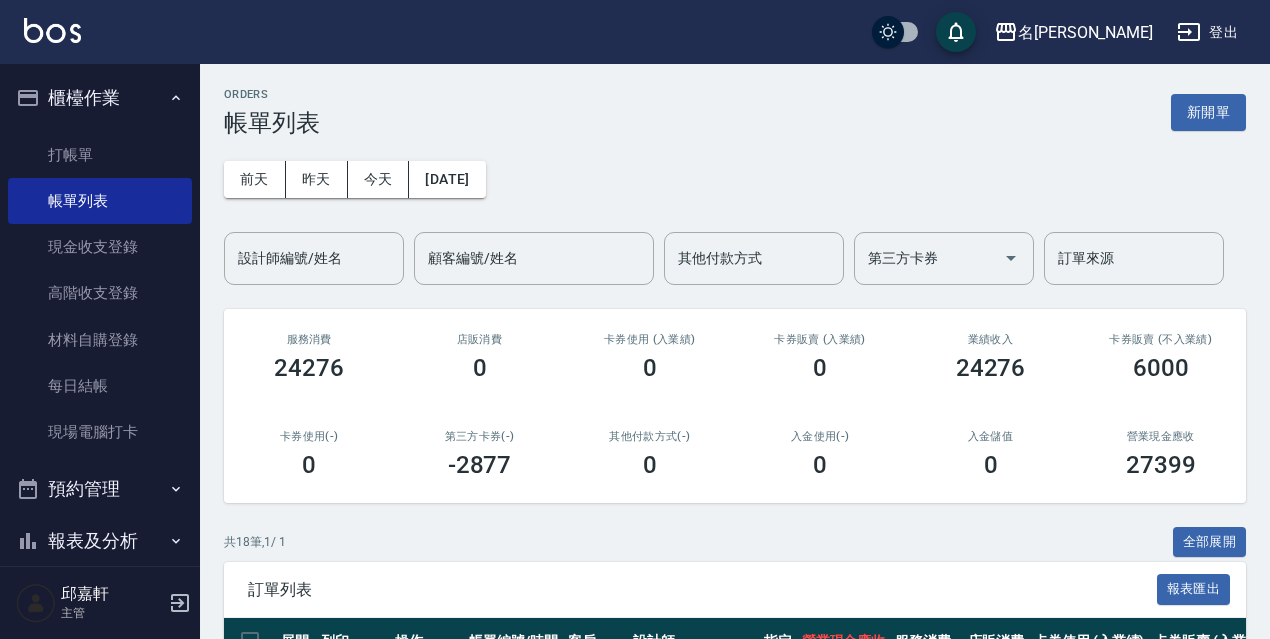 scroll, scrollTop: 300, scrollLeft: 0, axis: vertical 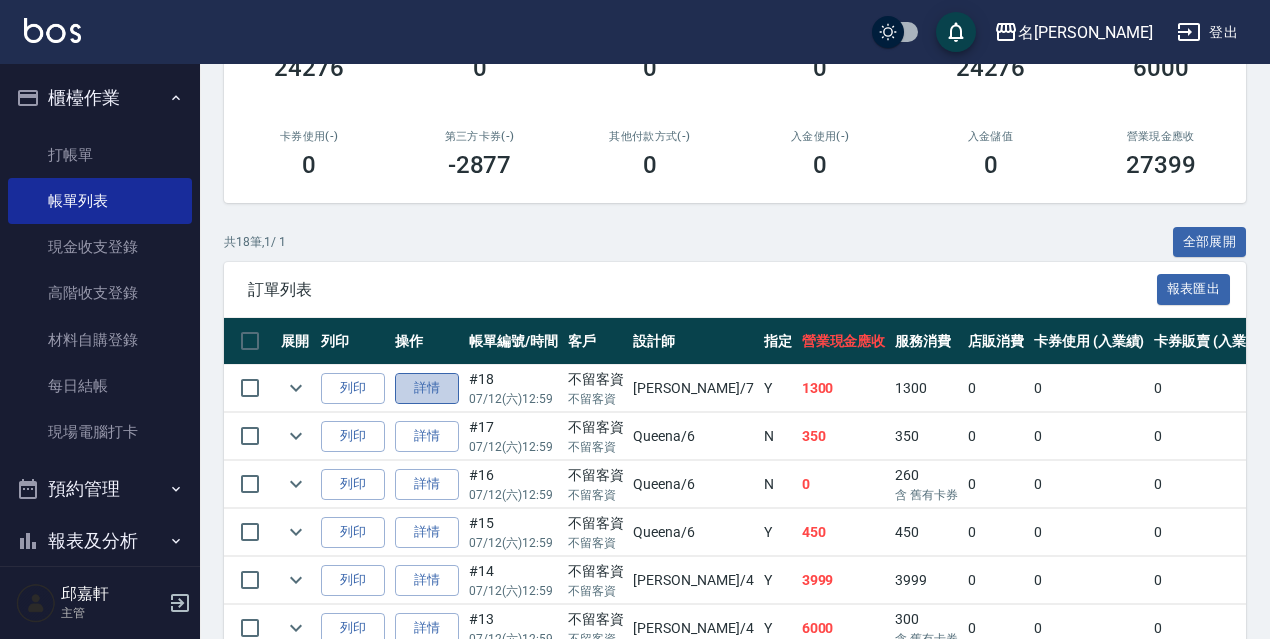 click on "詳情" at bounding box center [427, 388] 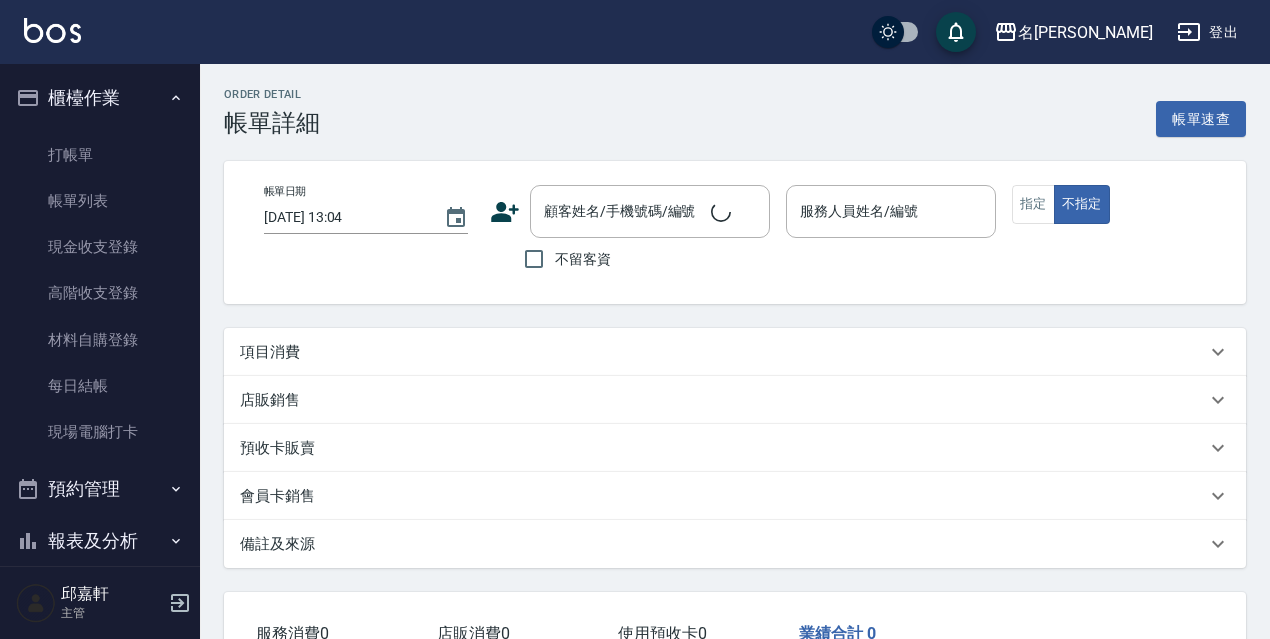 type on "[DATE] 12:59" 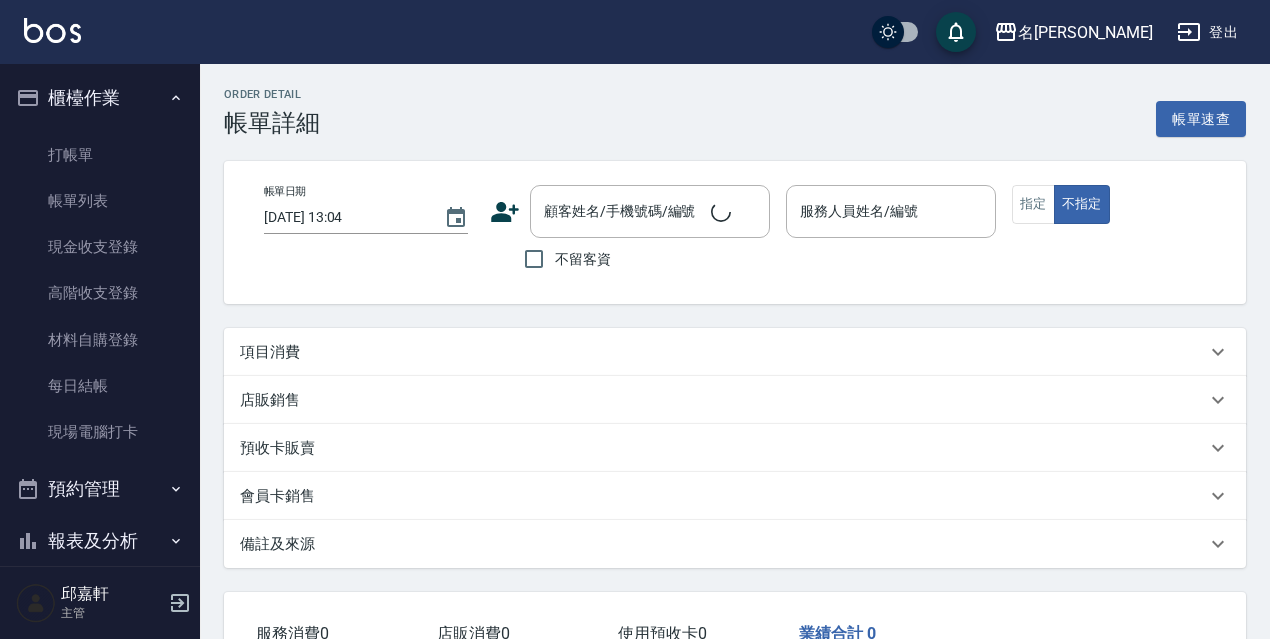 checkbox on "true" 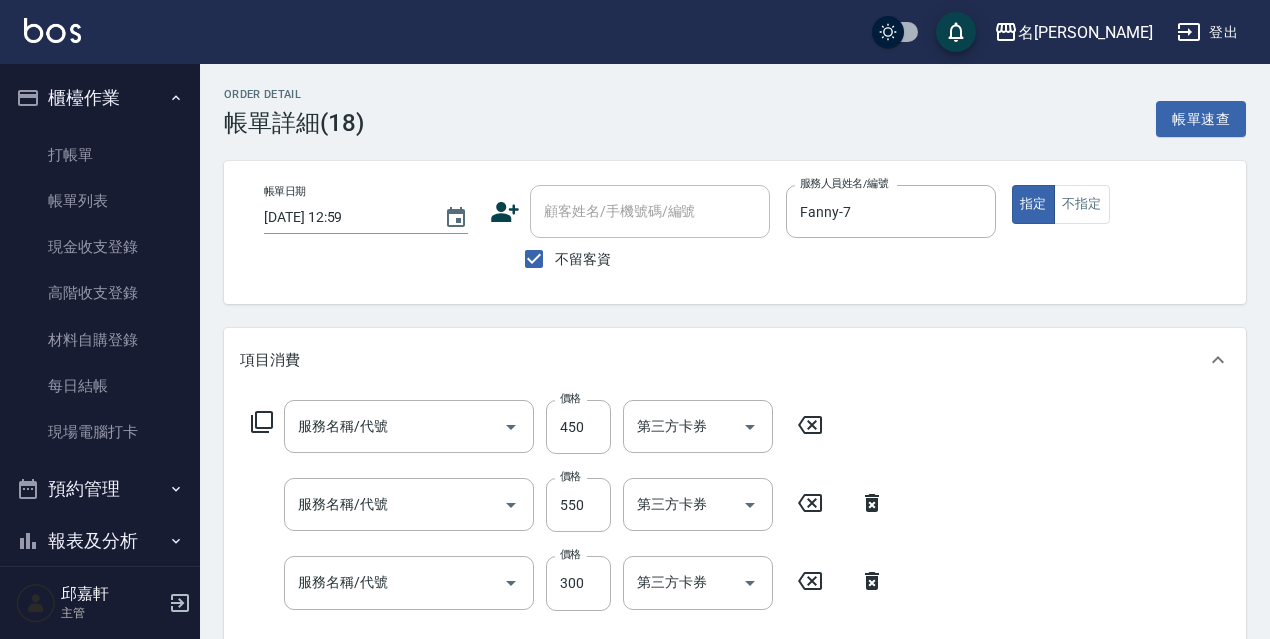 type on "剪髮450(306)" 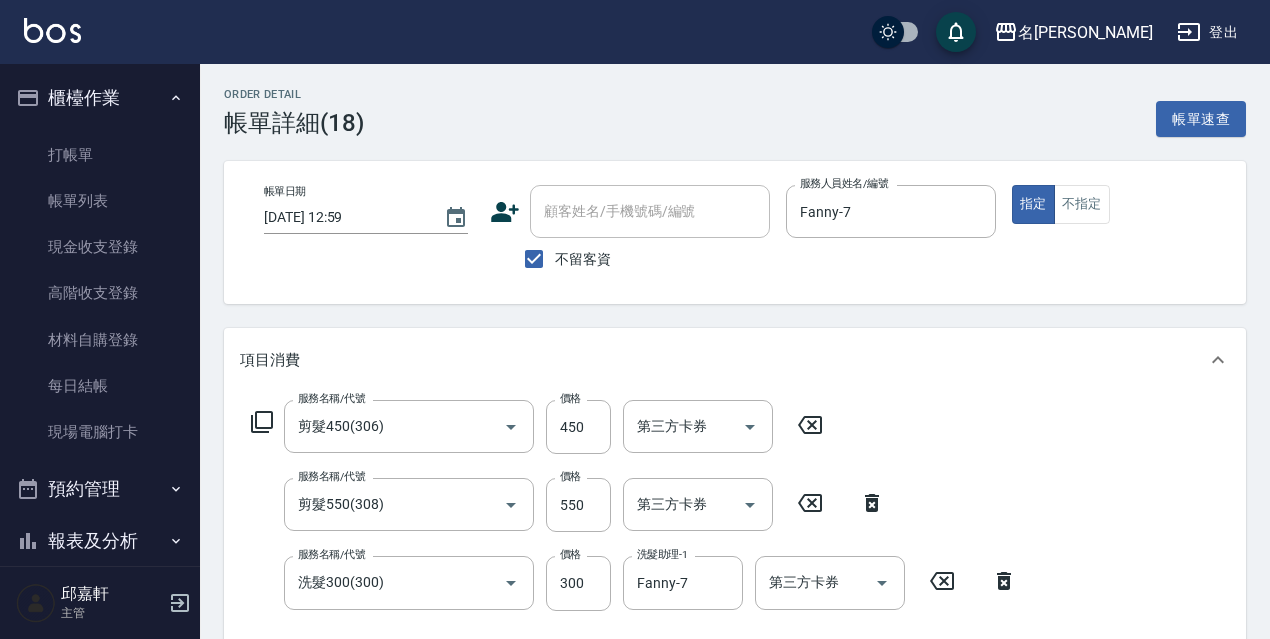 click 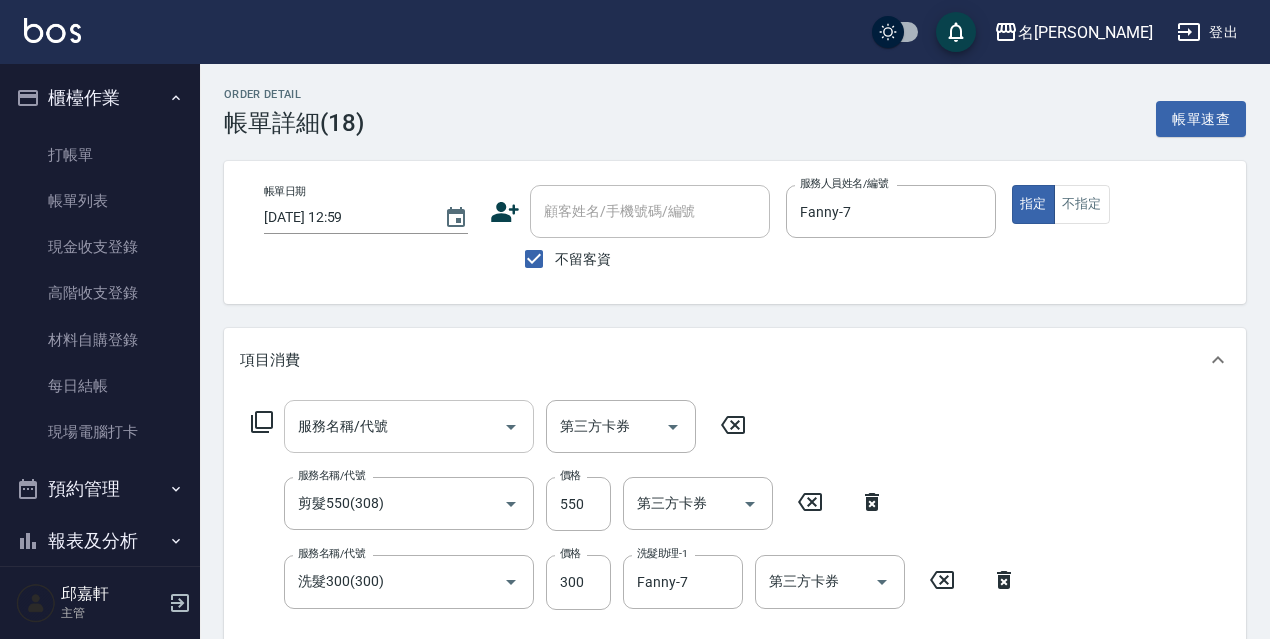 click on "服務名稱/代號" at bounding box center (394, 426) 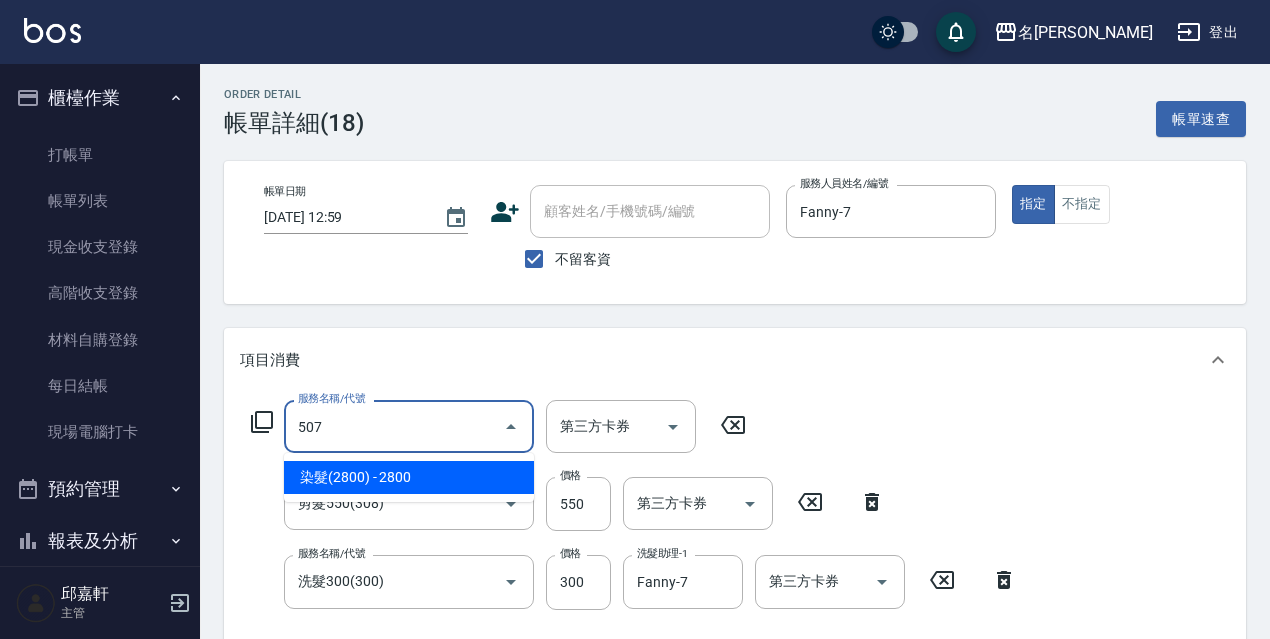 type on "染髮(2800)(507)" 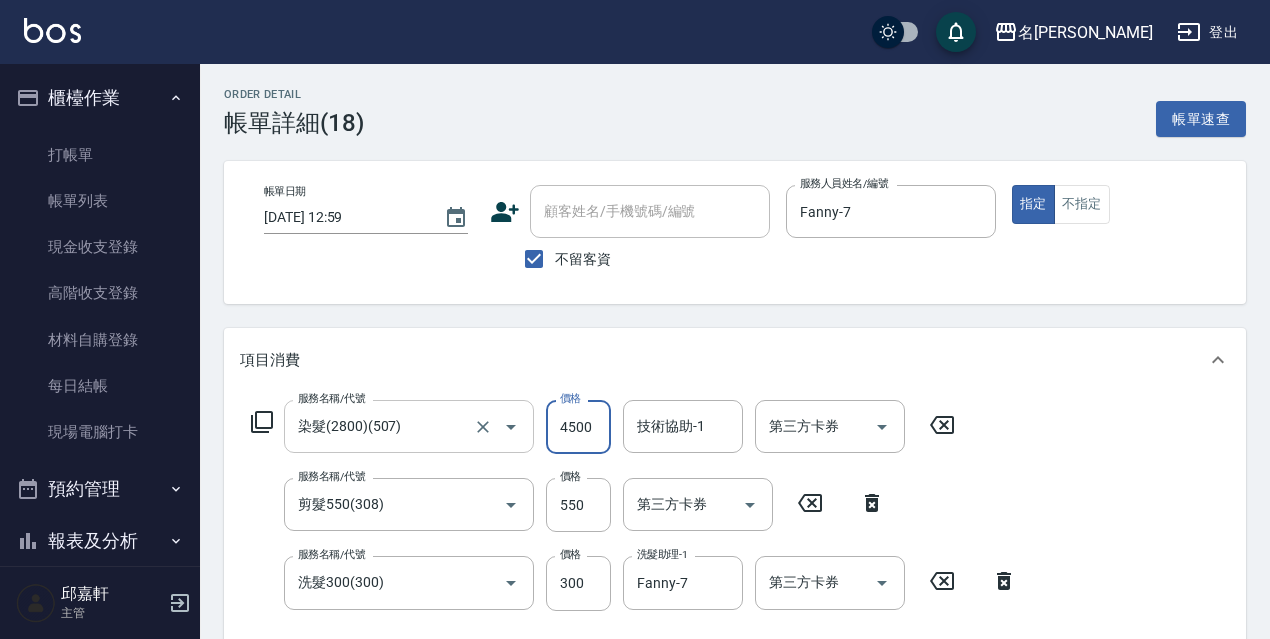 type on "4500" 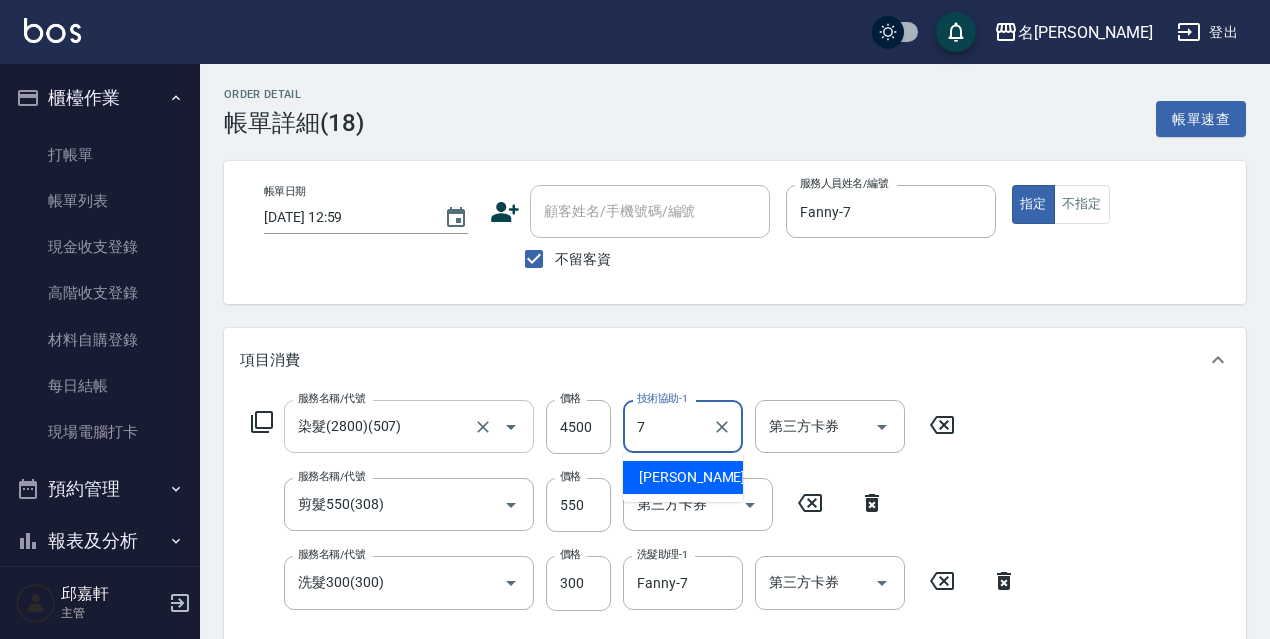 type on "Fanny-7" 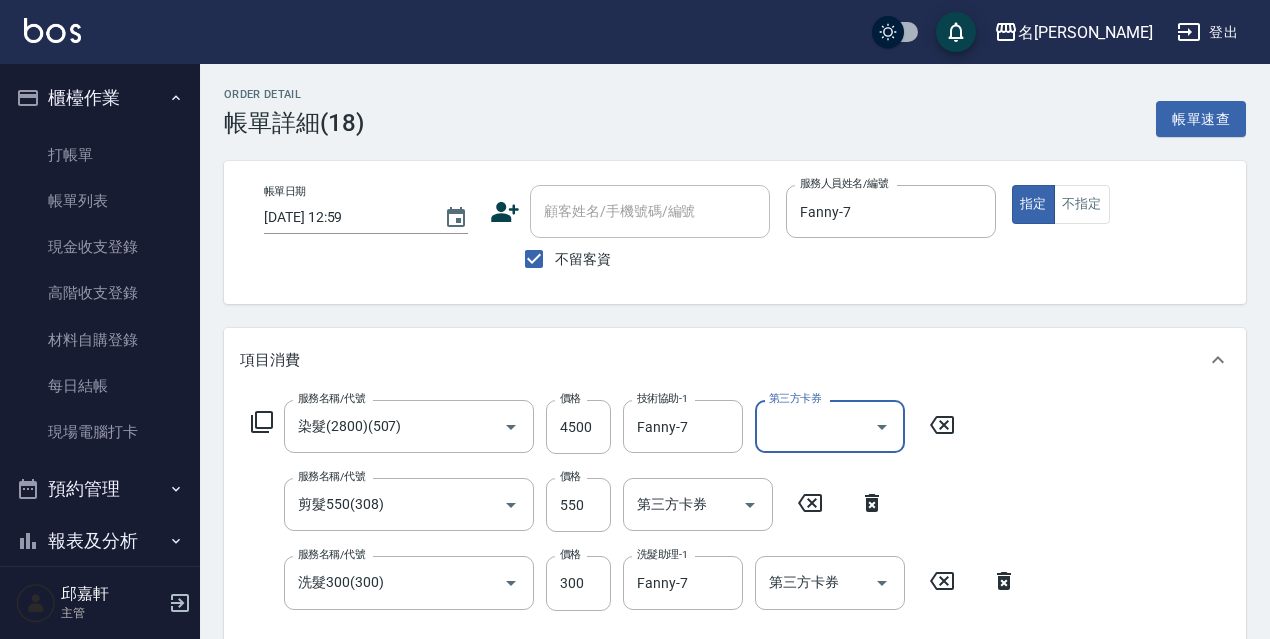 scroll, scrollTop: 500, scrollLeft: 0, axis: vertical 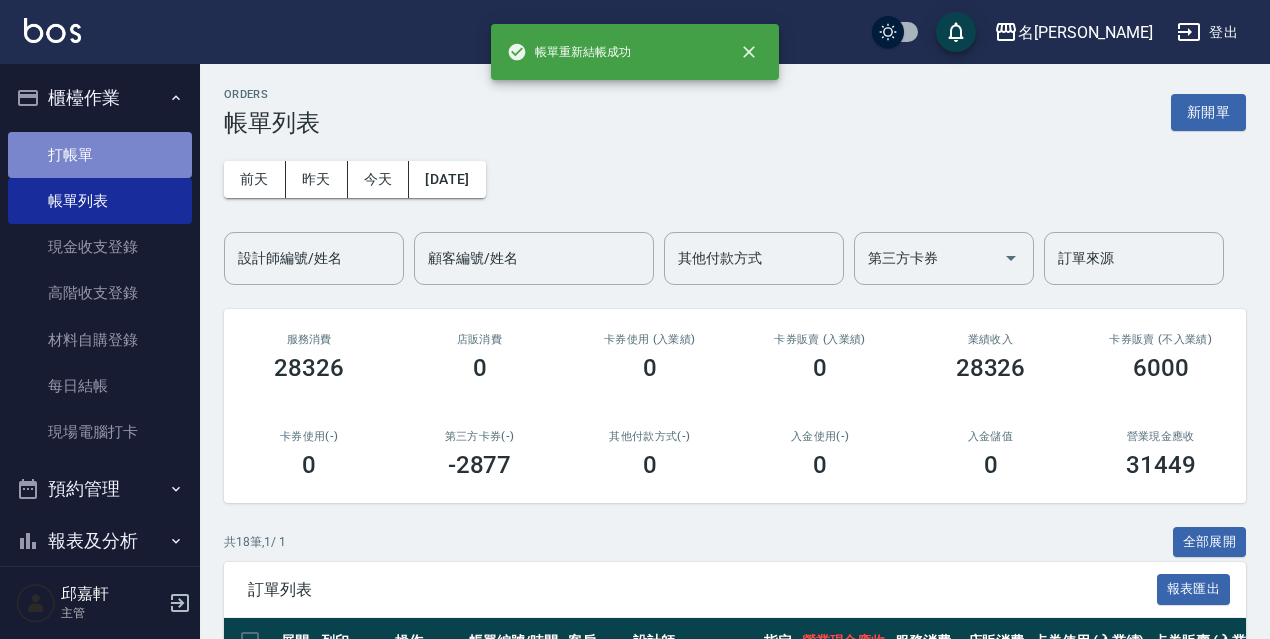 click on "打帳單" at bounding box center [100, 155] 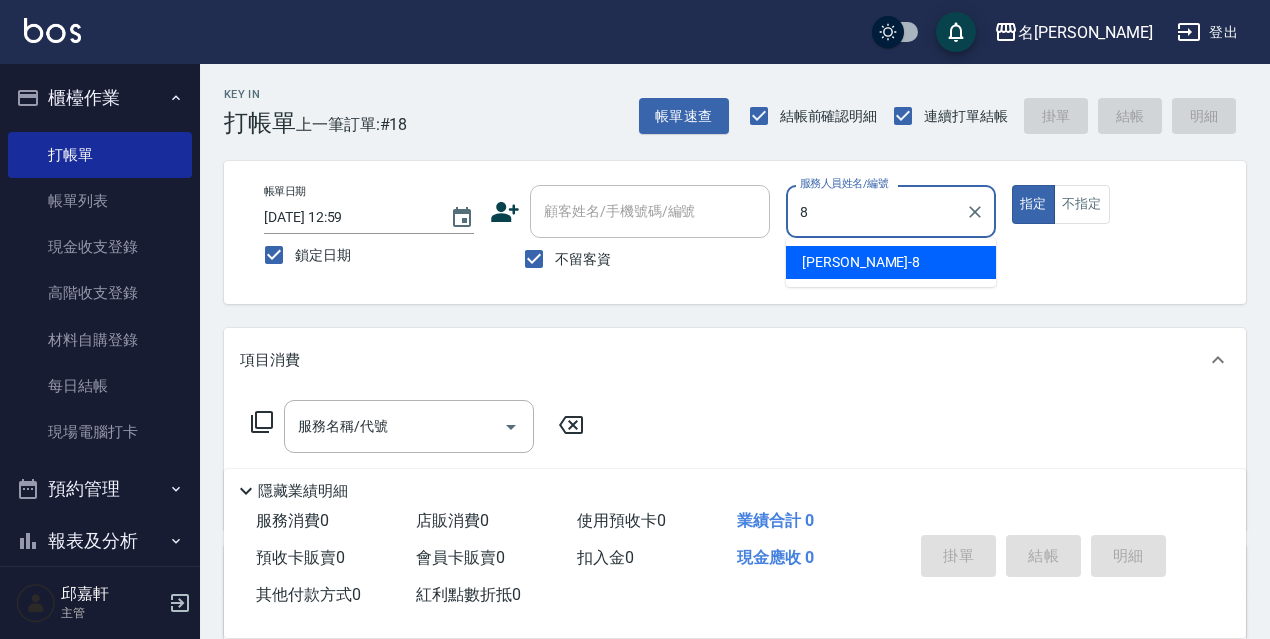 type on "Cindy-8" 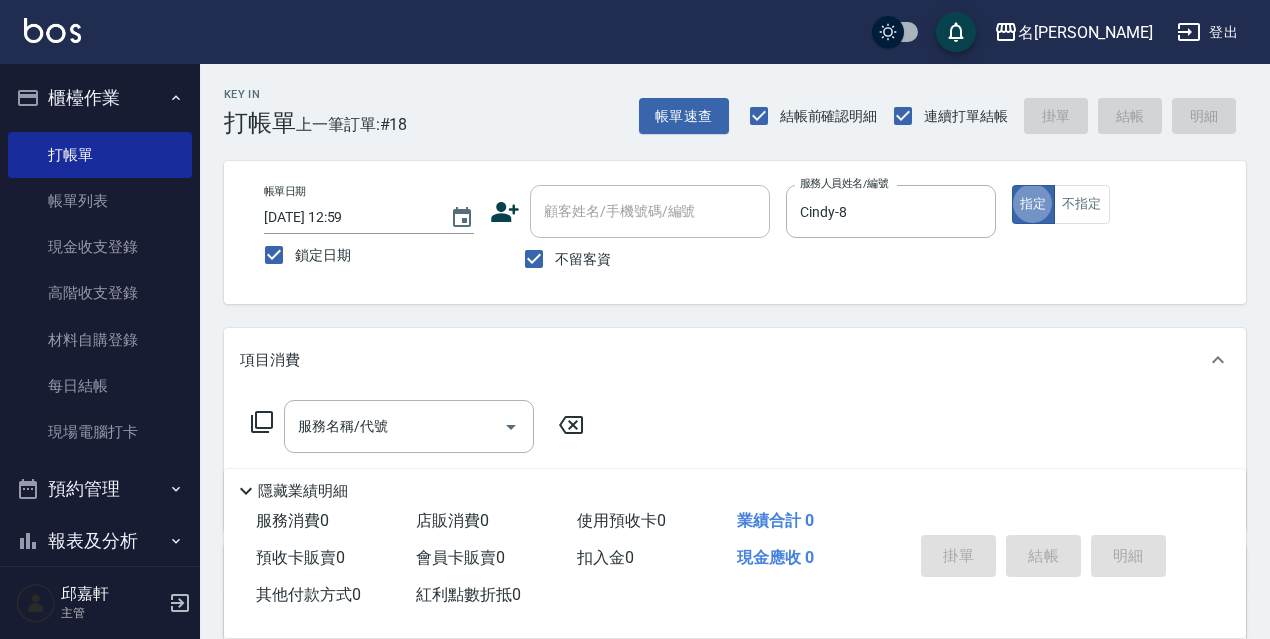 type on "true" 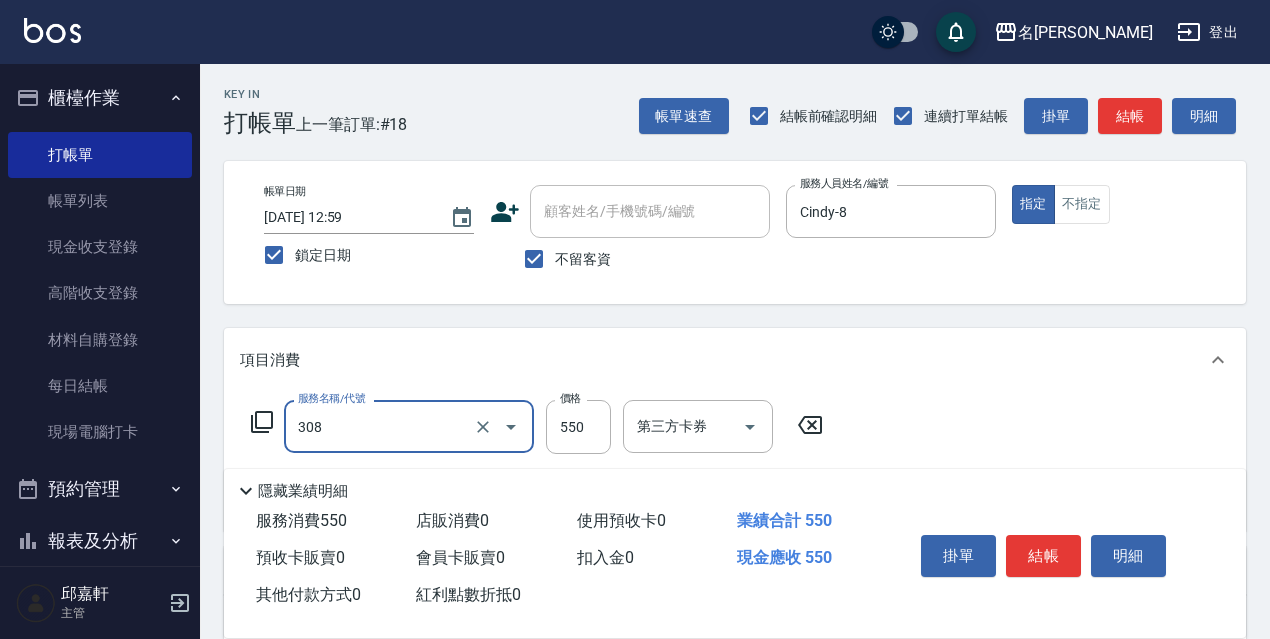 type on "剪髮550(308)" 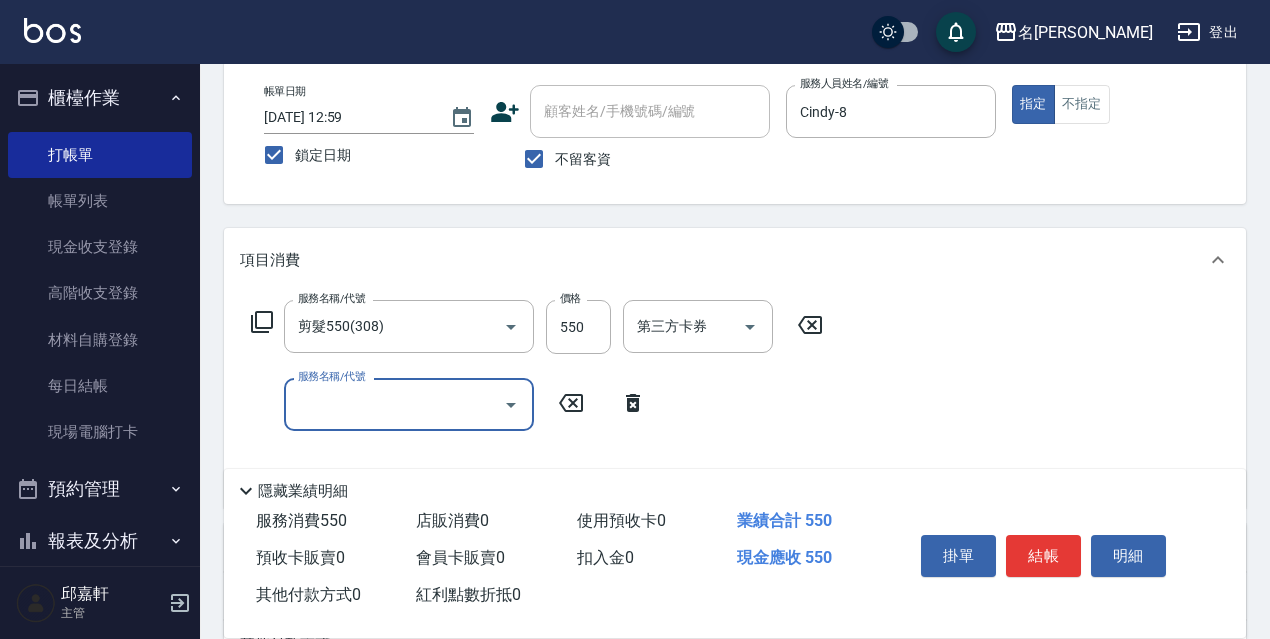 scroll, scrollTop: 200, scrollLeft: 0, axis: vertical 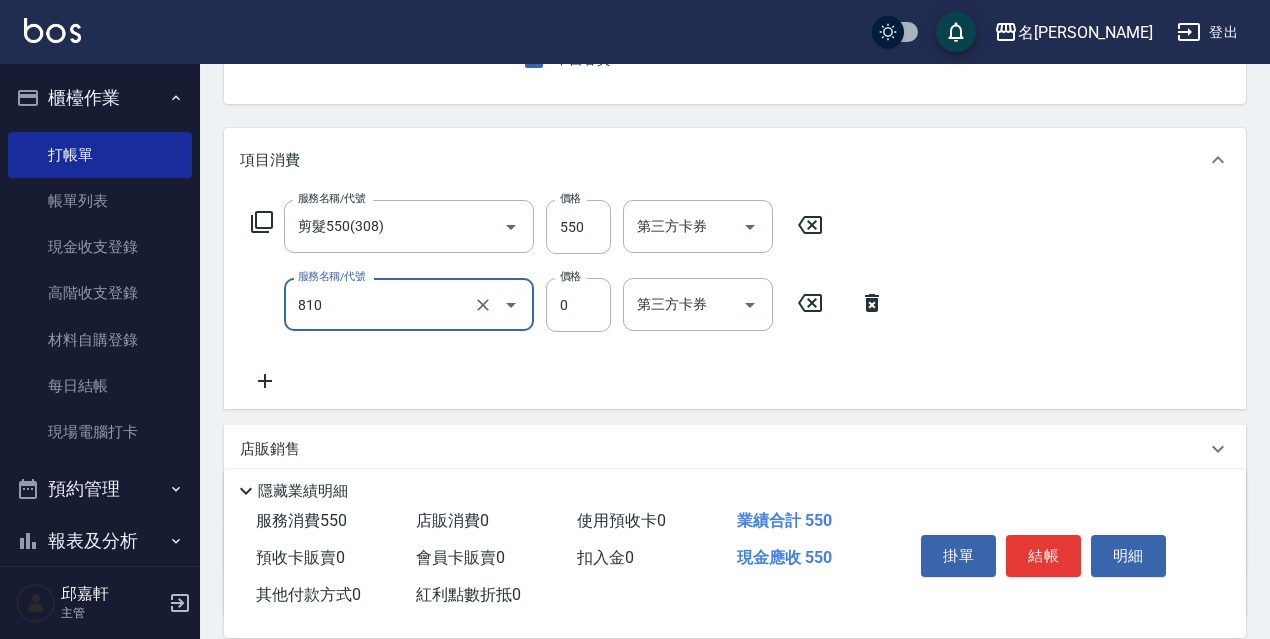 type on "結構式護髮/技術輔助(810)" 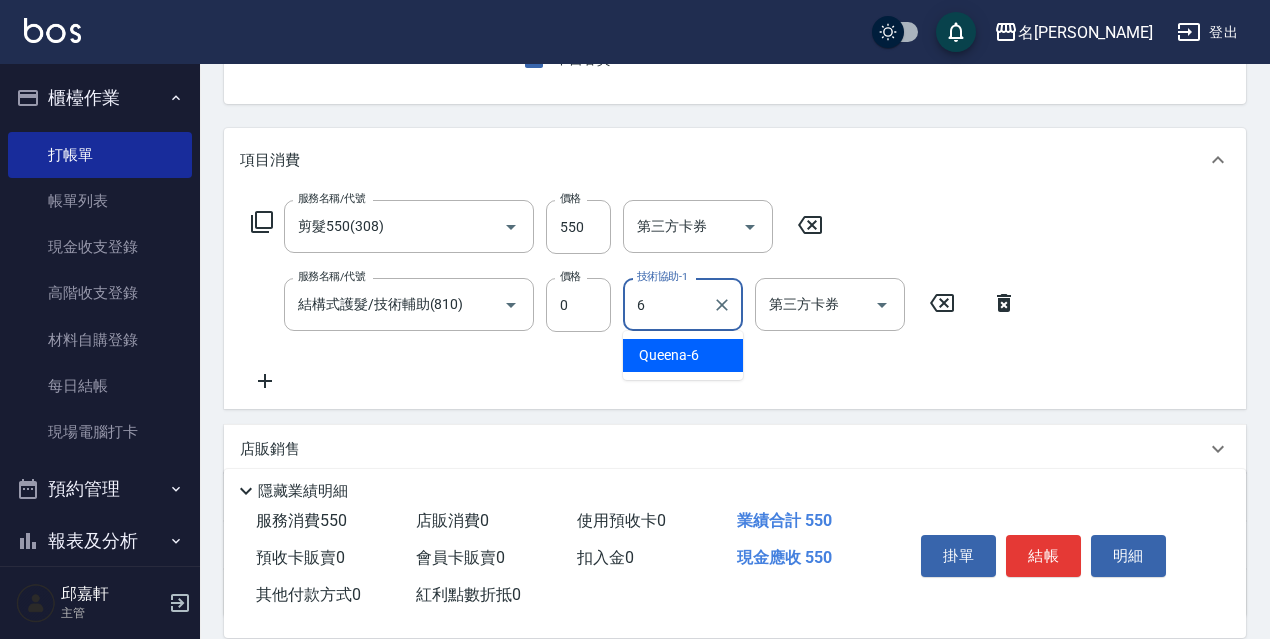 type on "Queena-6" 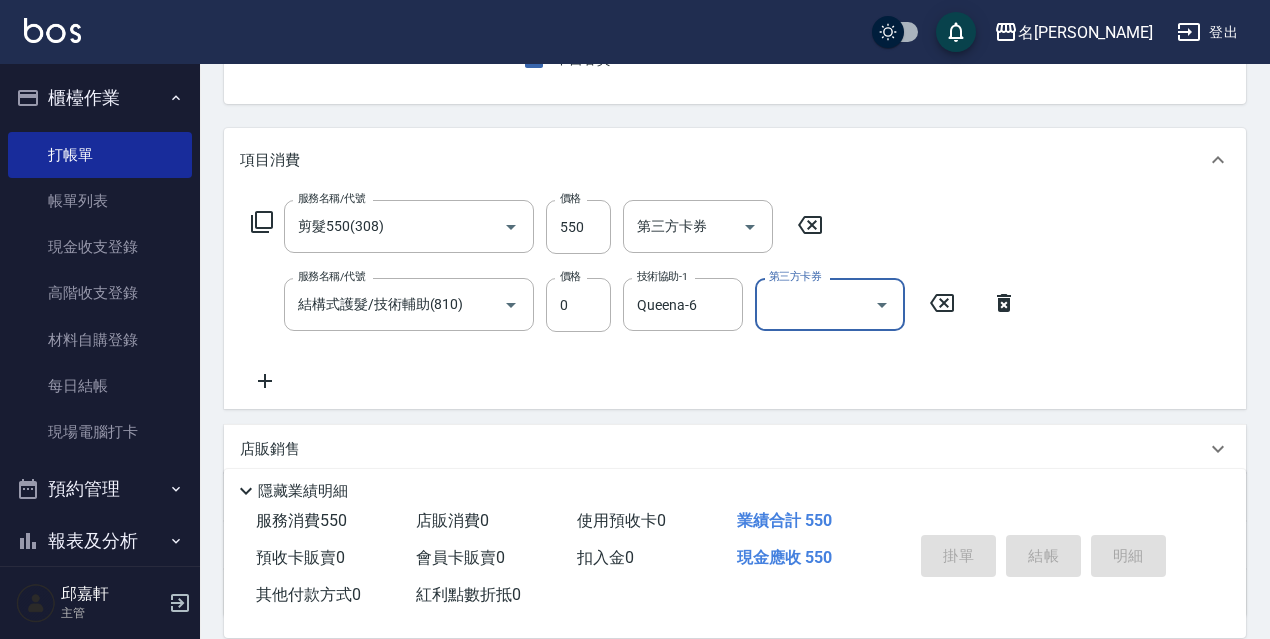 type 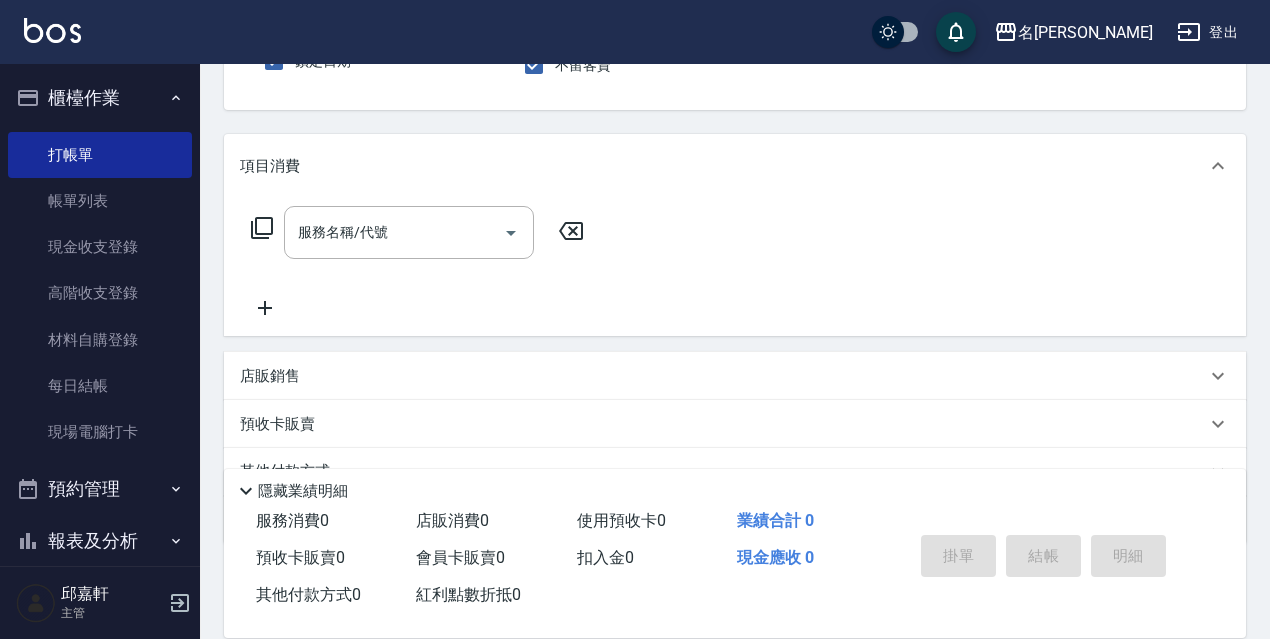scroll, scrollTop: 0, scrollLeft: 0, axis: both 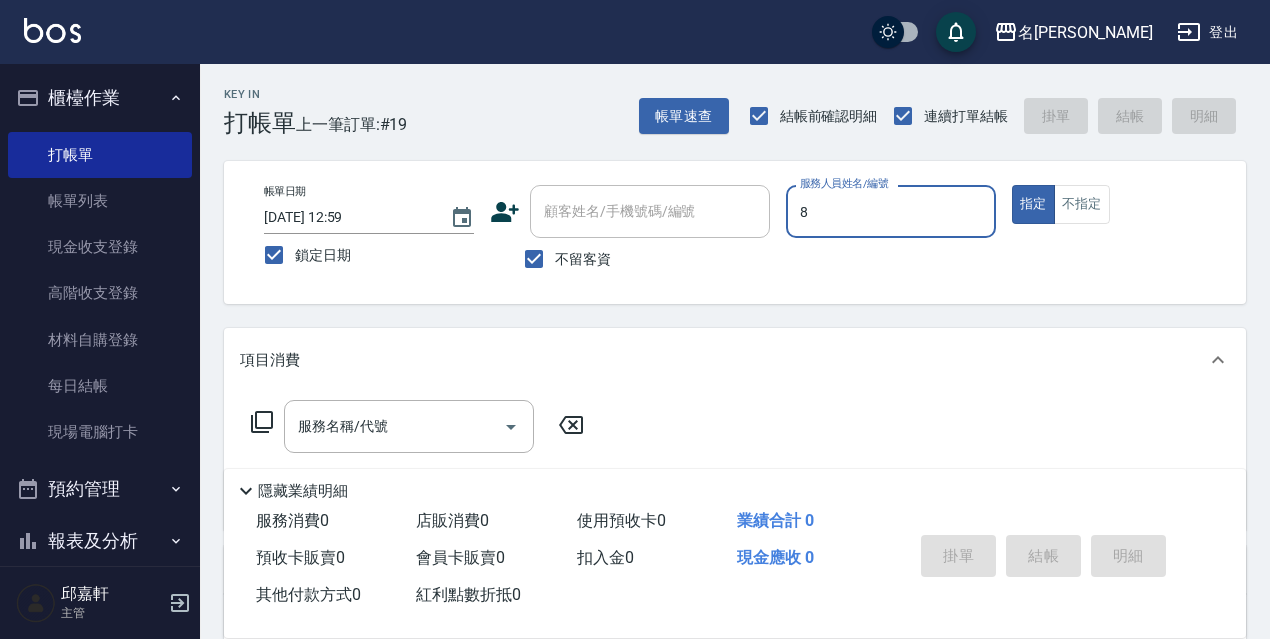 type on "Cindy-8" 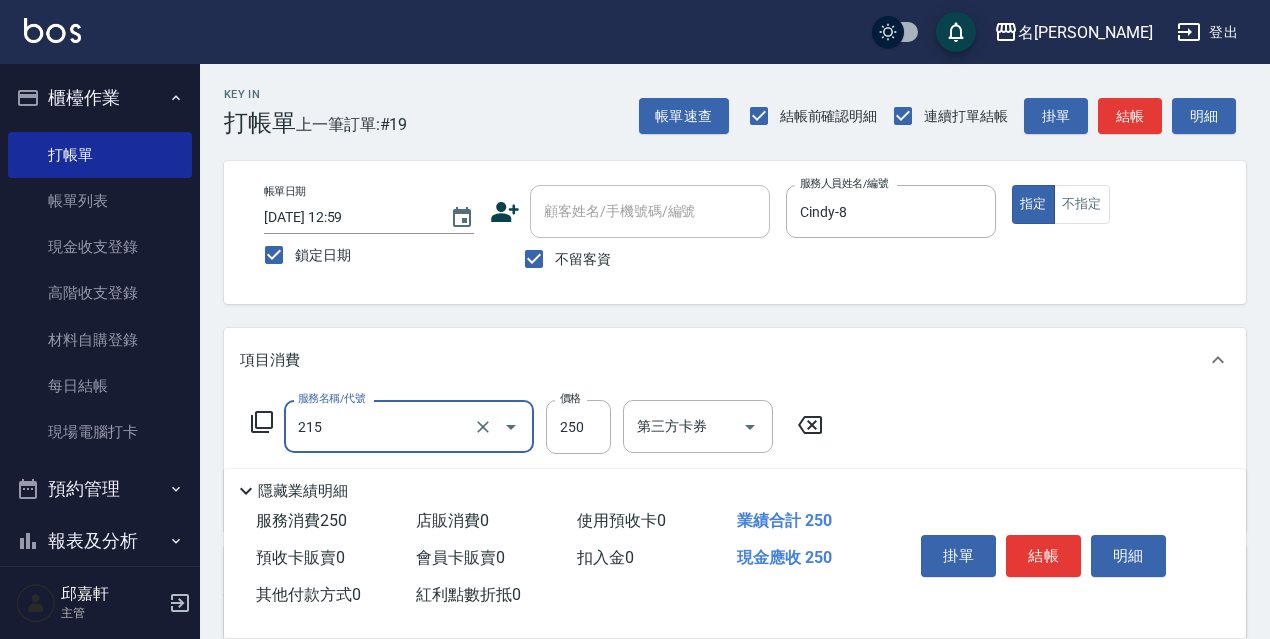 type on "洗髮卷<抵>250(215)" 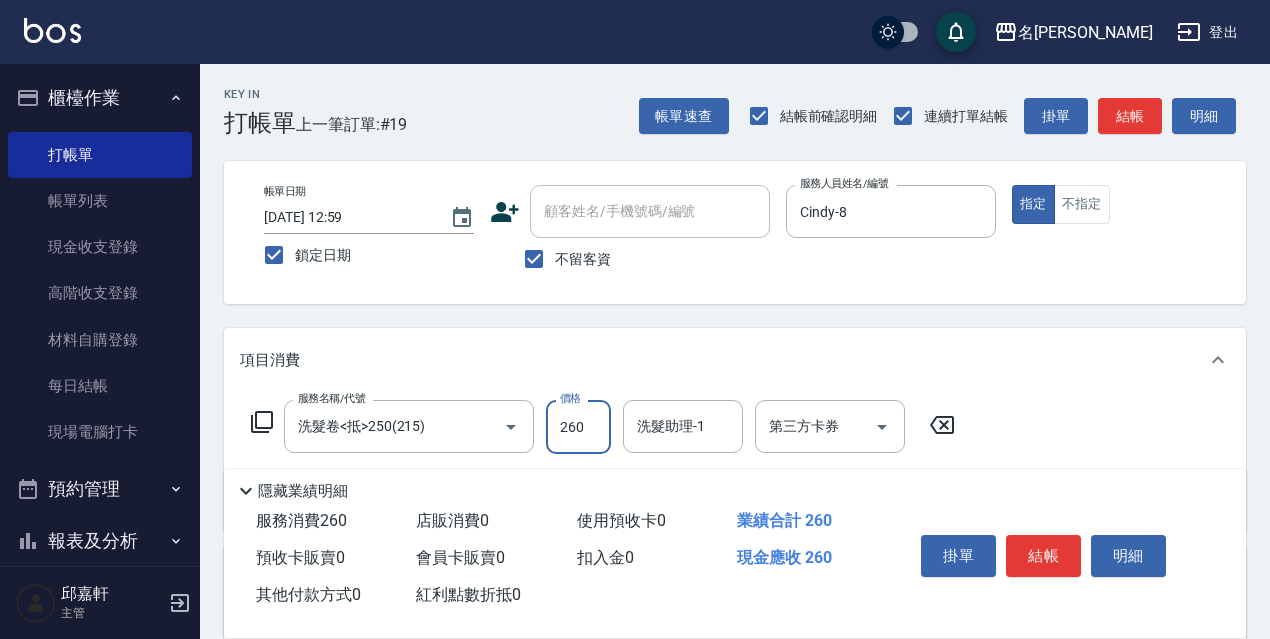 type on "260" 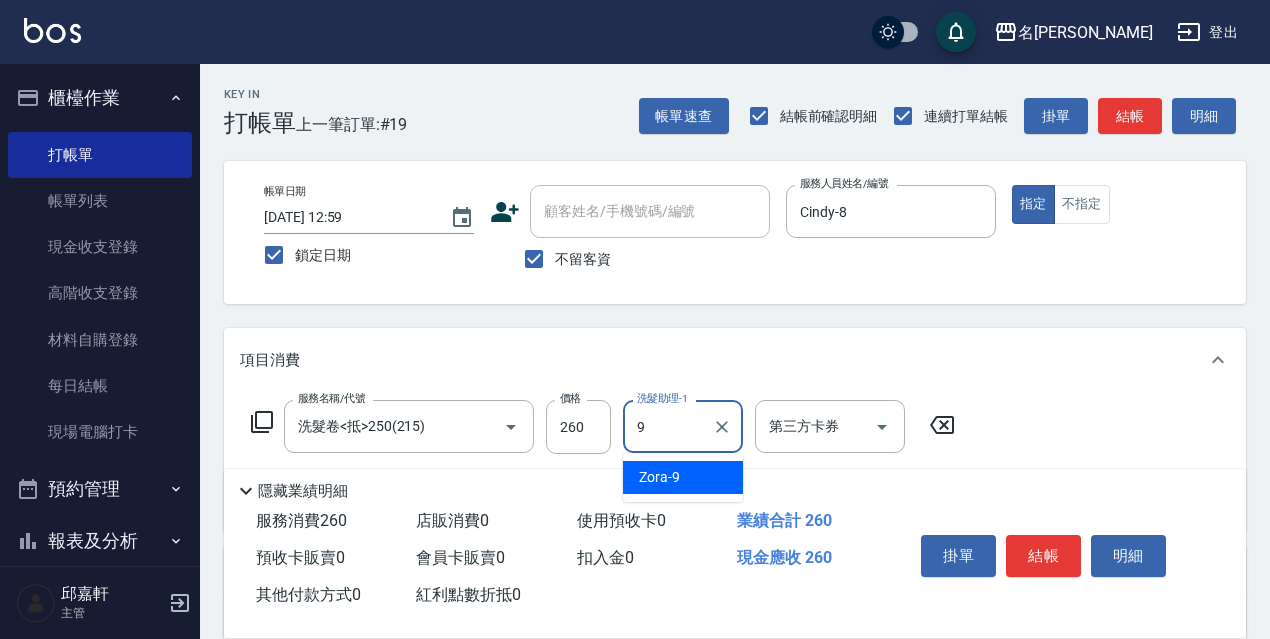 type on "Zora-9" 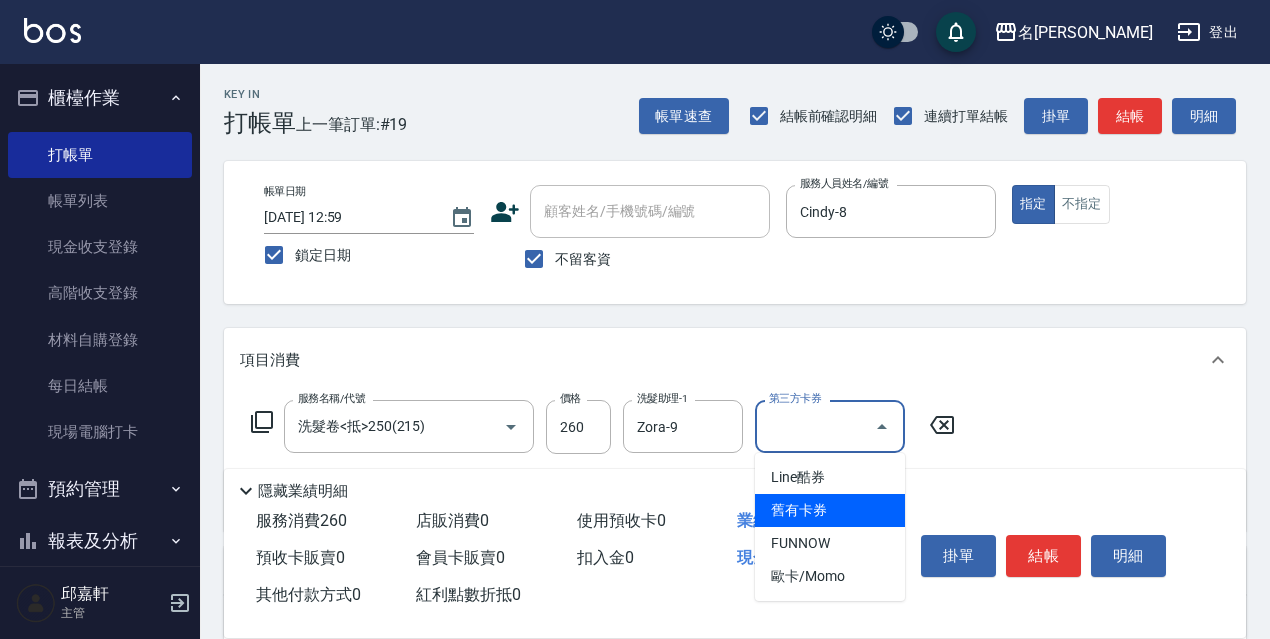 type on "舊有卡券" 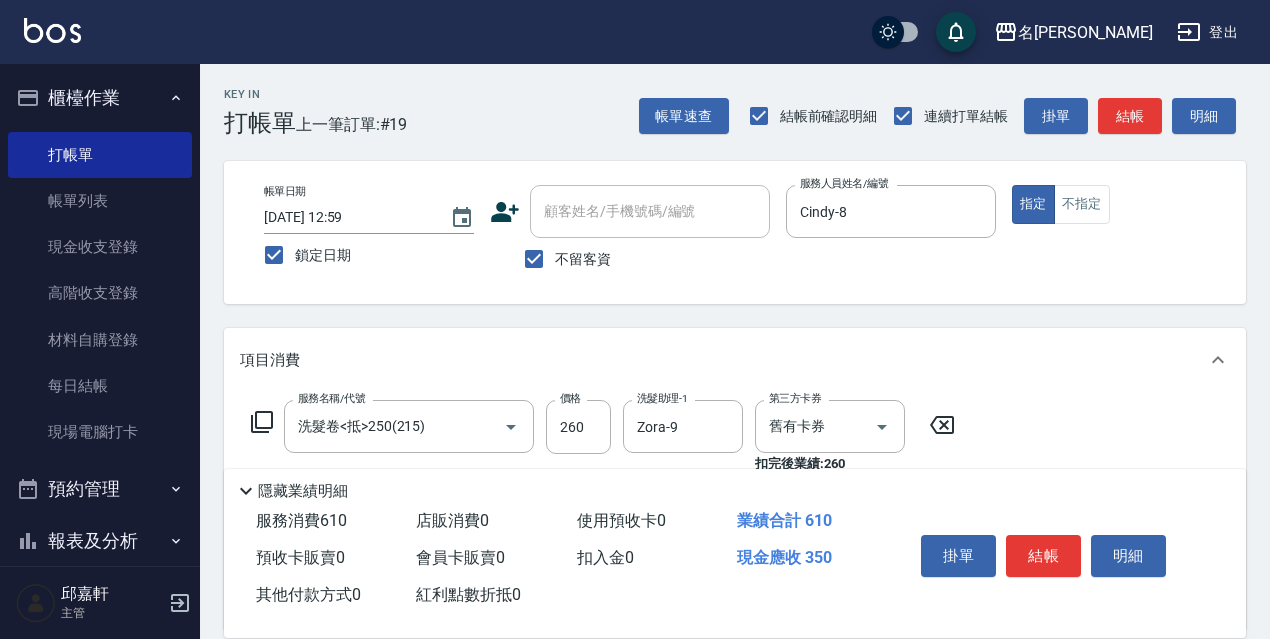 type on "剪髮350(304)" 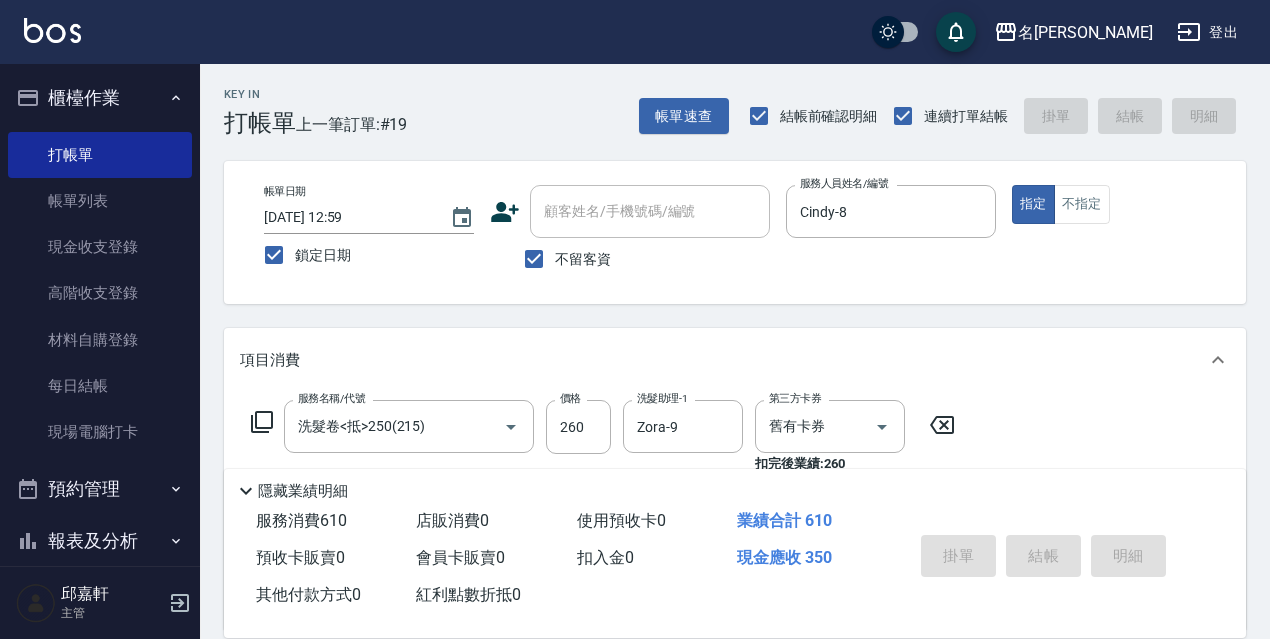 type 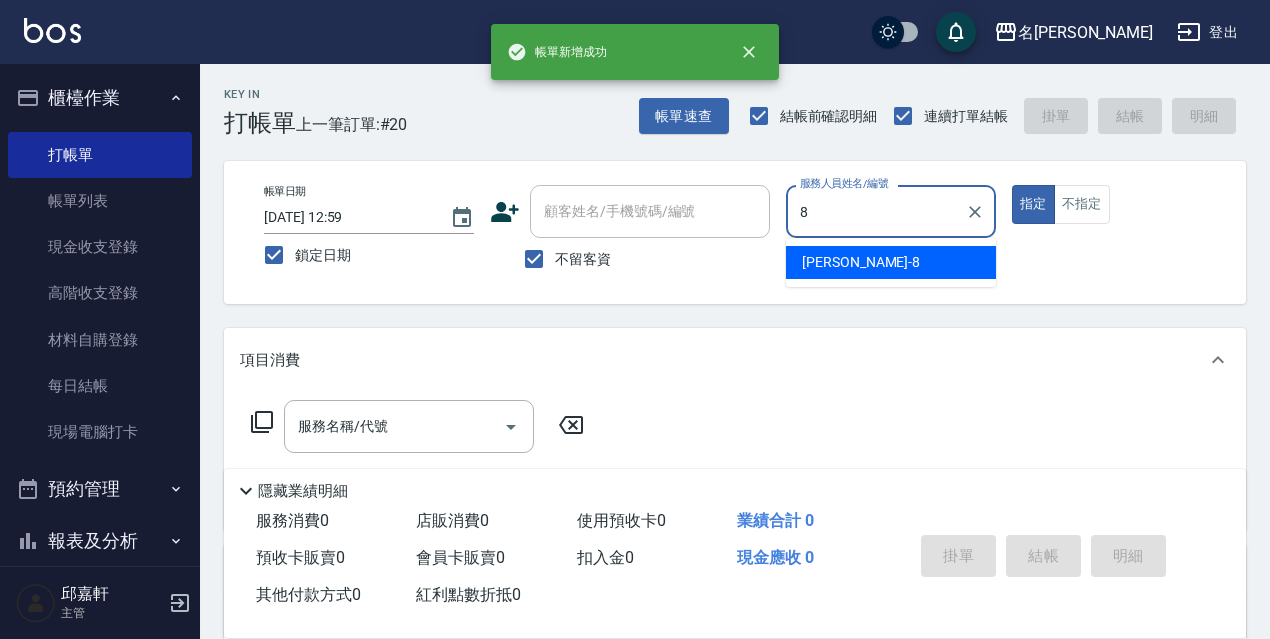 type on "Cindy-8" 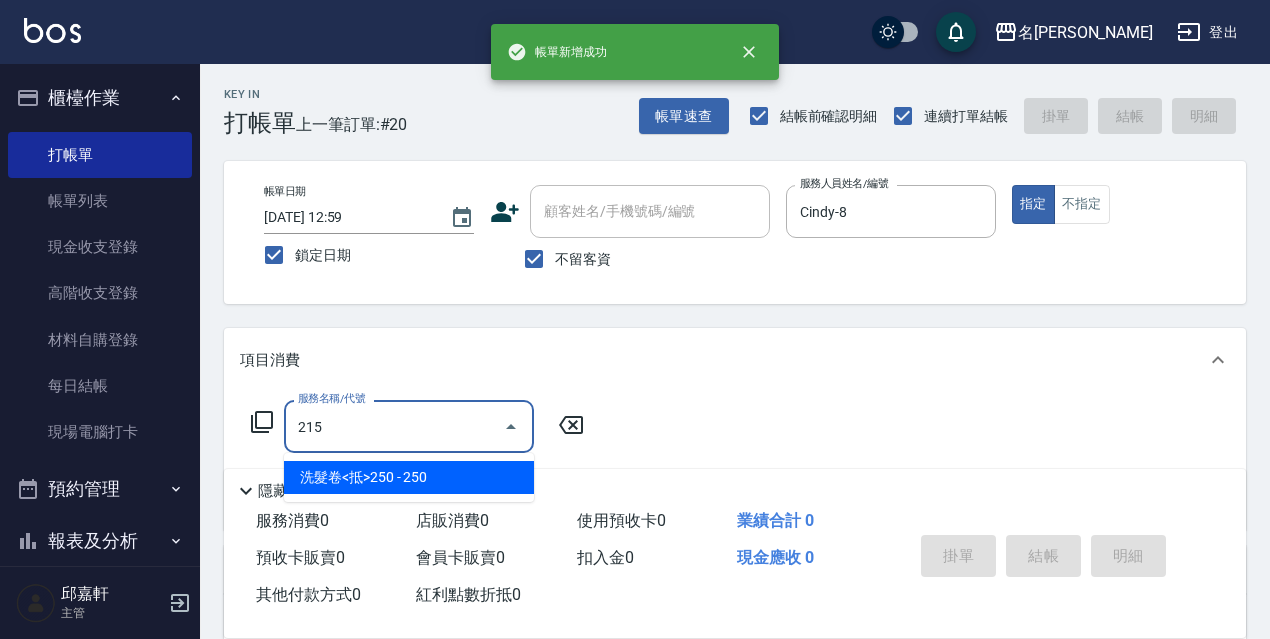 type on "洗髮卷<抵>250(215)" 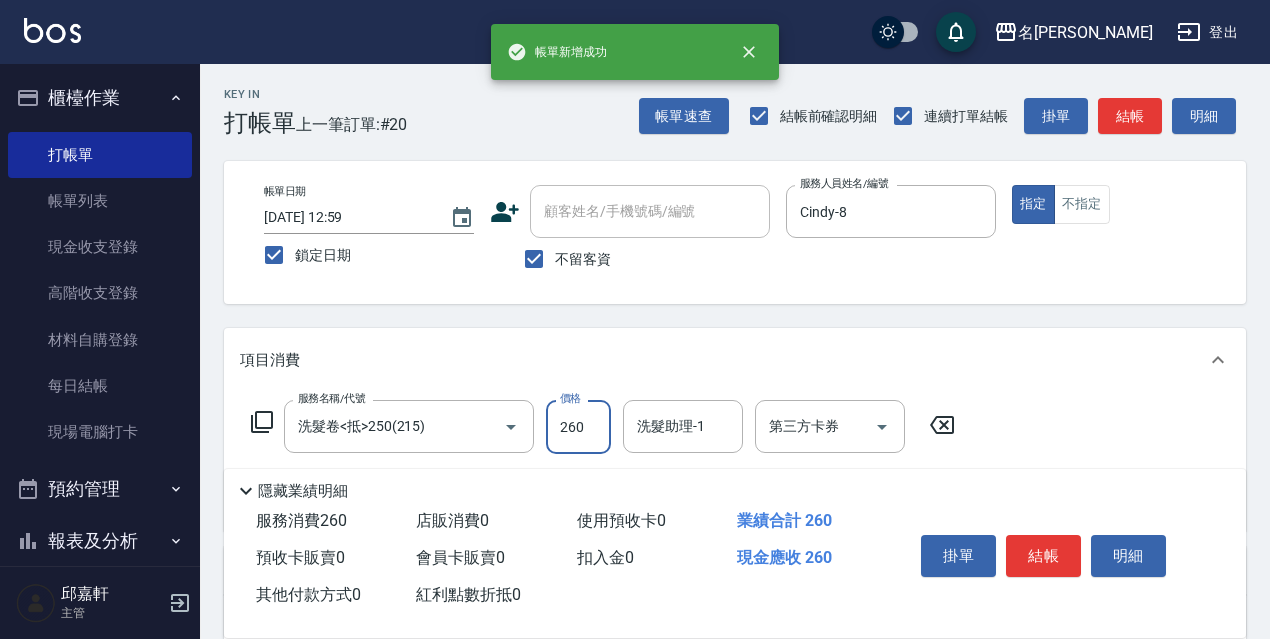 type on "260" 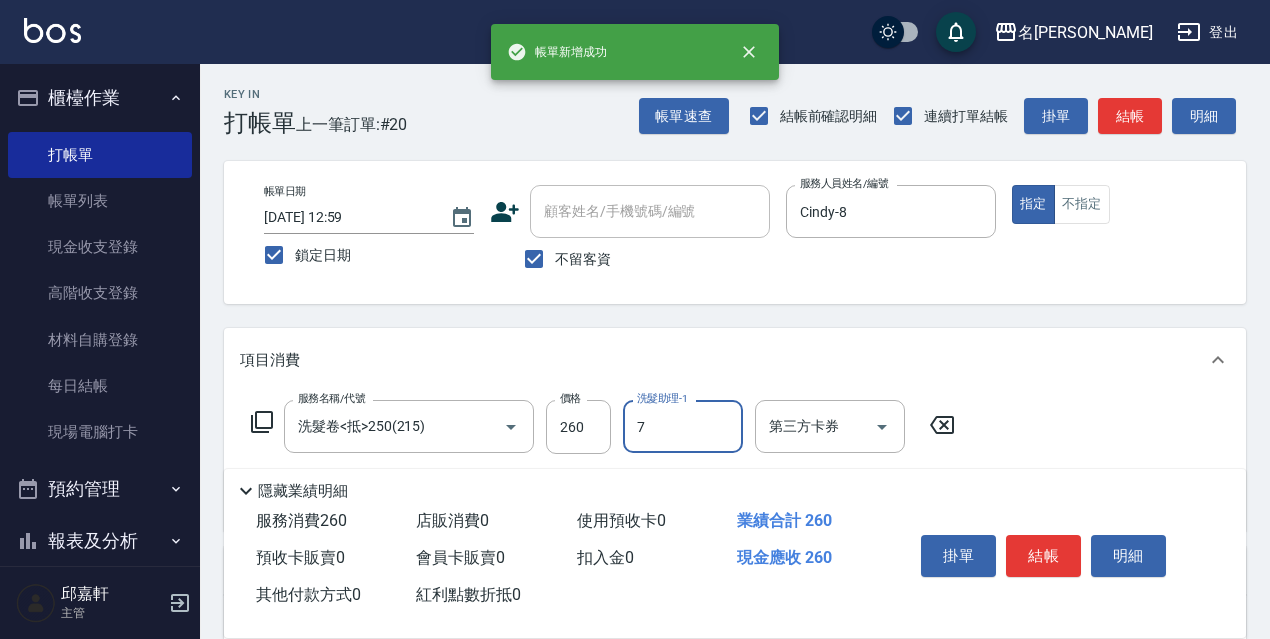 type on "Fanny-7" 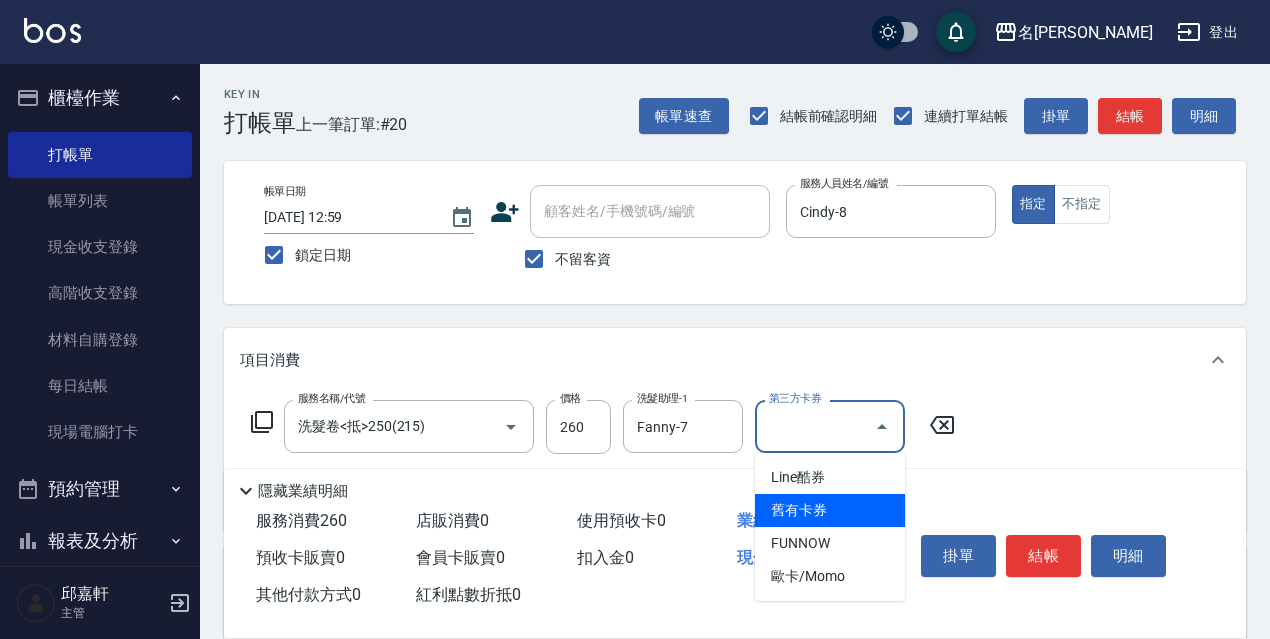type on "舊有卡券" 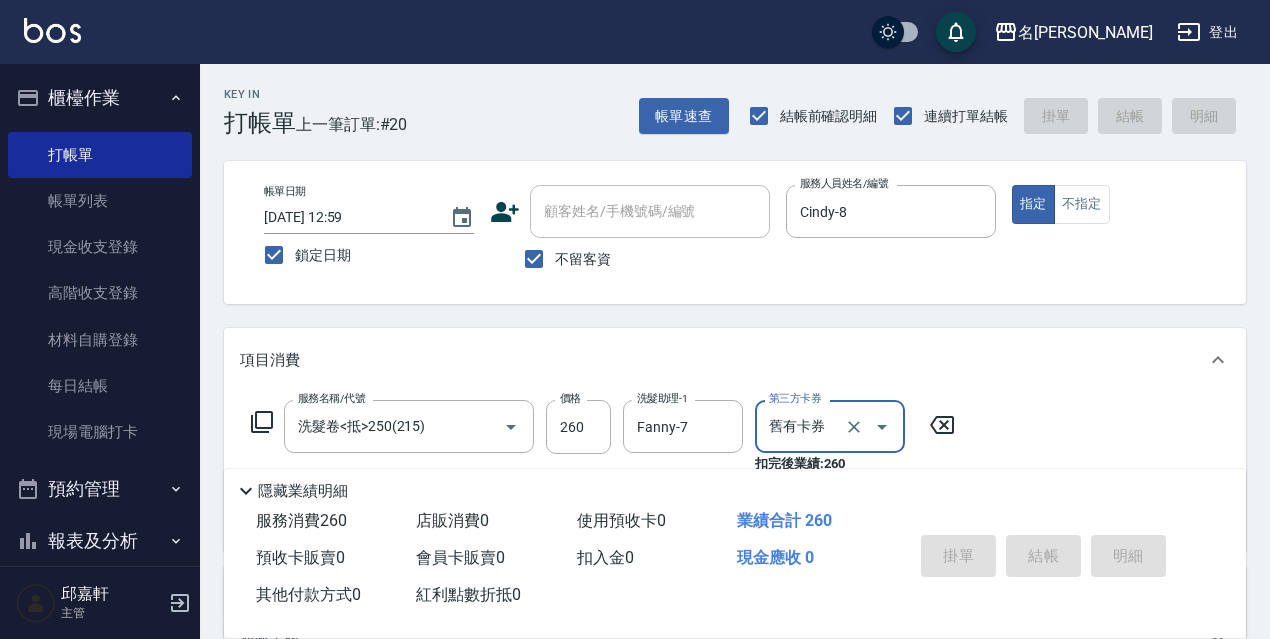 type 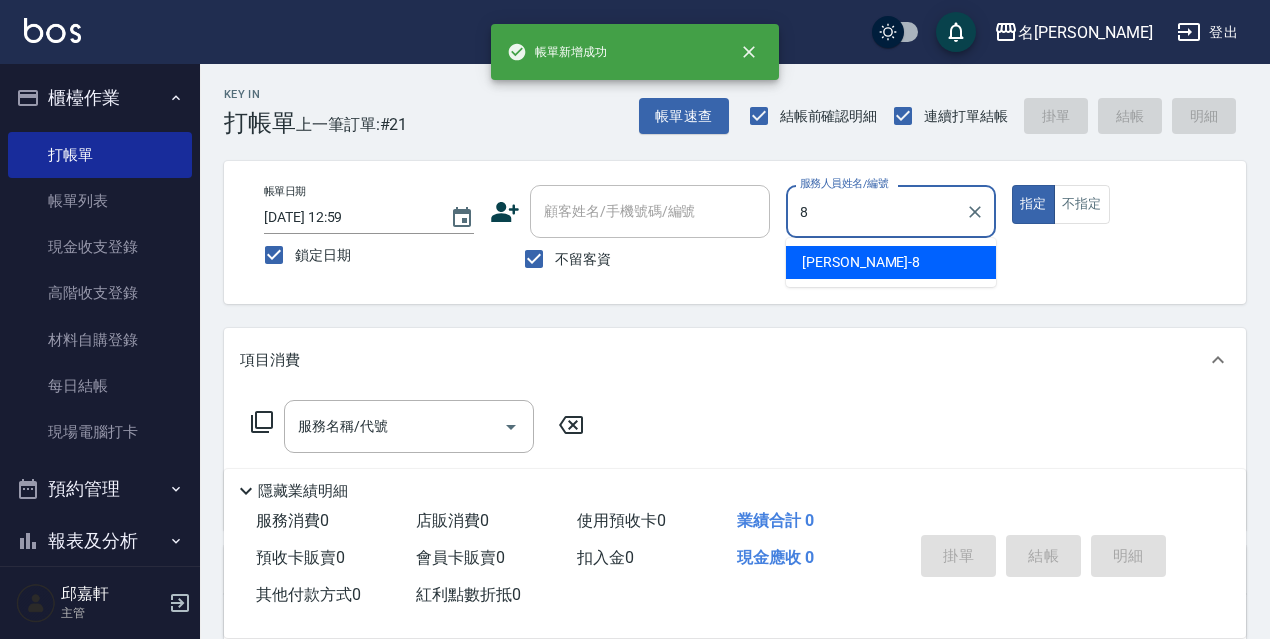 type on "Cindy-8" 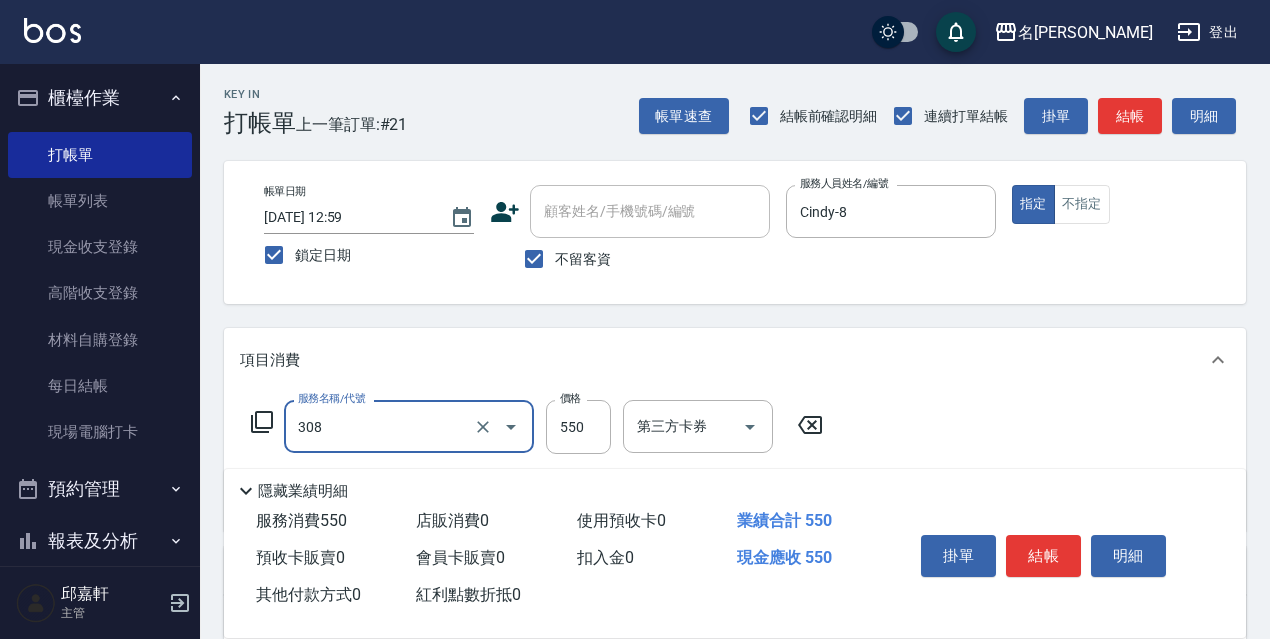 type on "剪髮550(308)" 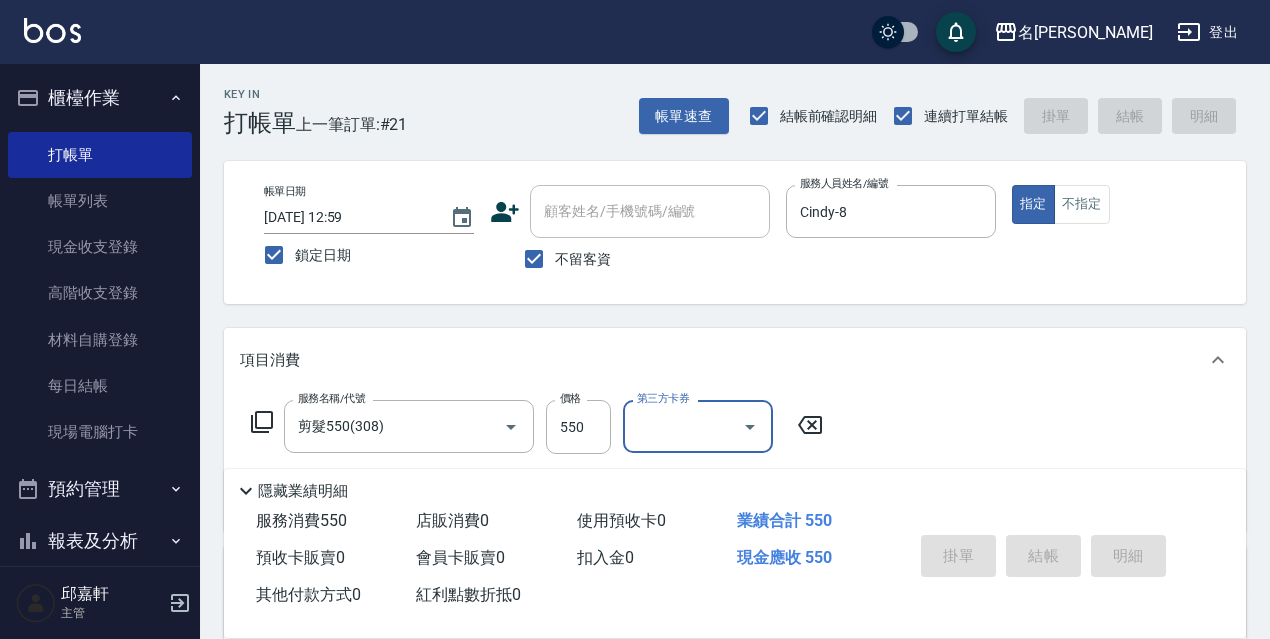 type 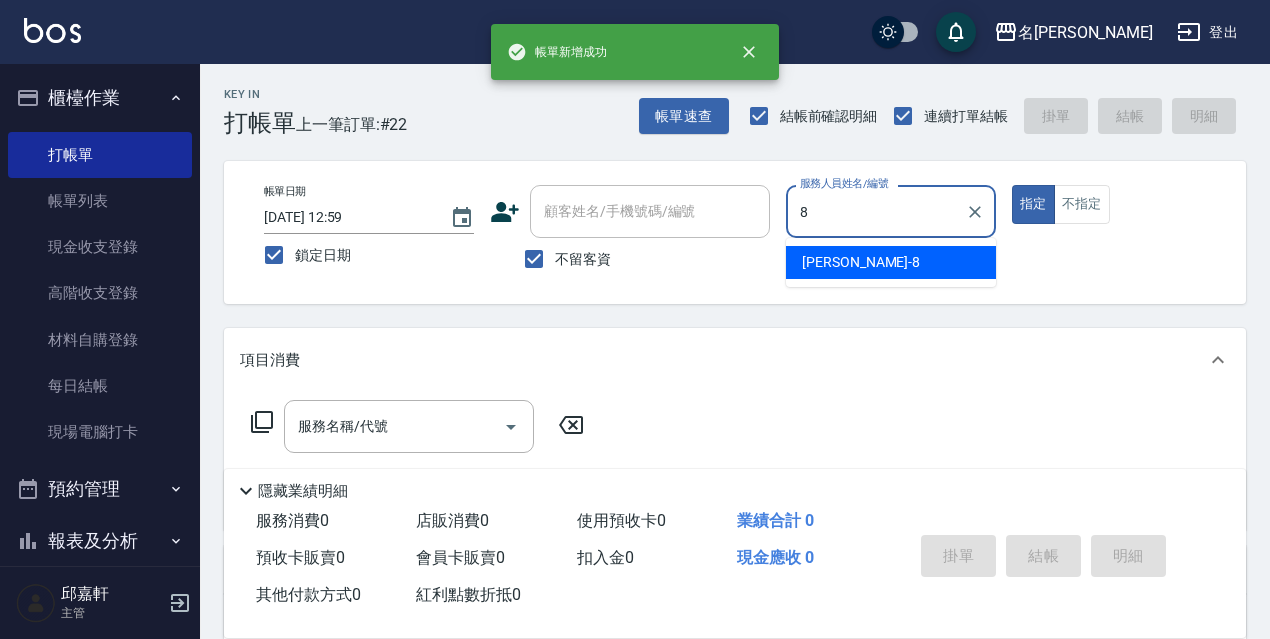 type on "Cindy-8" 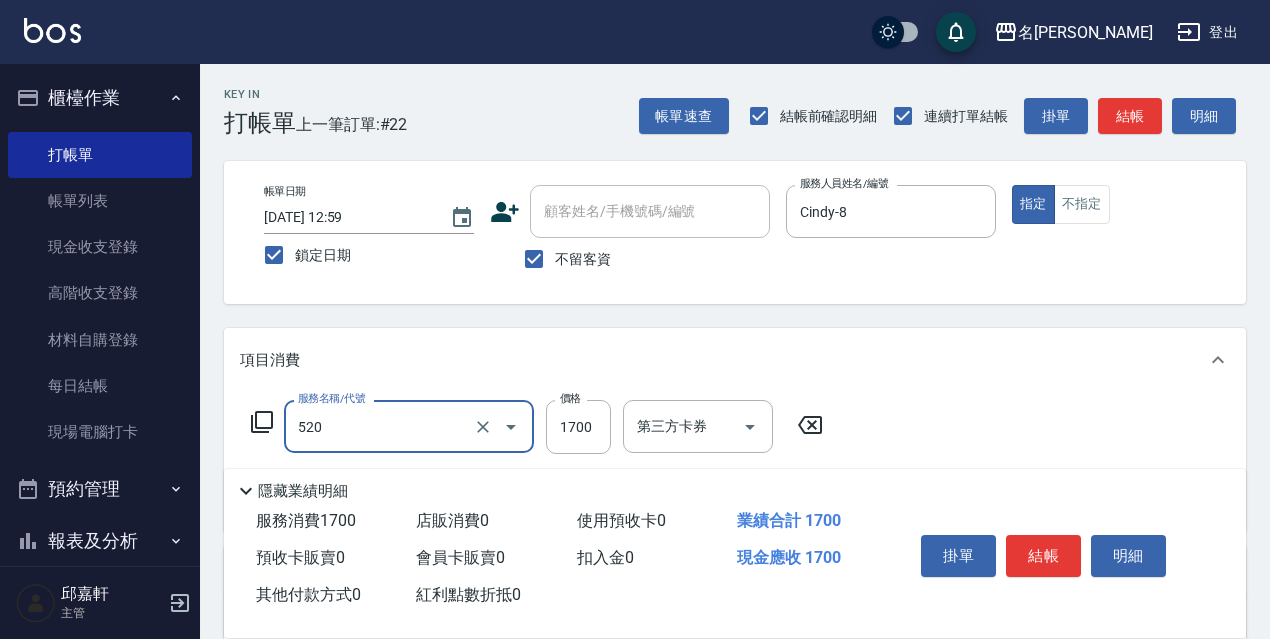 type on "中藥頭皮護理(520)" 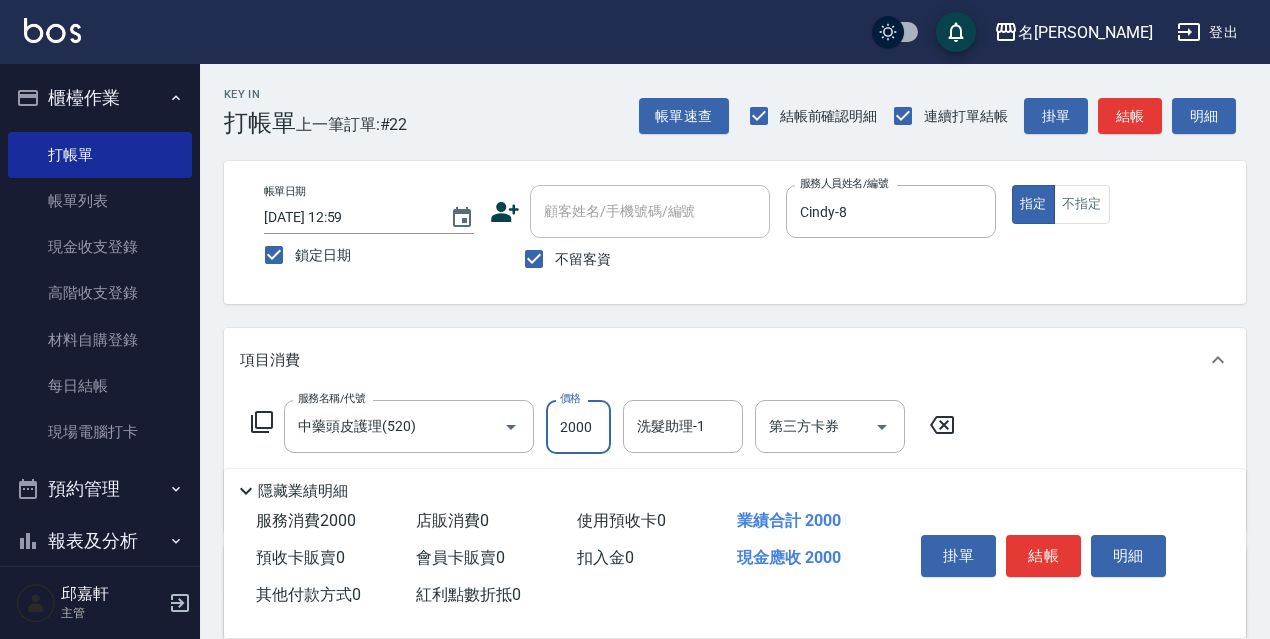 type on "2000" 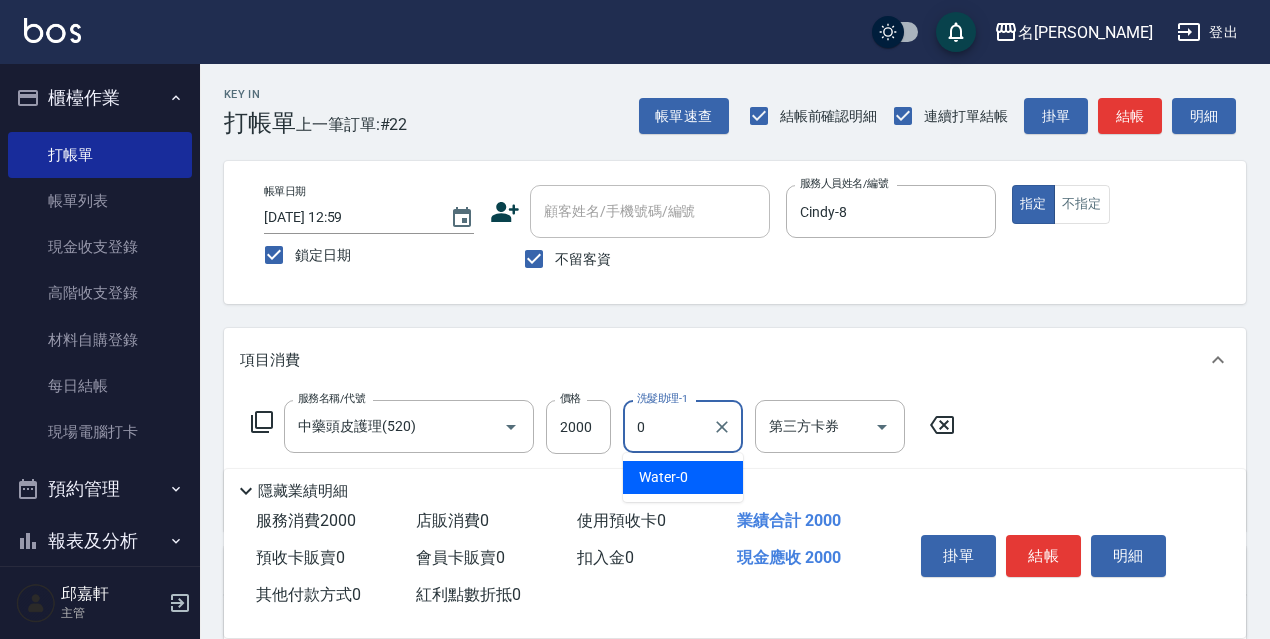 type on "Water-0" 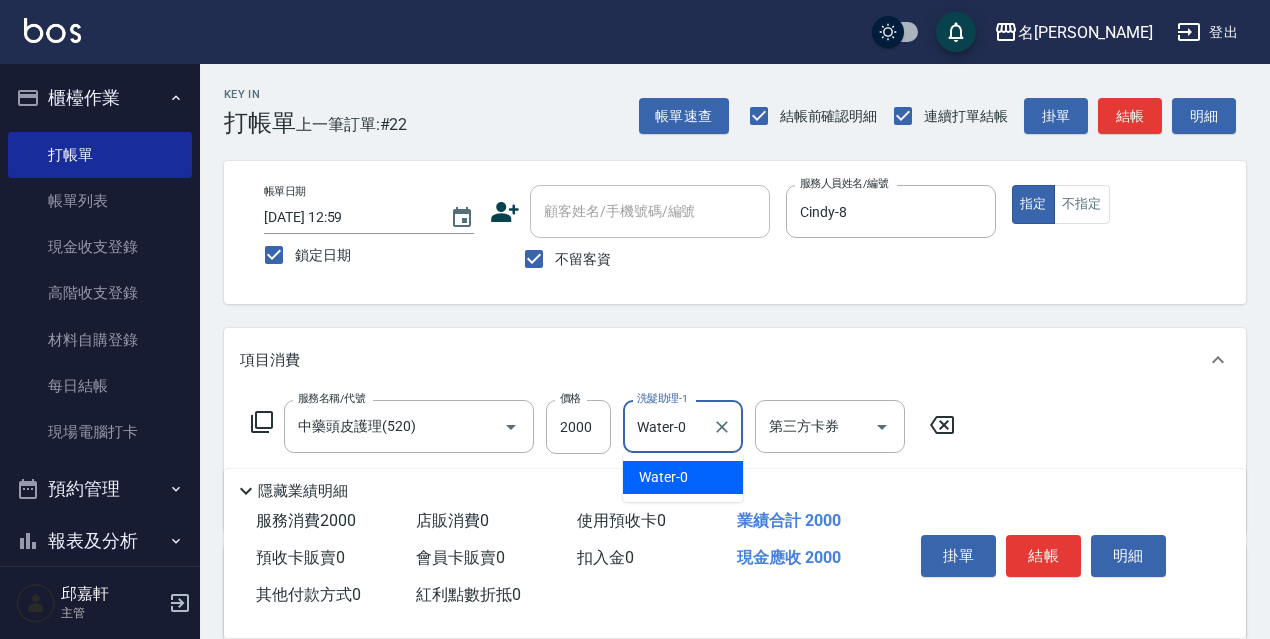 type 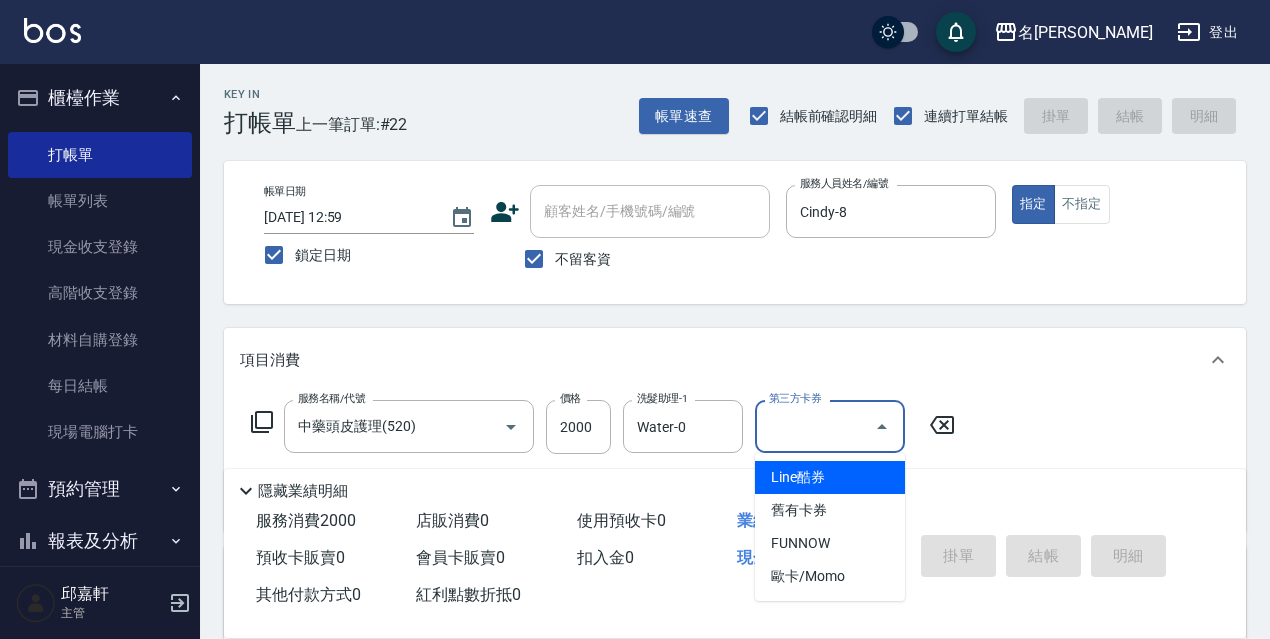type 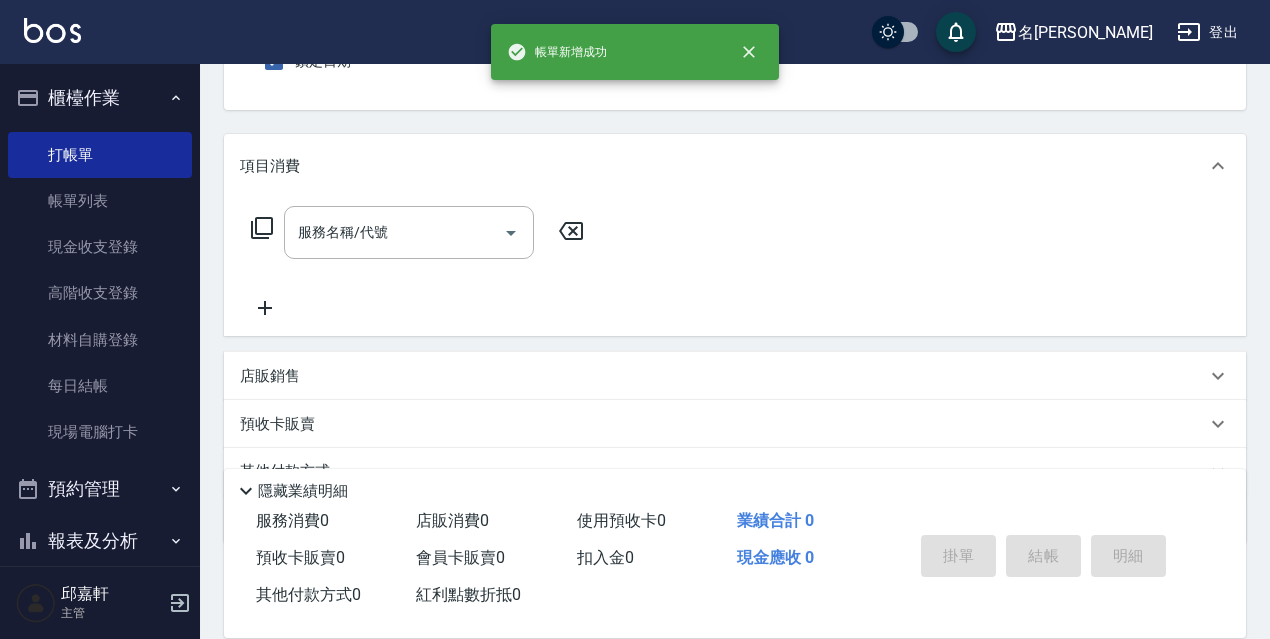 scroll, scrollTop: 0, scrollLeft: 0, axis: both 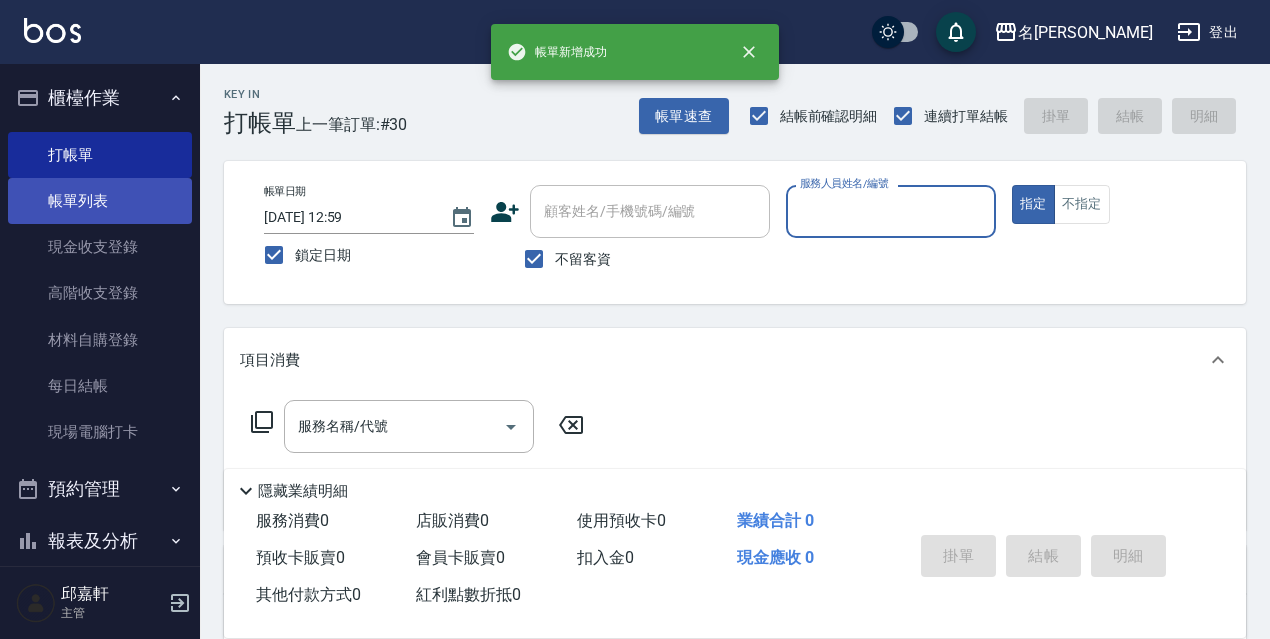 click on "帳單列表" at bounding box center [100, 201] 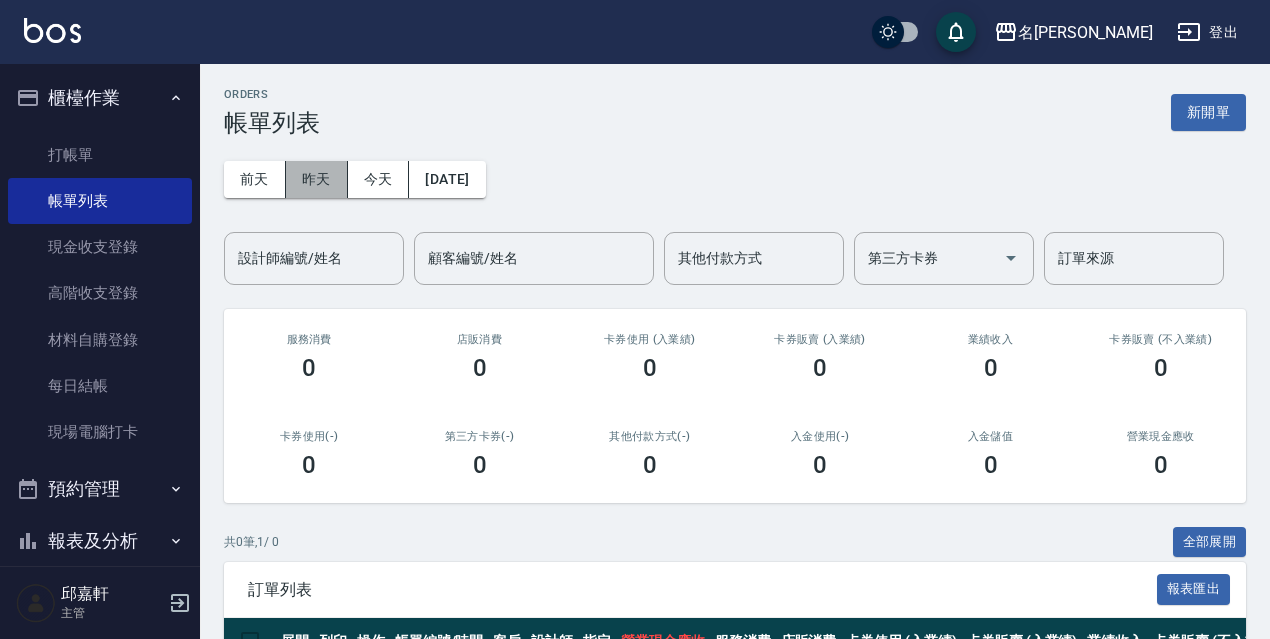 click on "昨天" at bounding box center [317, 179] 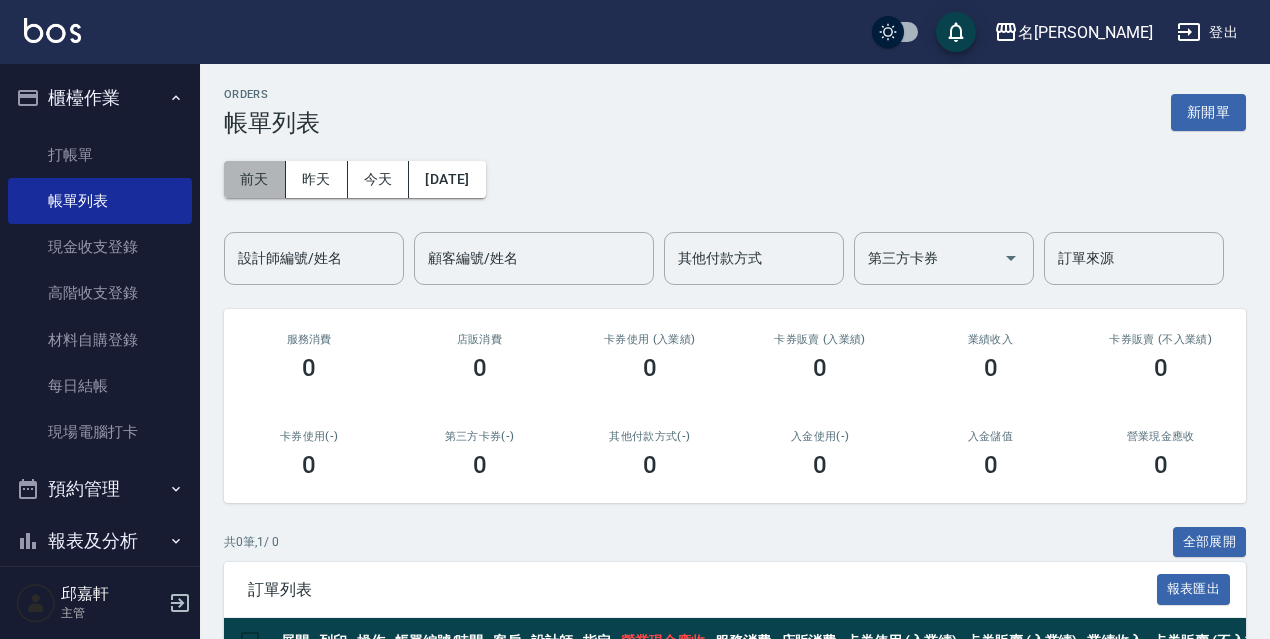 click on "前天" at bounding box center (255, 179) 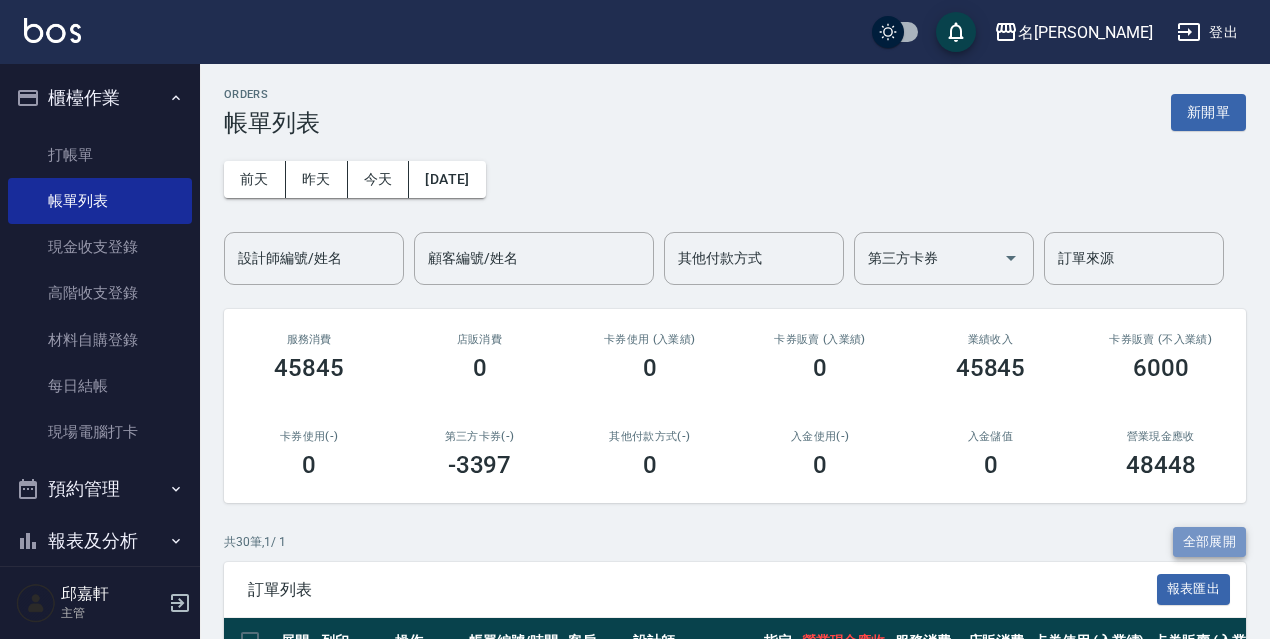 click on "全部展開" at bounding box center [1210, 542] 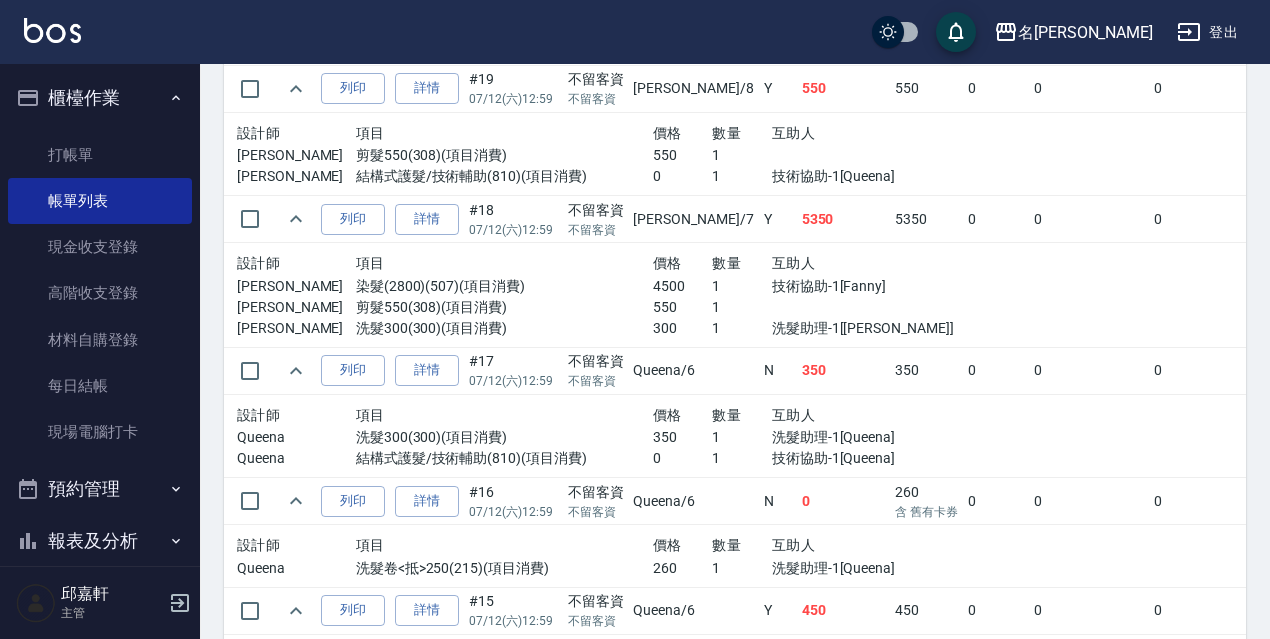 scroll, scrollTop: 2514, scrollLeft: 0, axis: vertical 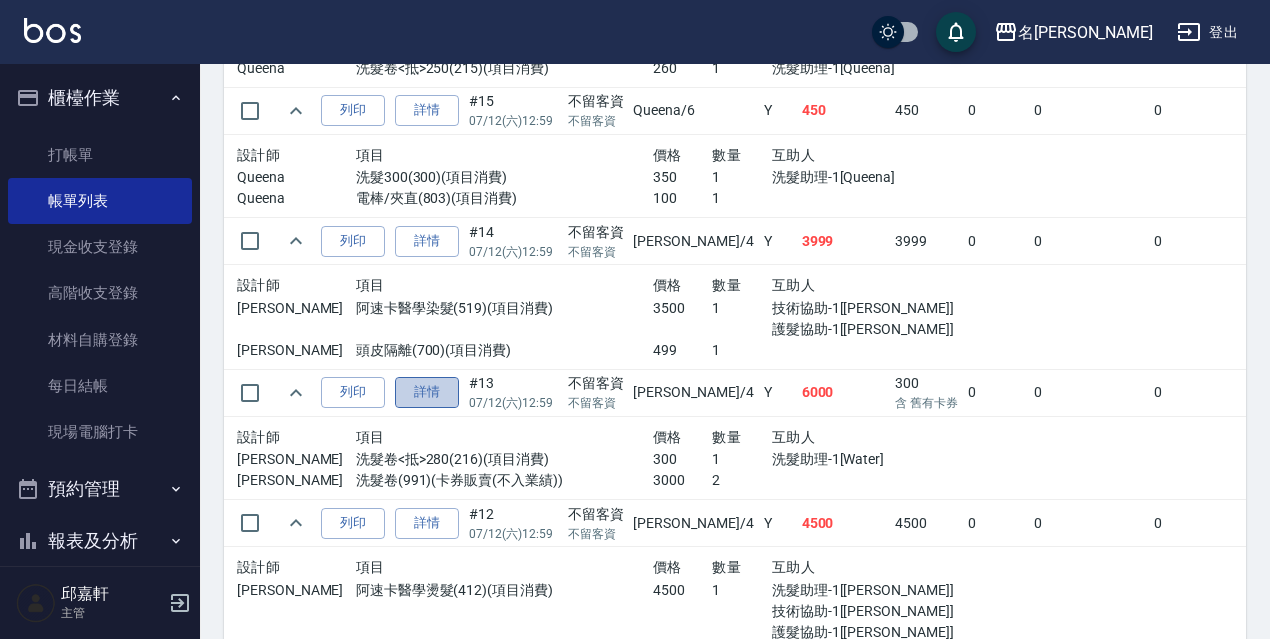 click on "詳情" at bounding box center [427, 392] 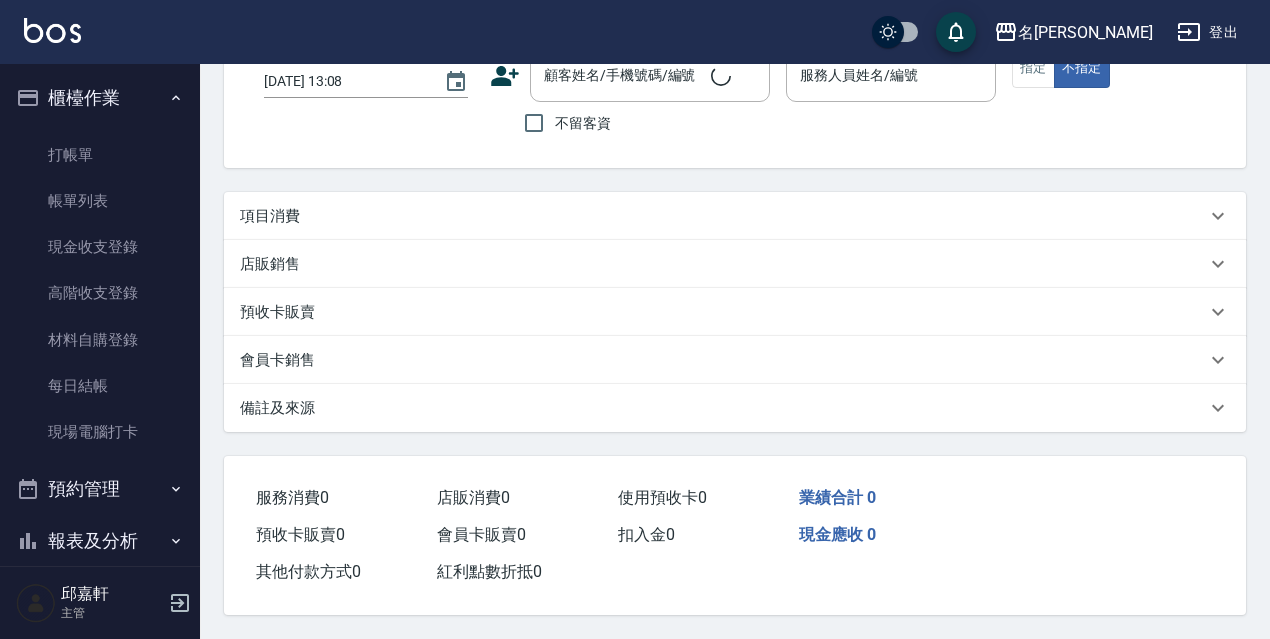 scroll, scrollTop: 0, scrollLeft: 0, axis: both 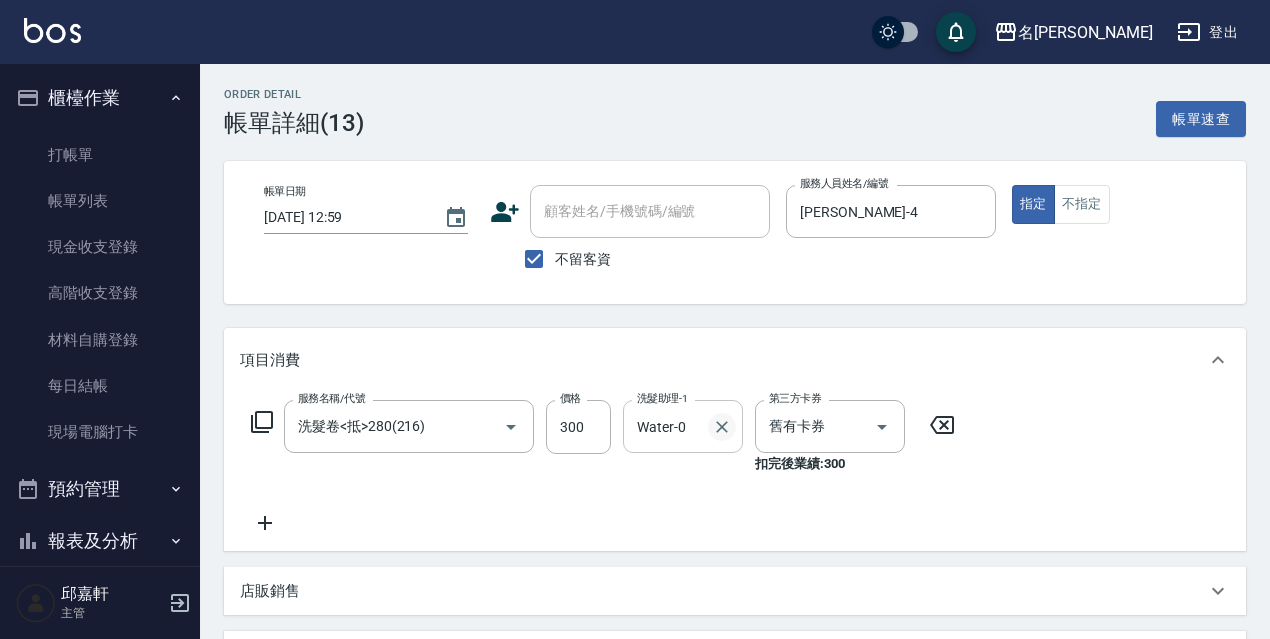 click 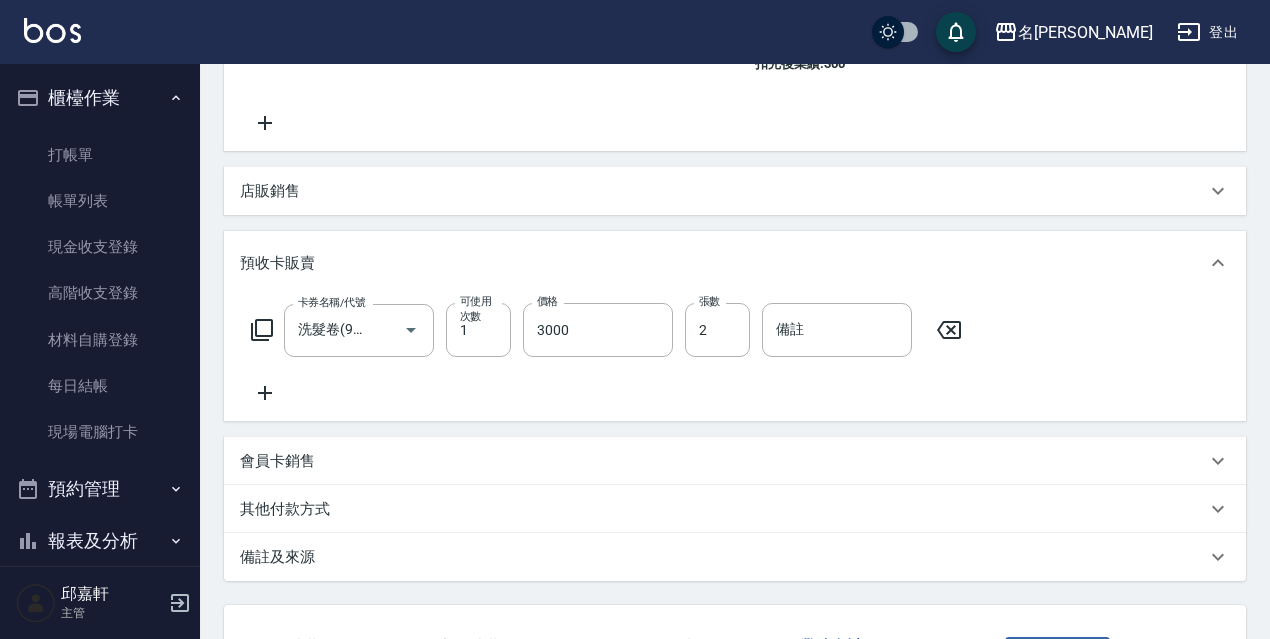 scroll, scrollTop: 558, scrollLeft: 0, axis: vertical 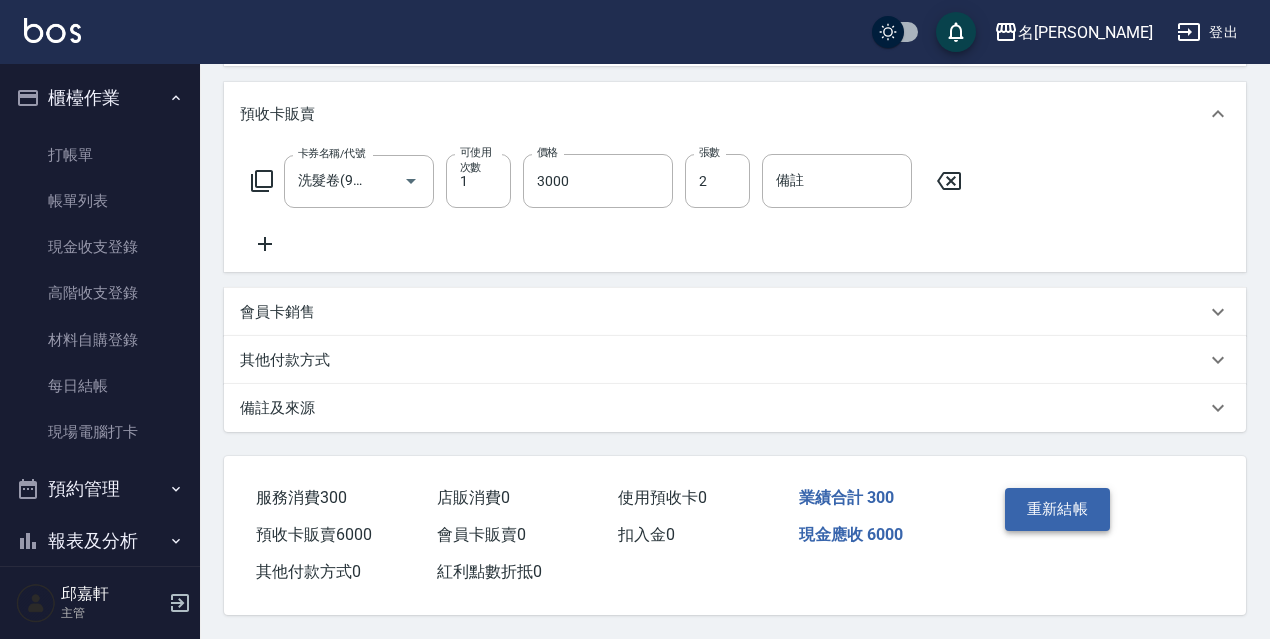 click on "重新結帳" at bounding box center [1058, 509] 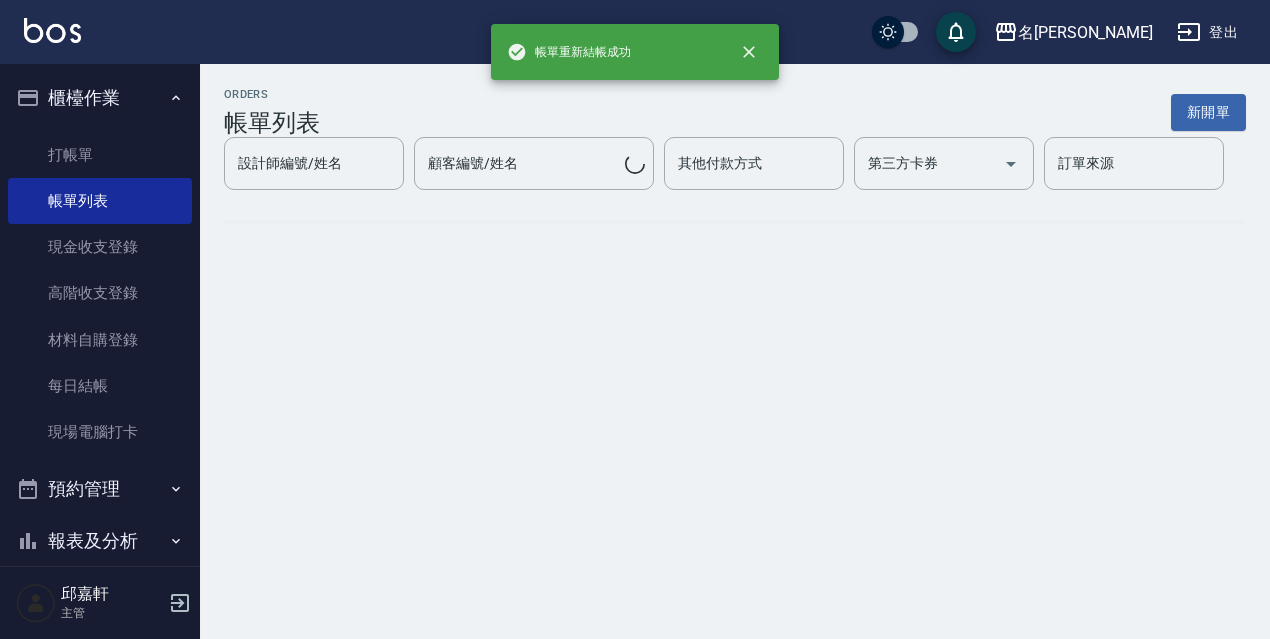 scroll, scrollTop: 0, scrollLeft: 0, axis: both 